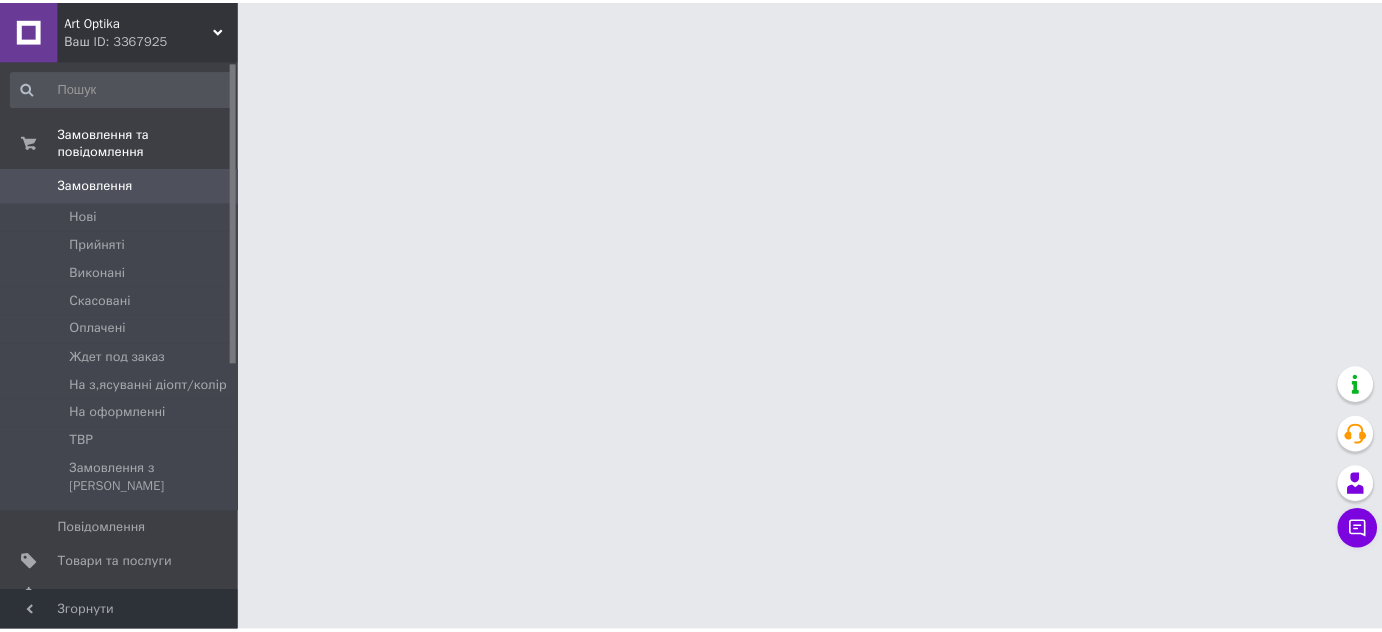 scroll, scrollTop: 0, scrollLeft: 0, axis: both 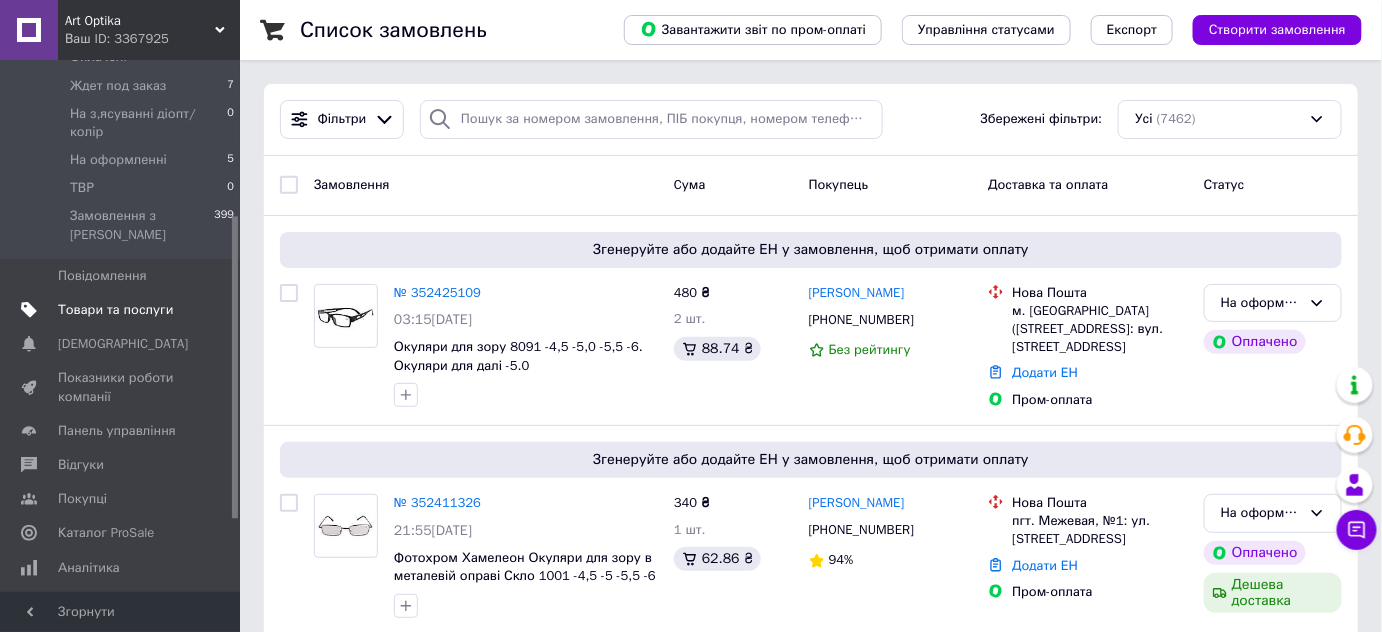 click on "Товари та послуги" at bounding box center [115, 310] 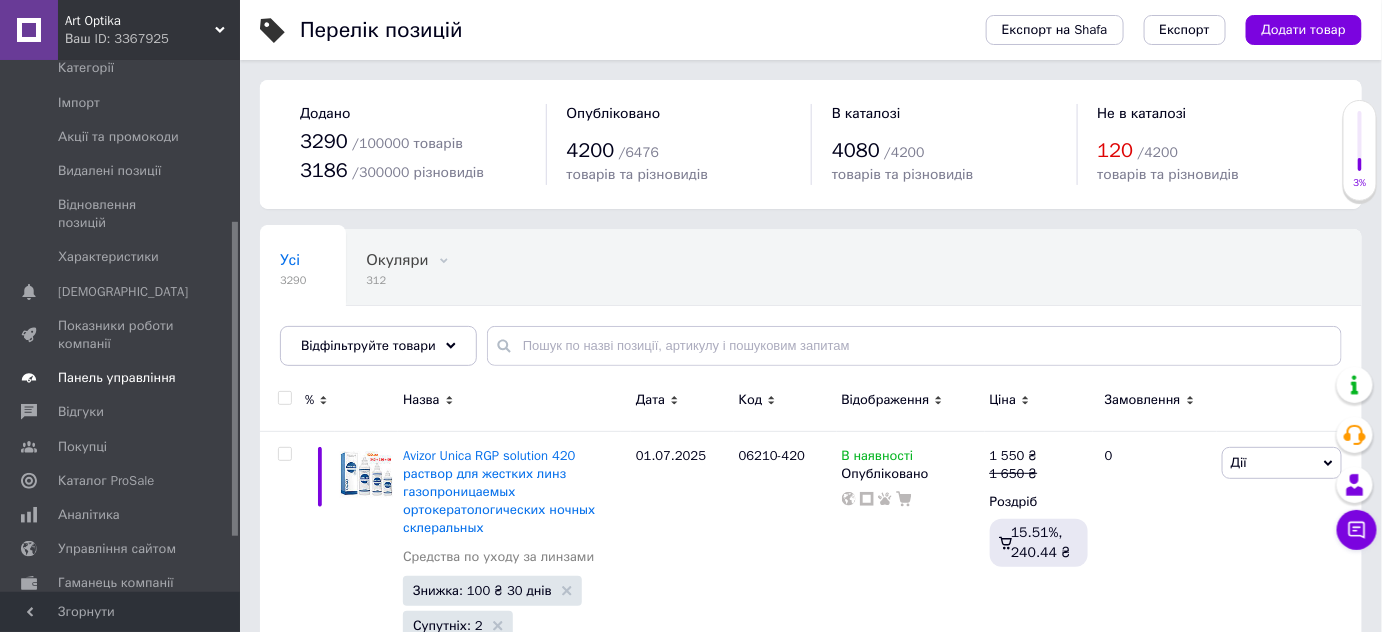 click on "Панель управління" at bounding box center [117, 378] 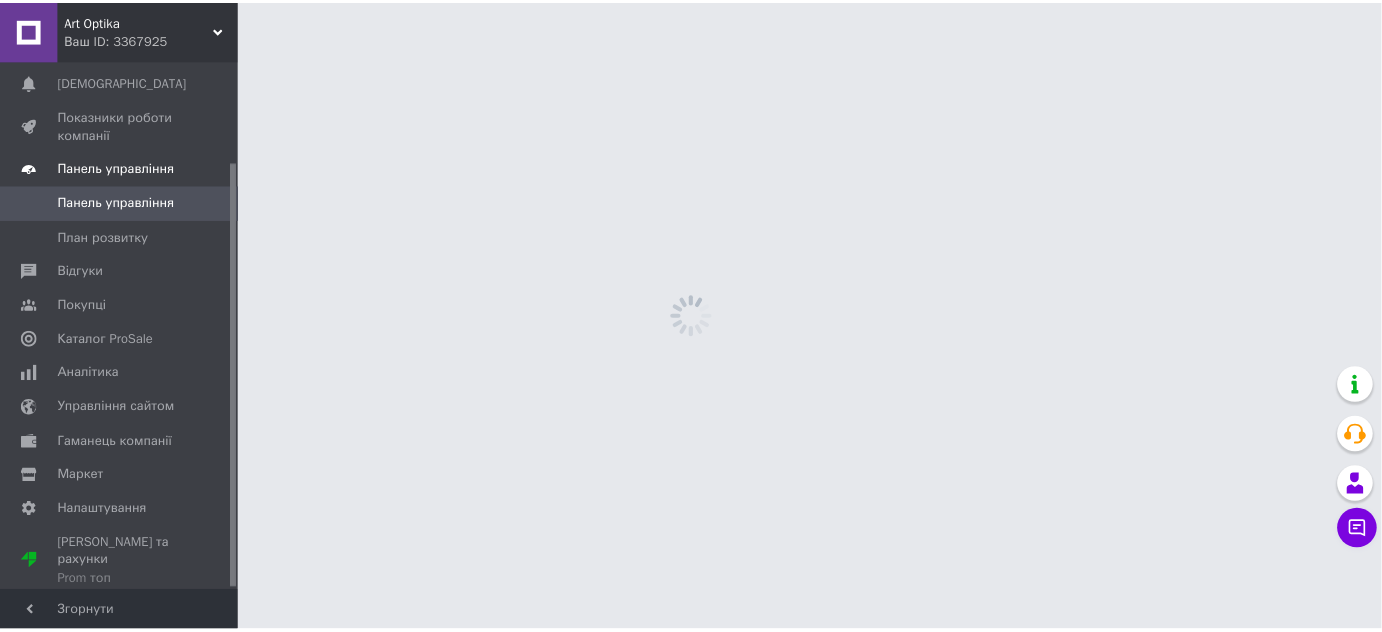 scroll, scrollTop: 125, scrollLeft: 0, axis: vertical 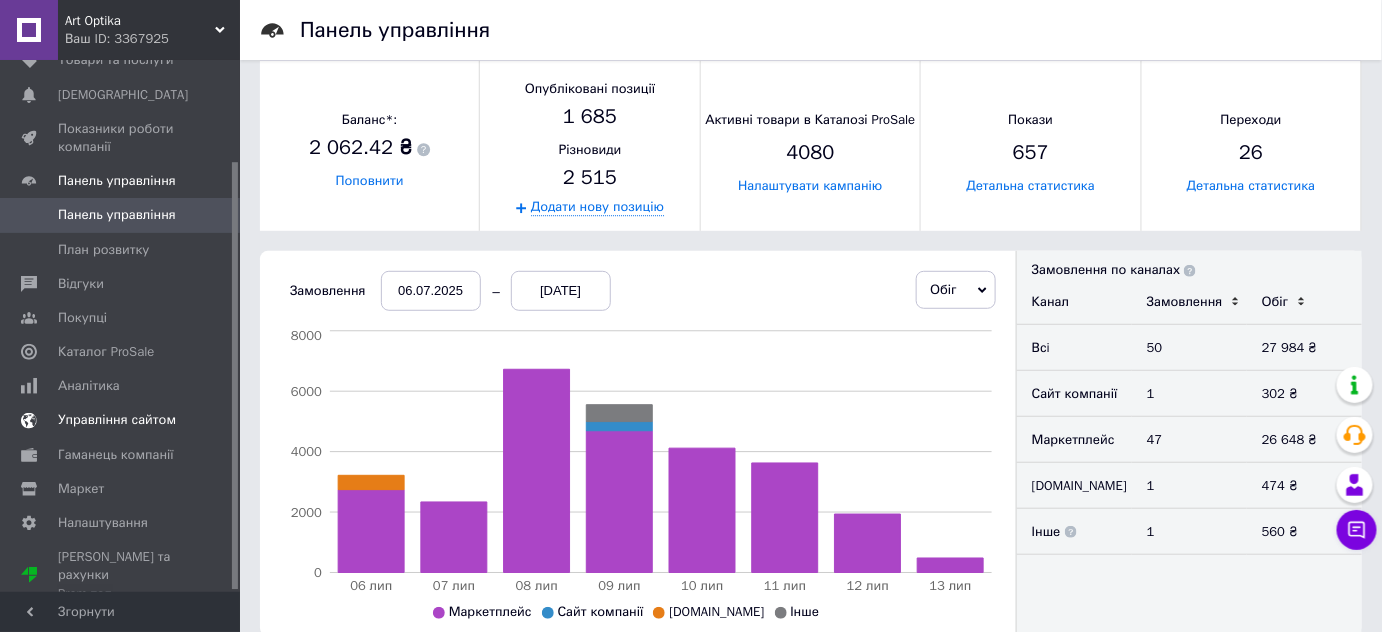 click on "Управління сайтом" at bounding box center (117, 420) 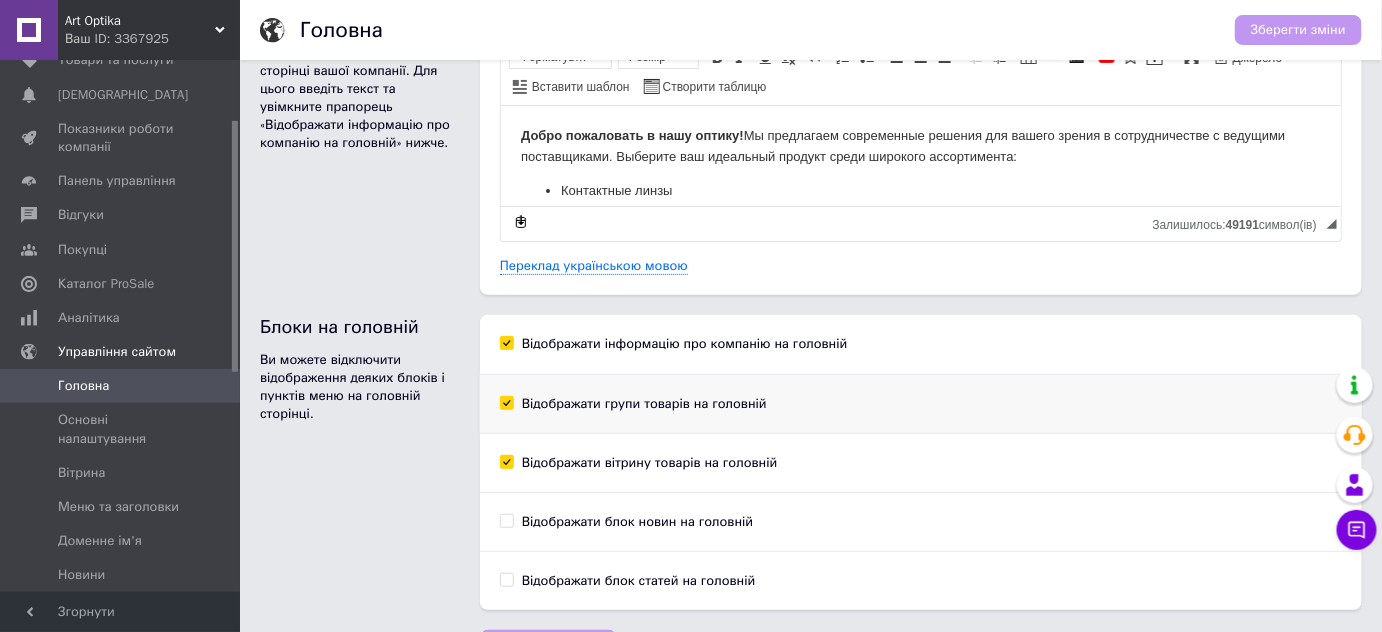 scroll, scrollTop: 144, scrollLeft: 0, axis: vertical 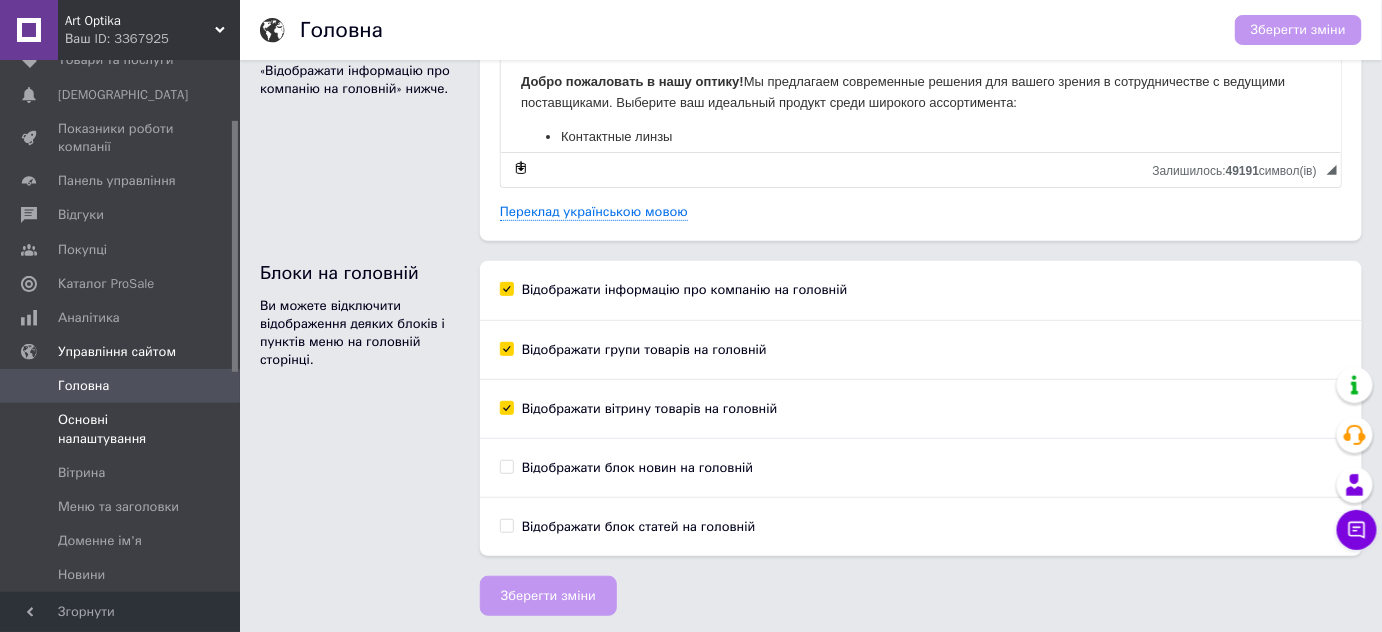 click on "Основні налаштування" at bounding box center (121, 429) 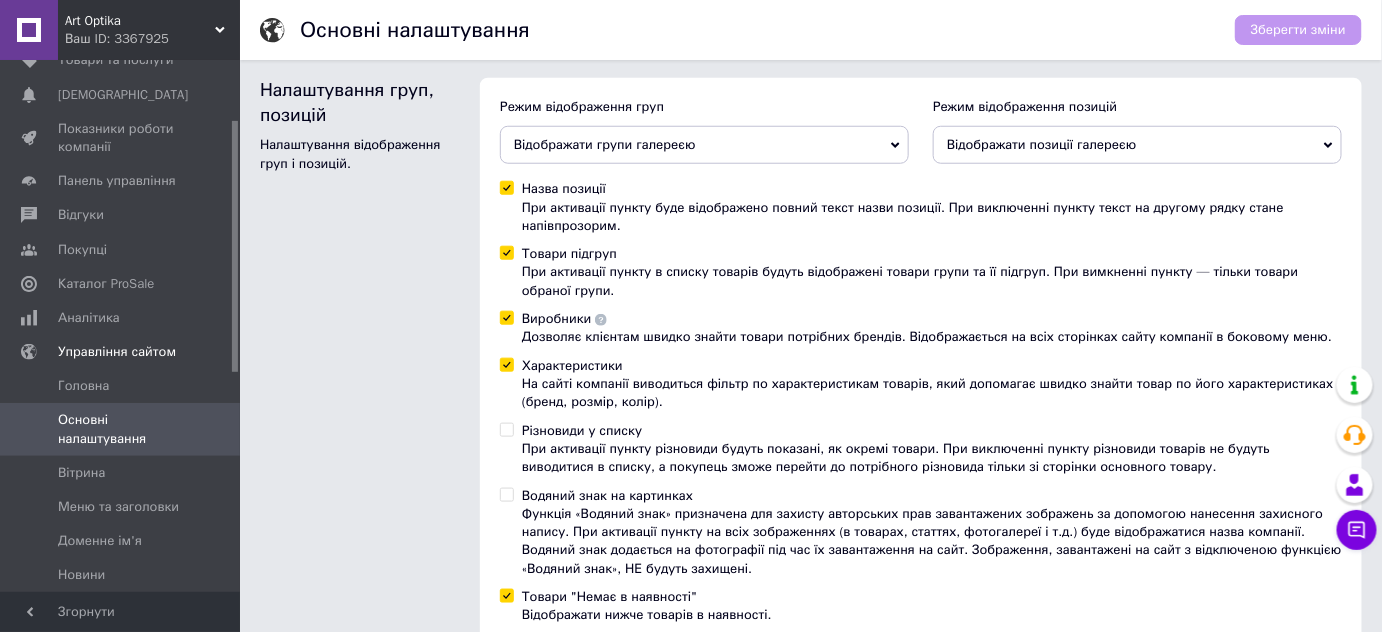 scroll, scrollTop: 635, scrollLeft: 0, axis: vertical 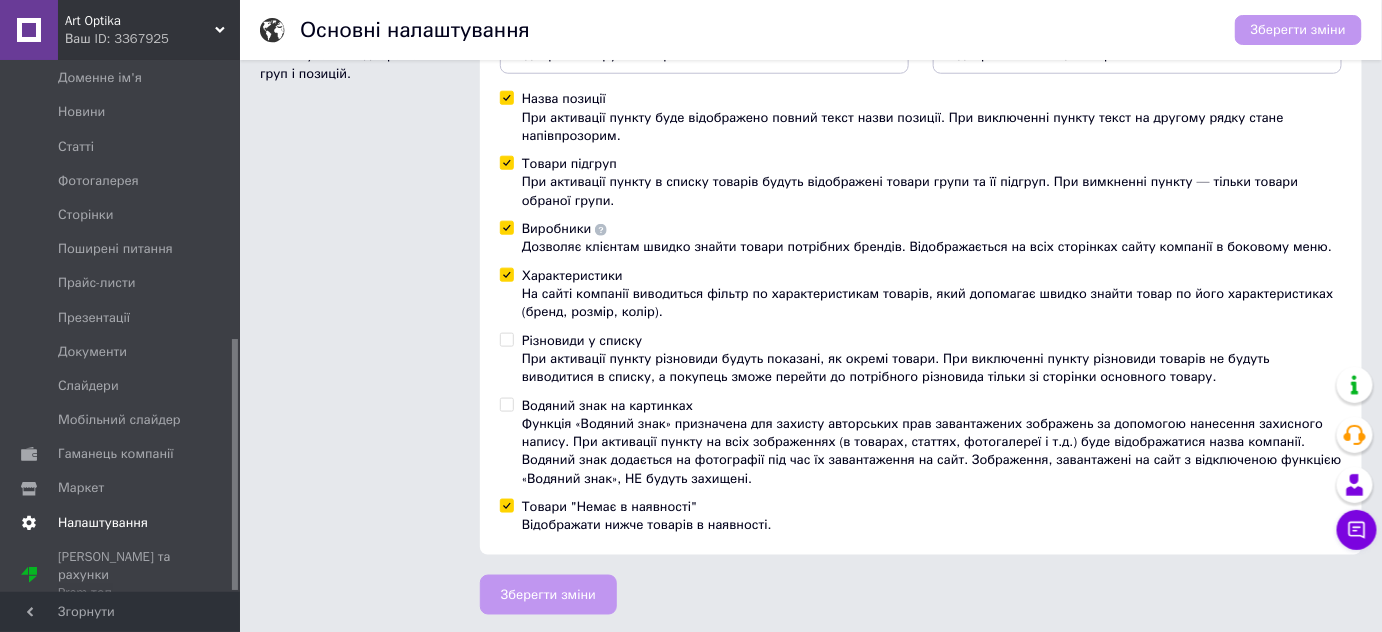 click on "Налаштування" at bounding box center [103, 523] 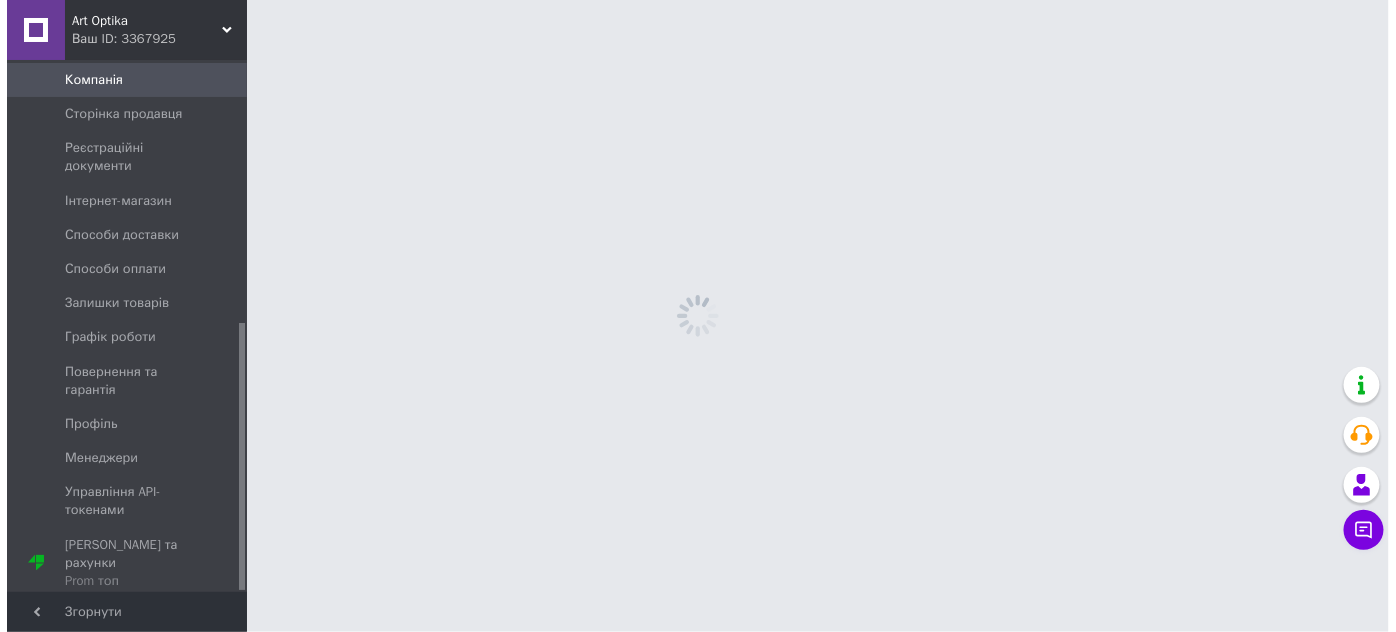 scroll, scrollTop: 0, scrollLeft: 0, axis: both 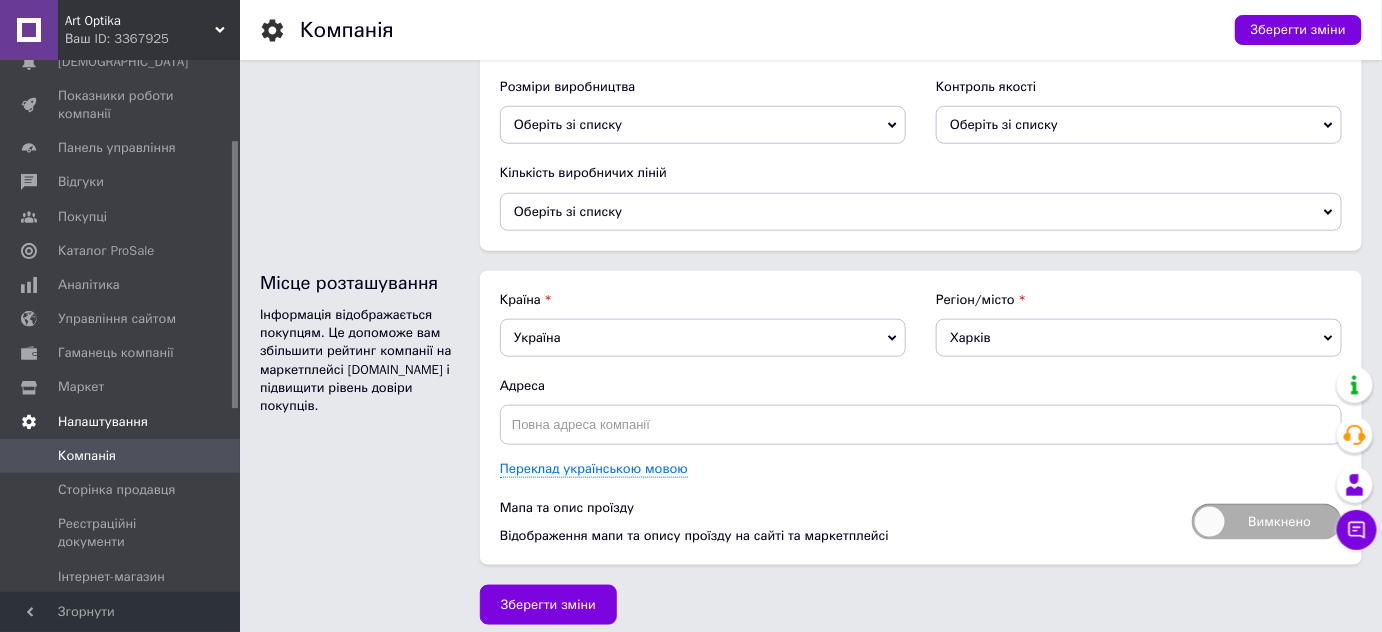 click on "Налаштування" at bounding box center [103, 422] 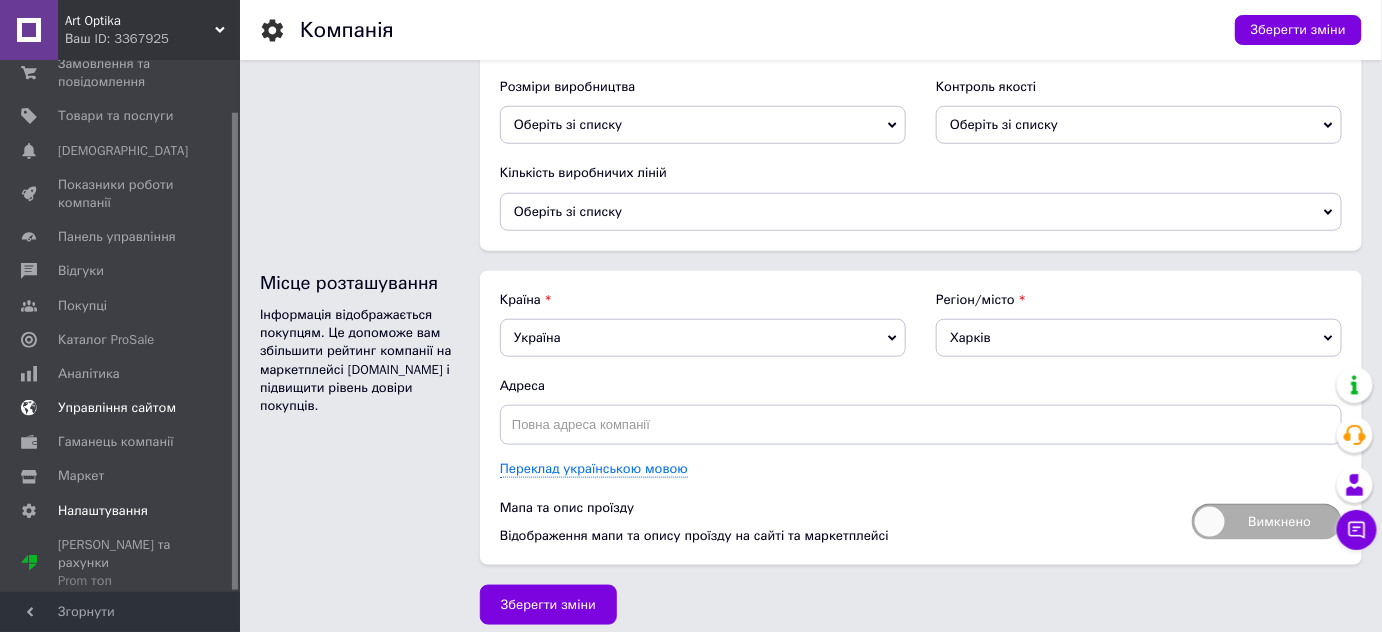 scroll, scrollTop: 56, scrollLeft: 0, axis: vertical 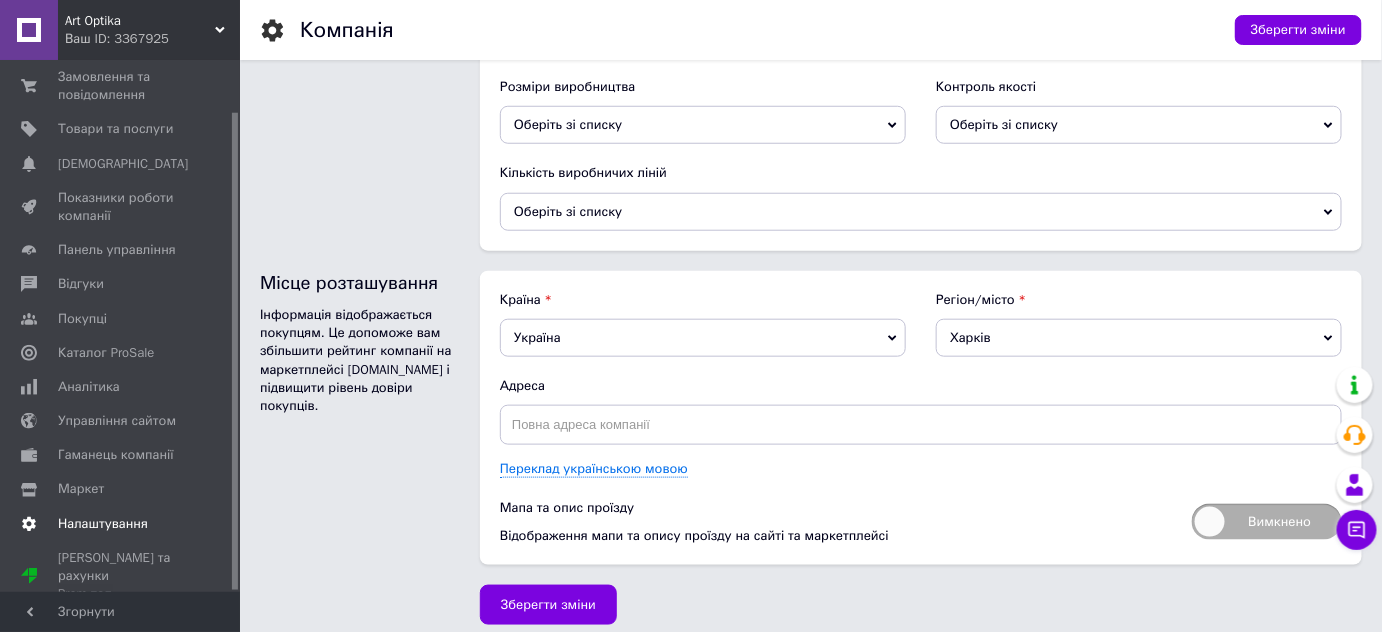 click on "Налаштування" at bounding box center [103, 524] 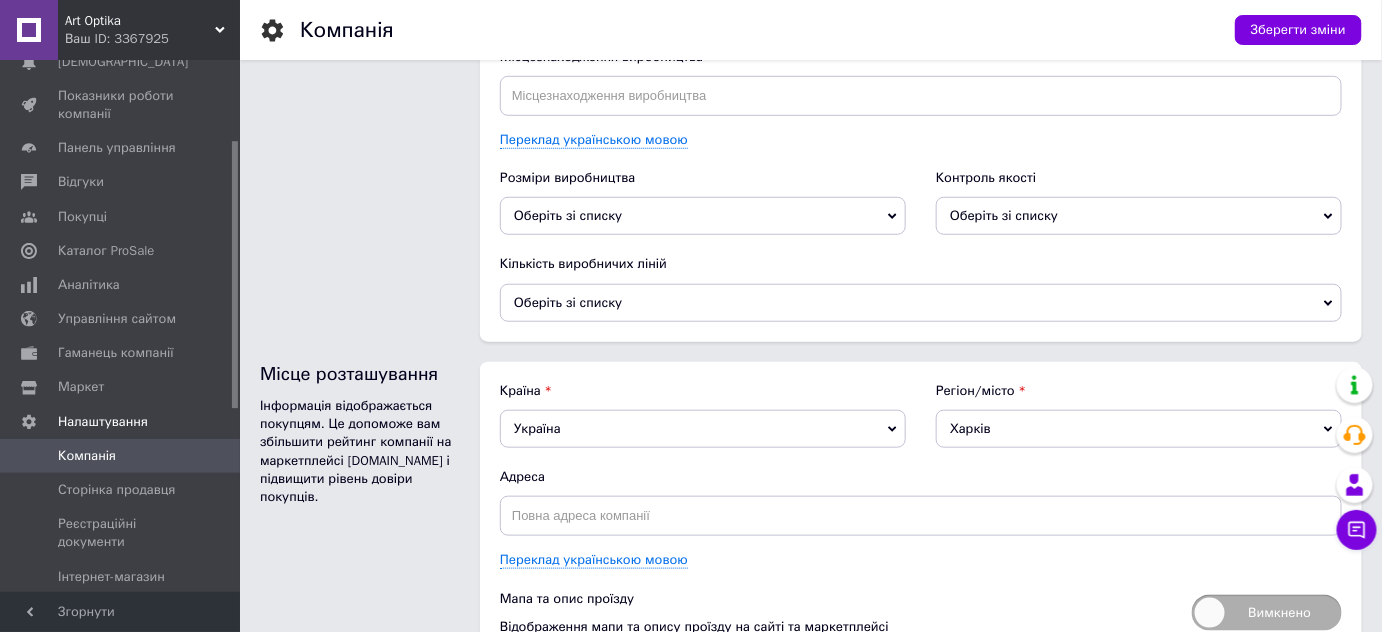 scroll, scrollTop: 3043, scrollLeft: 0, axis: vertical 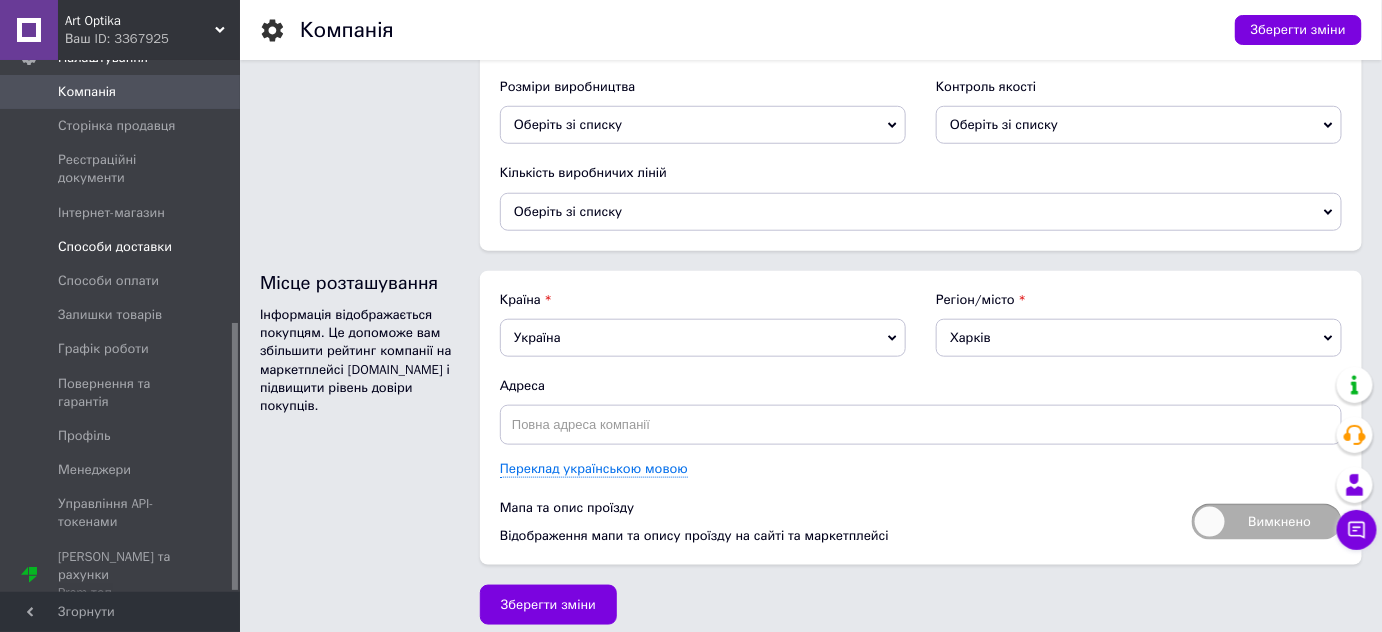 click on "Способи доставки" at bounding box center [115, 247] 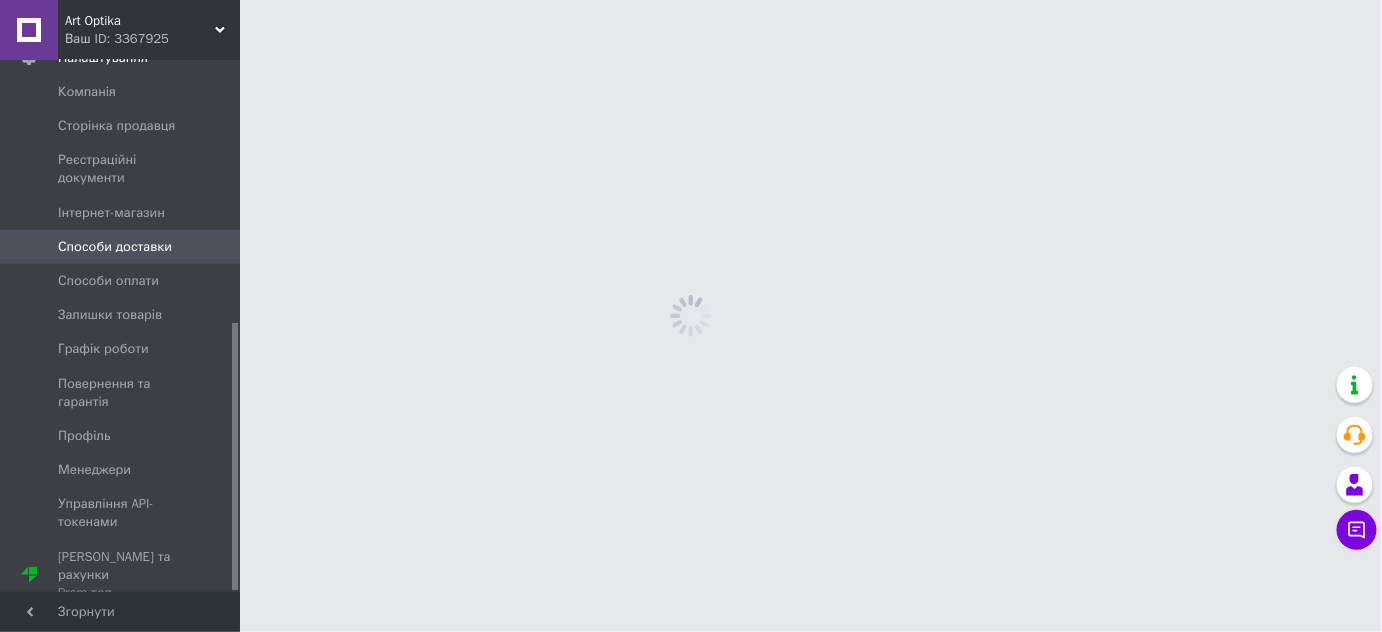 scroll, scrollTop: 0, scrollLeft: 0, axis: both 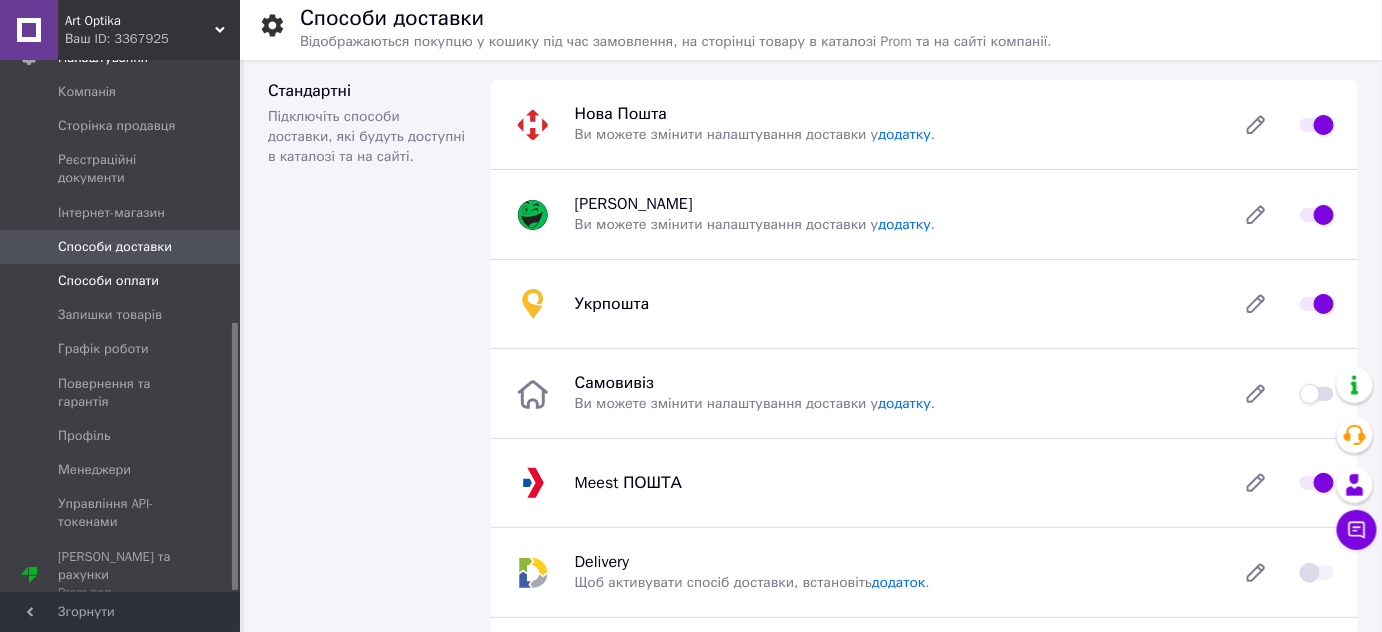 click on "Способи оплати" at bounding box center [108, 281] 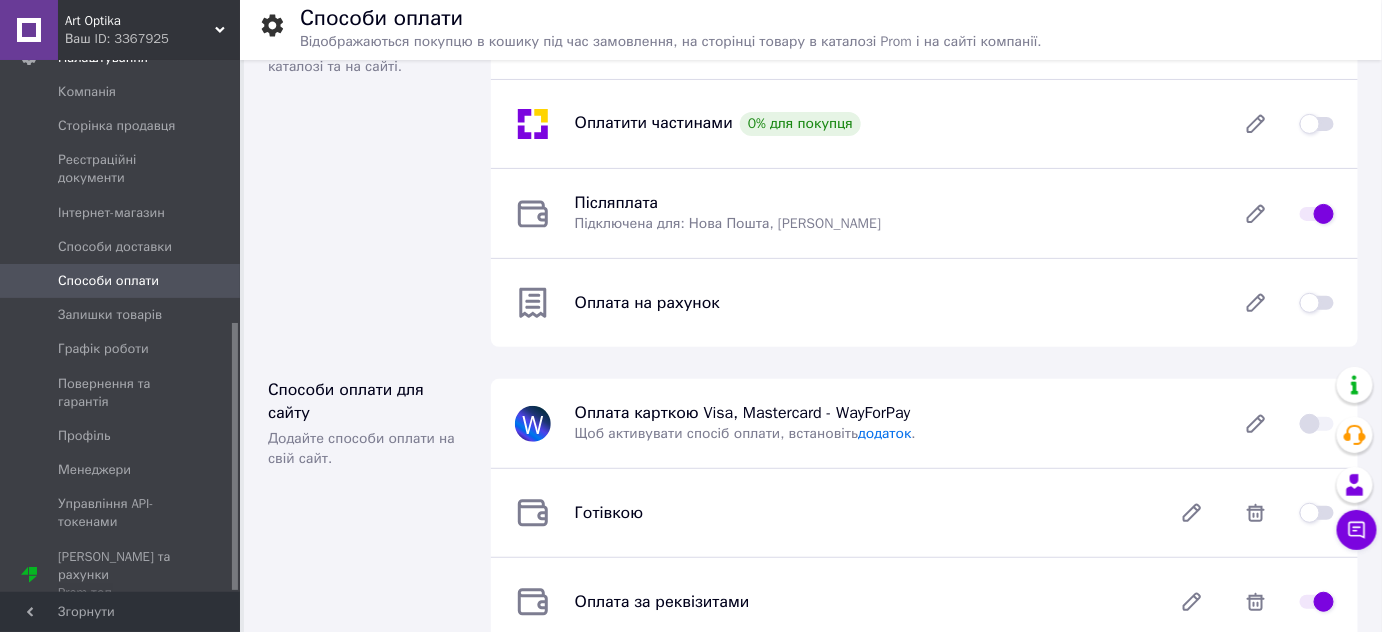 scroll, scrollTop: 333, scrollLeft: 0, axis: vertical 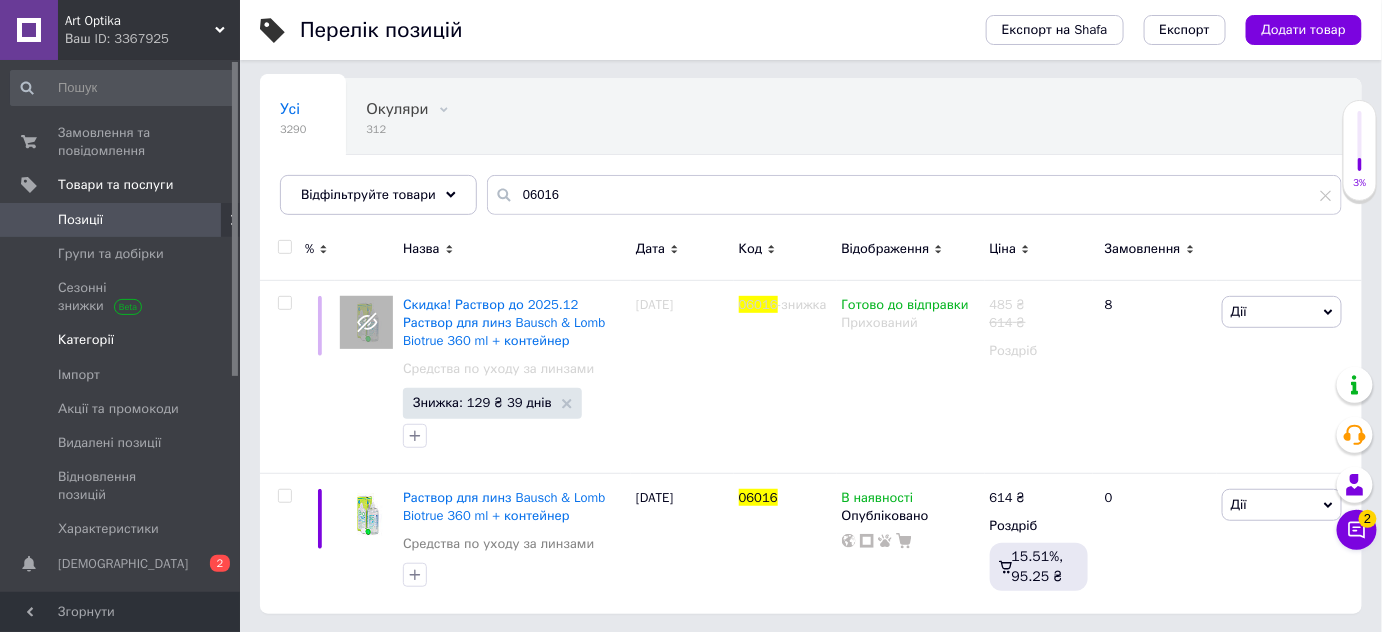 click on "Категорії" at bounding box center [86, 340] 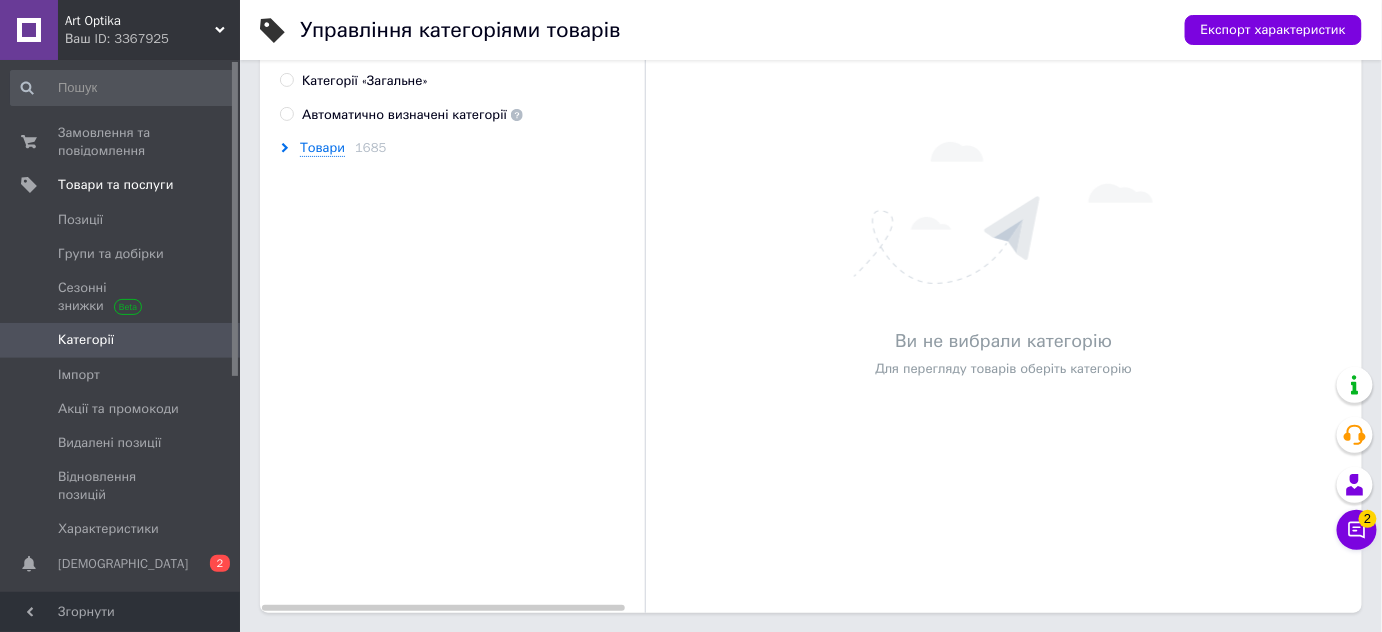 scroll, scrollTop: 0, scrollLeft: 0, axis: both 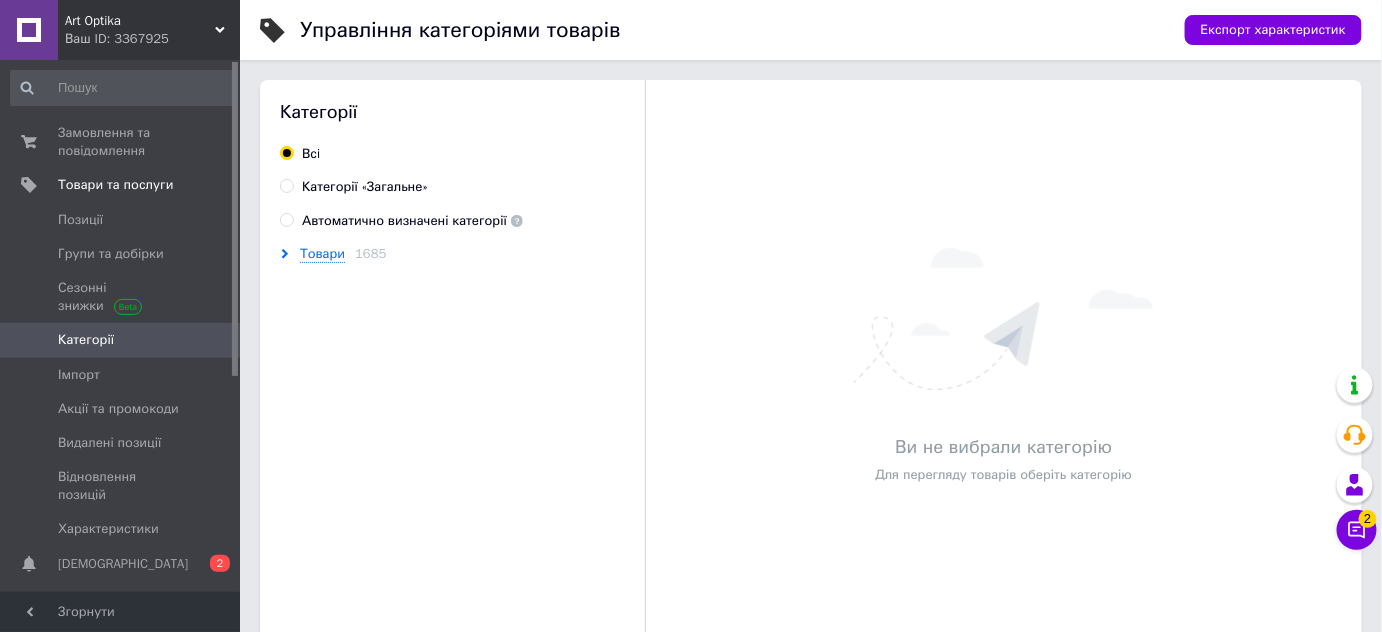 click on "Категорії «Загальне»" at bounding box center (286, 185) 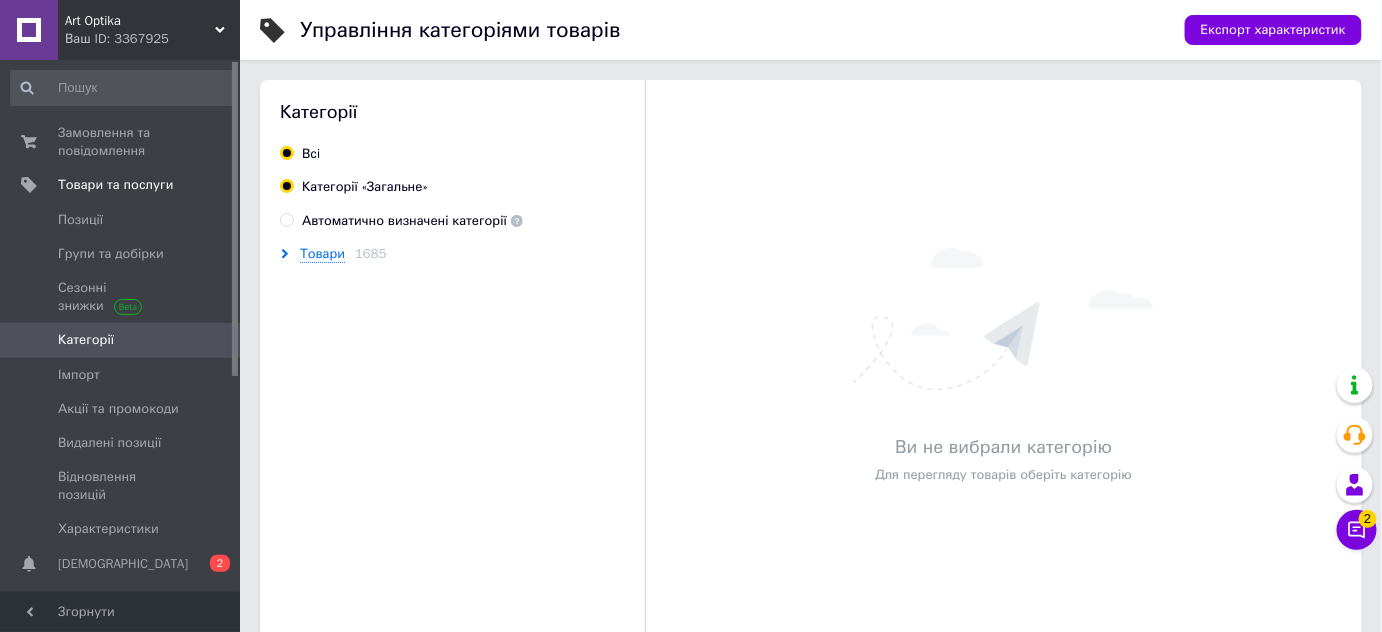 radio on "true" 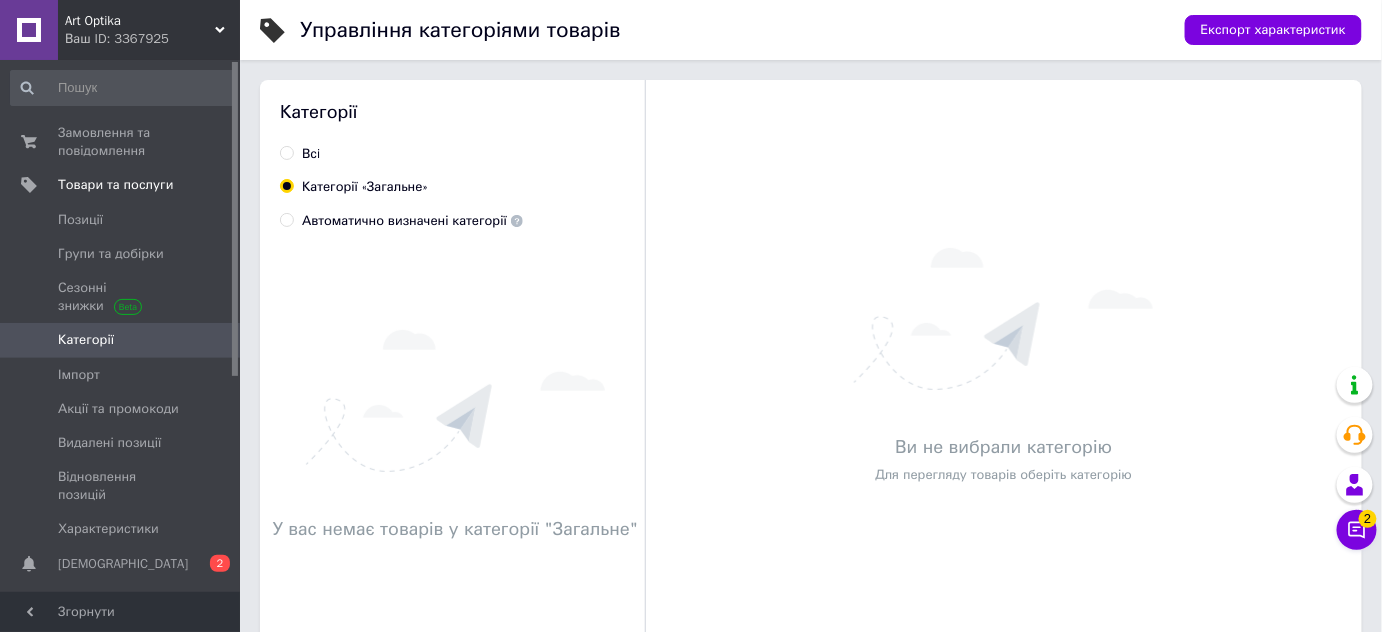 click on "Автоматично визначені категорії" at bounding box center (286, 219) 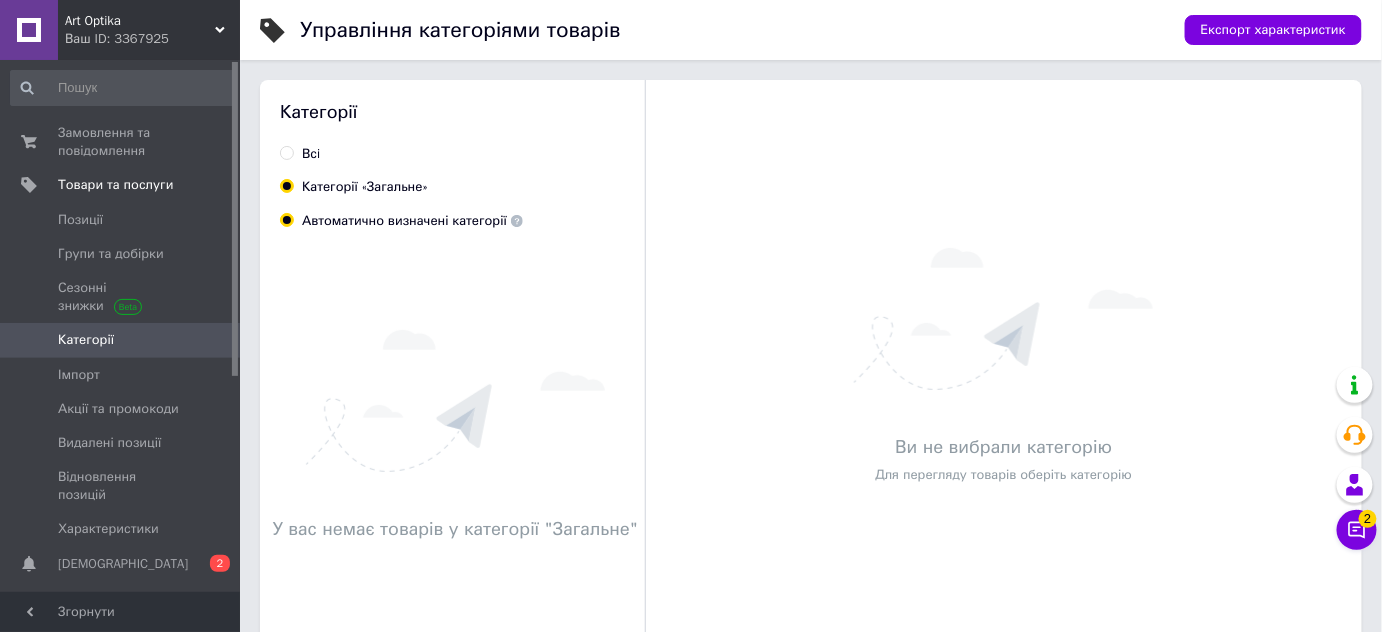 radio on "true" 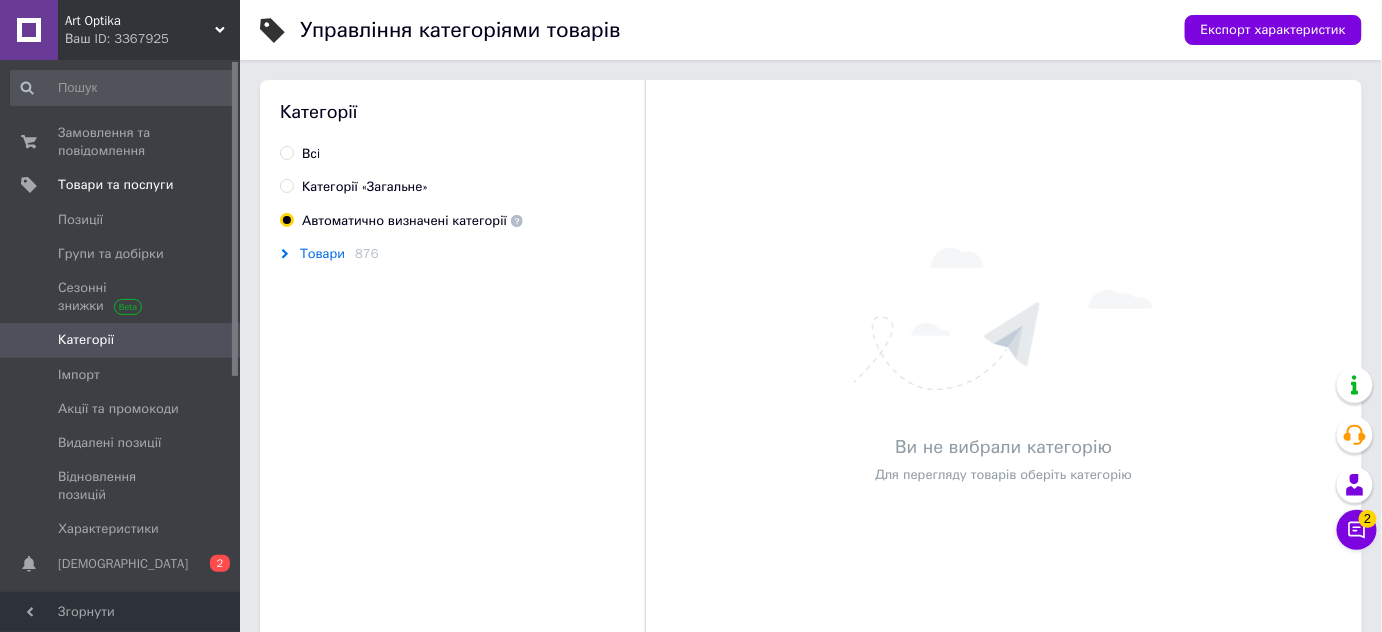click on "Товари" at bounding box center (322, 254) 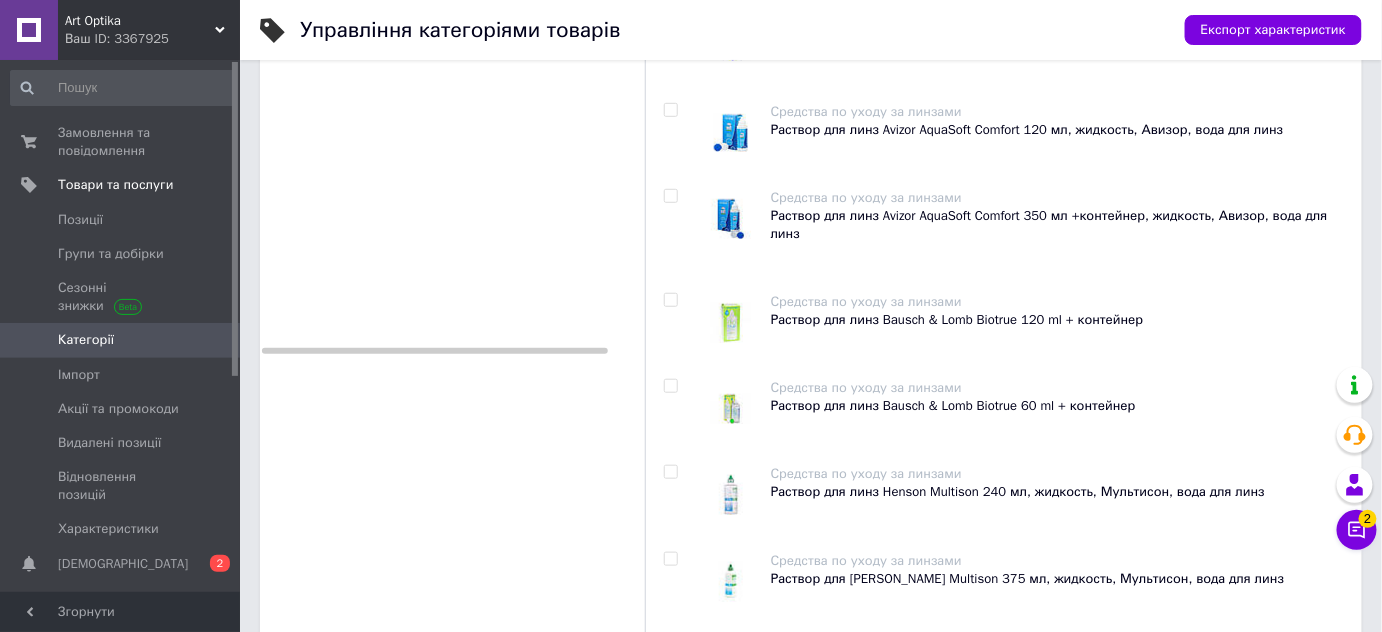 scroll, scrollTop: 90, scrollLeft: 0, axis: vertical 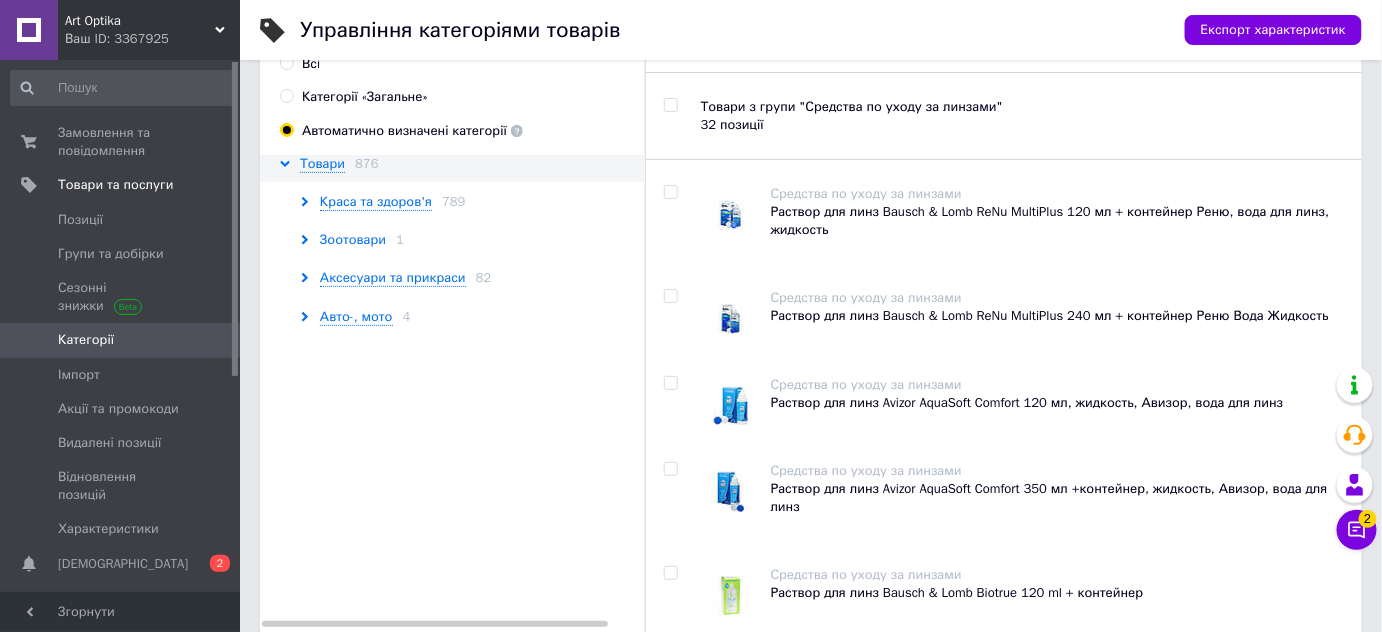 click on "Зоотовари" at bounding box center [353, 240] 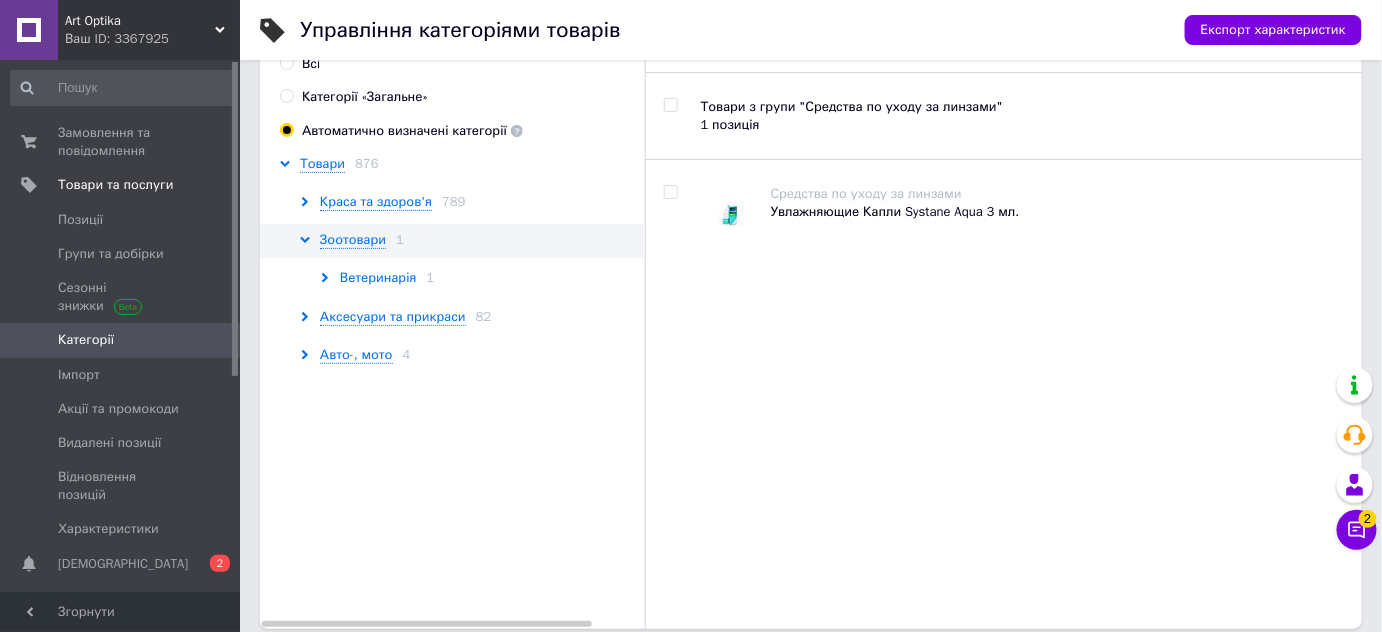 click on "Ветеринарія" at bounding box center [378, 278] 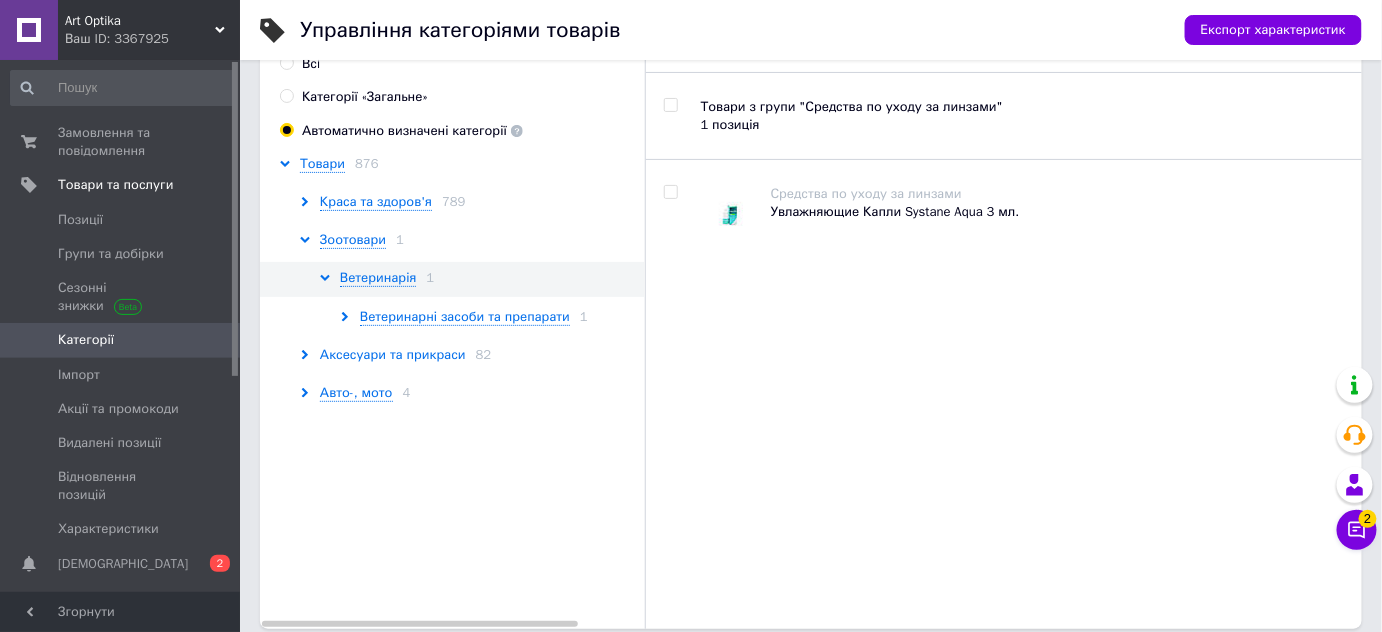 click on "Аксесуари та прикраси" at bounding box center (393, 355) 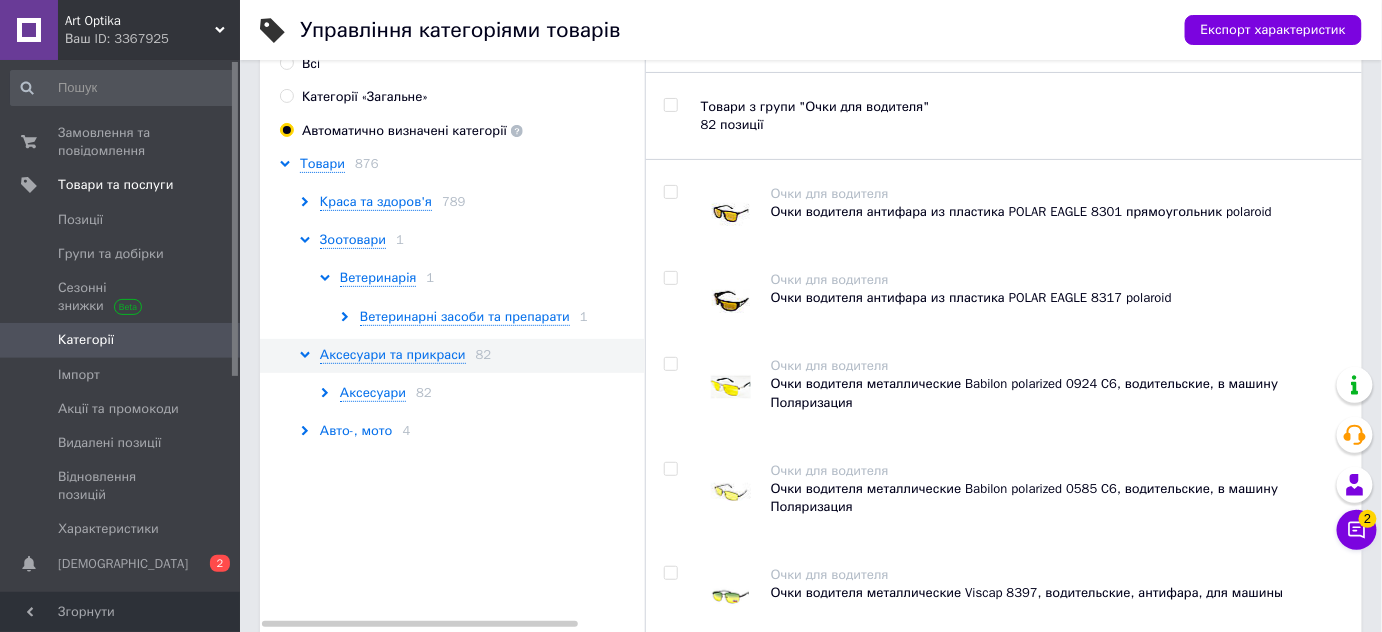 click on "Авто-, мото" at bounding box center [356, 431] 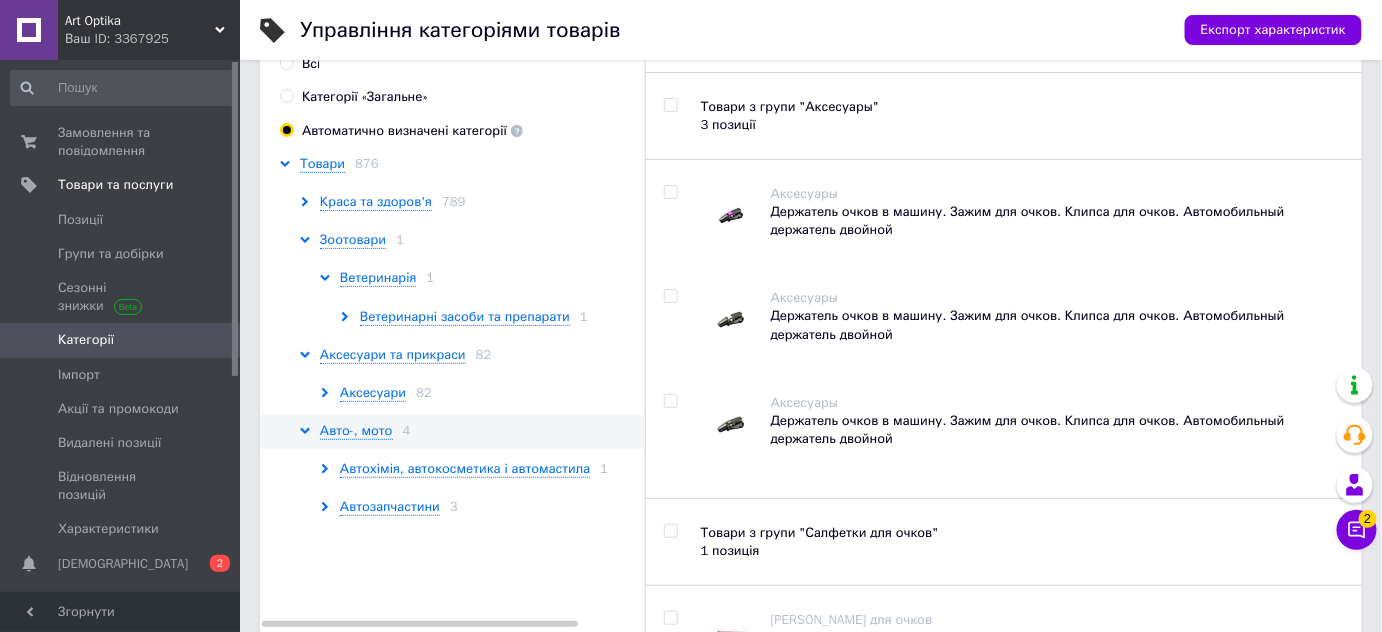 scroll, scrollTop: 174, scrollLeft: 0, axis: vertical 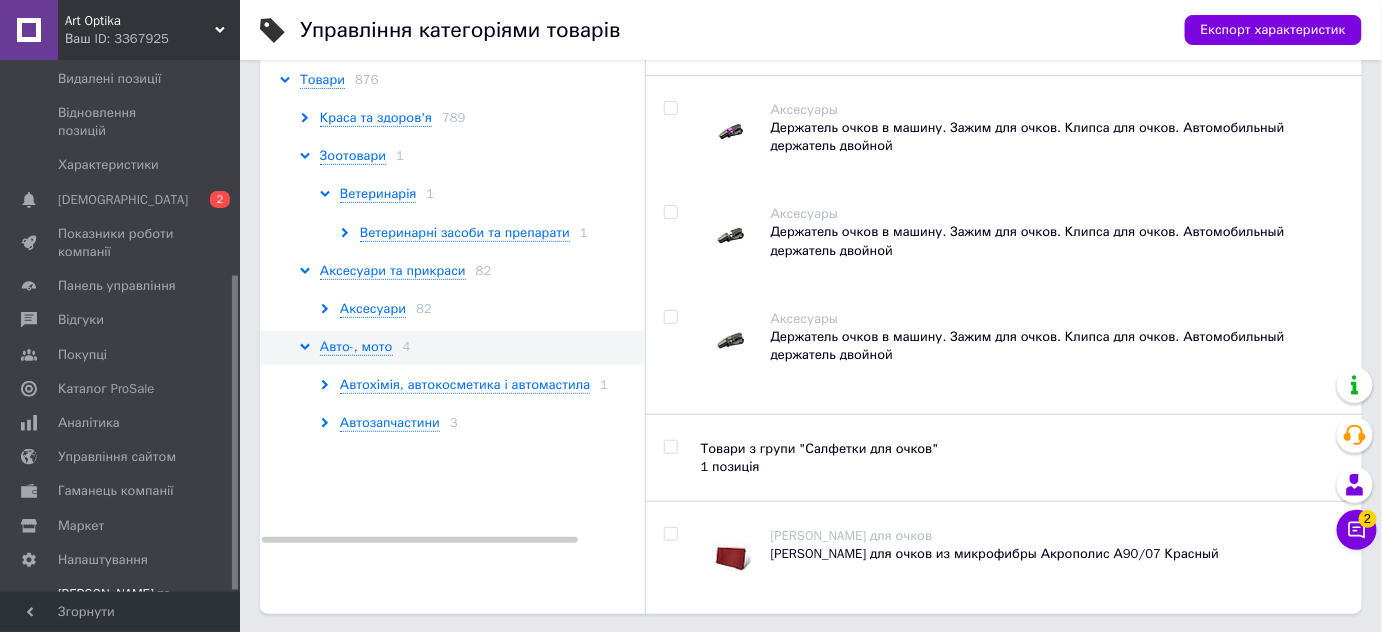 click on "Тарифи та рахунки Prom топ" at bounding box center (121, 612) 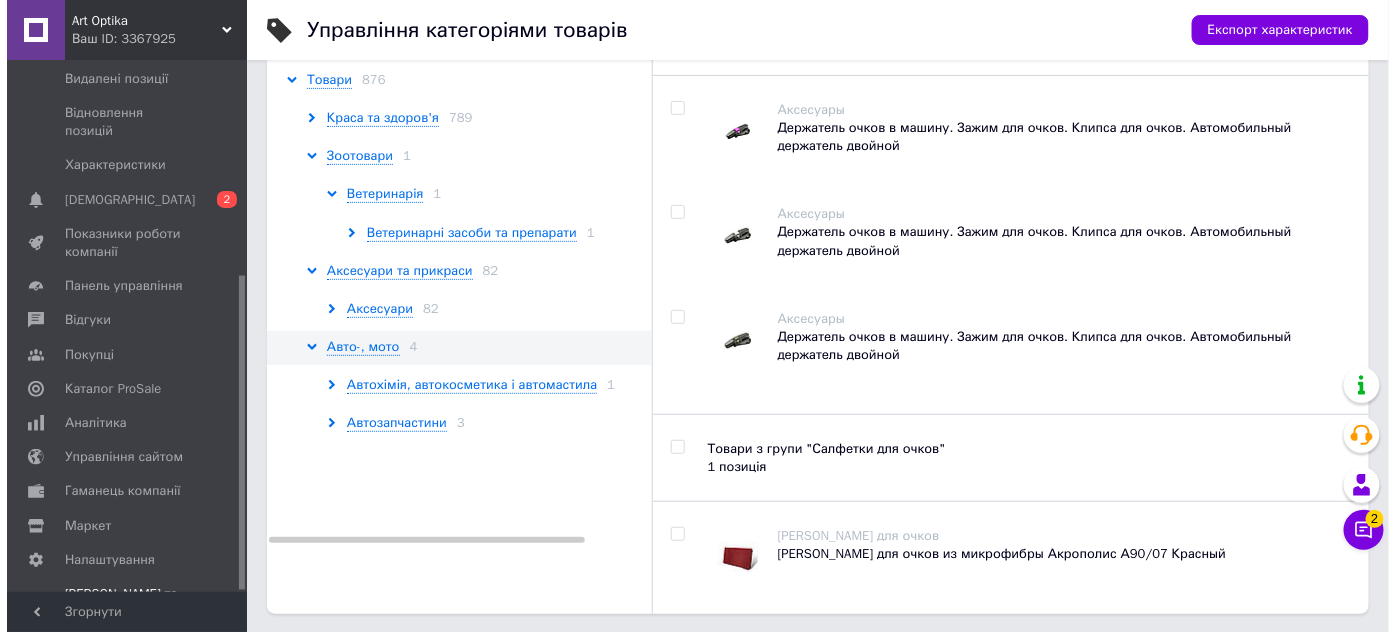 scroll, scrollTop: 0, scrollLeft: 0, axis: both 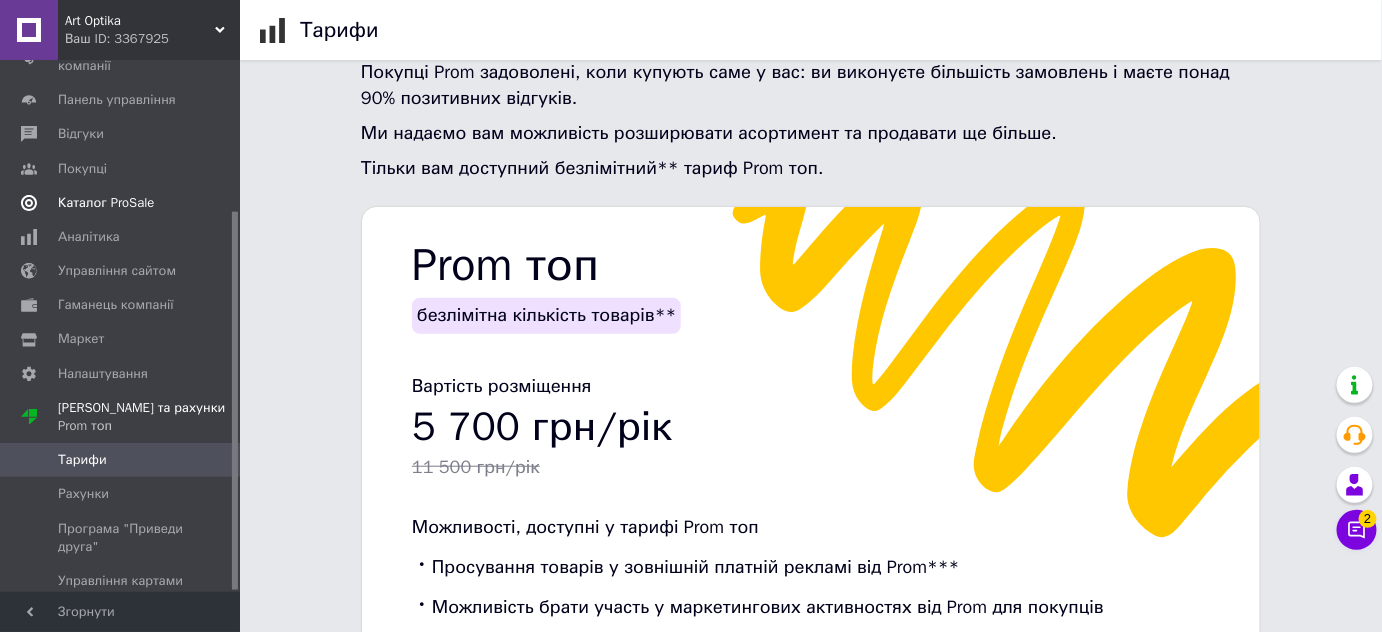 click on "Каталог ProSale" at bounding box center [106, 203] 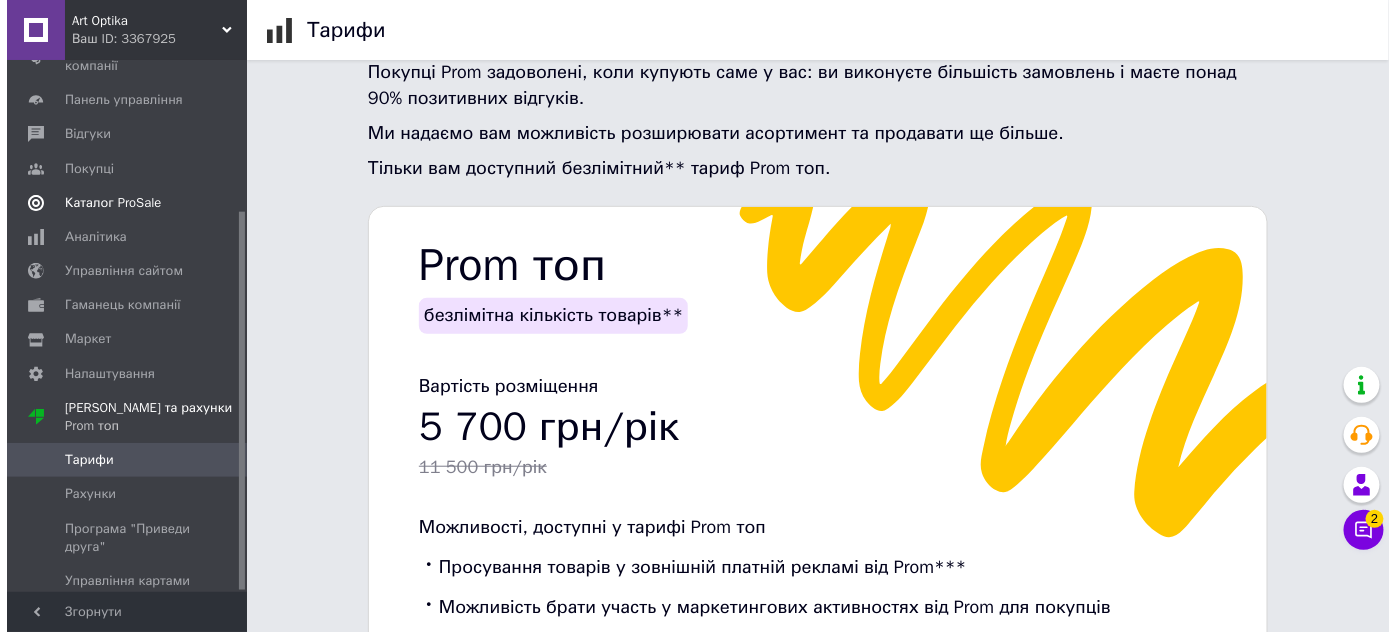 scroll, scrollTop: 0, scrollLeft: 0, axis: both 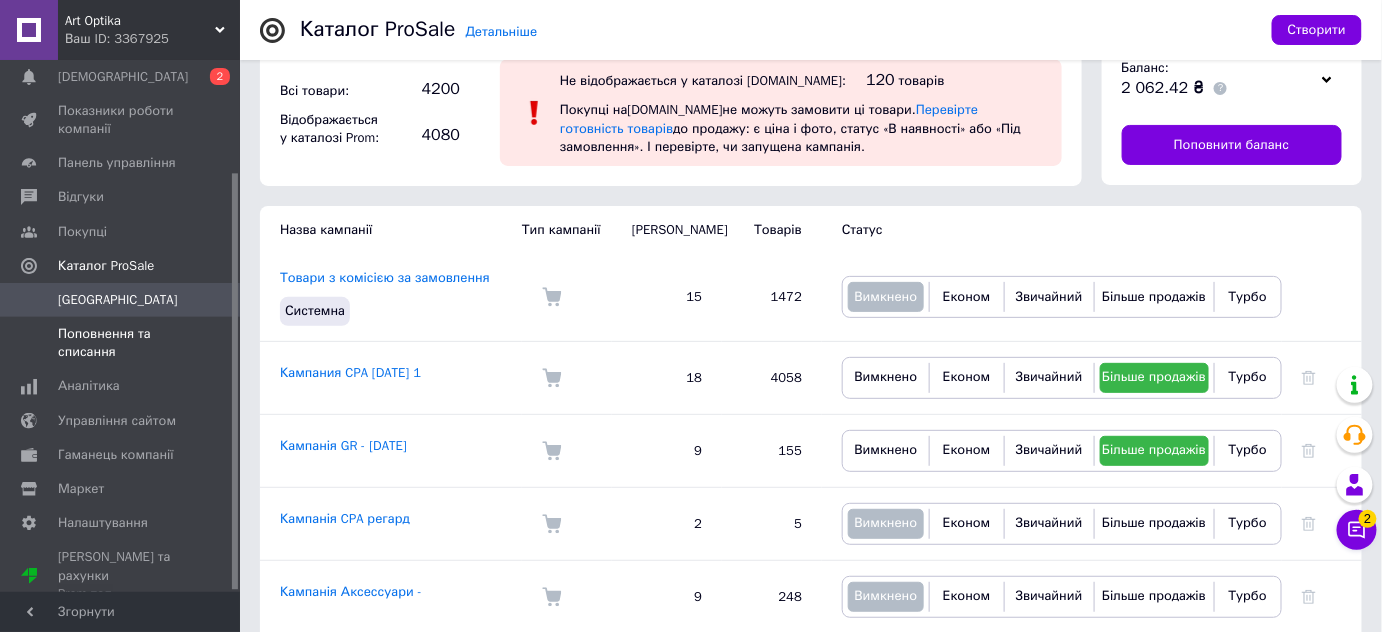 click on "Поповнення та списання" at bounding box center [121, 343] 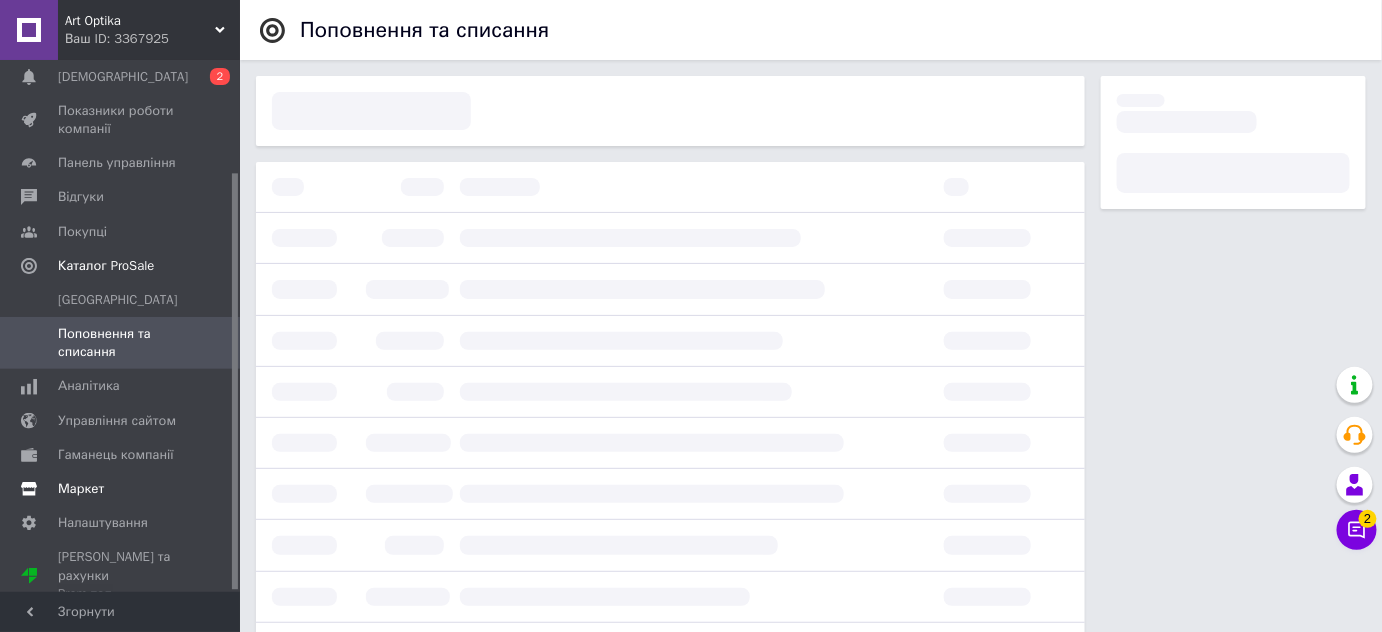 scroll, scrollTop: 90, scrollLeft: 0, axis: vertical 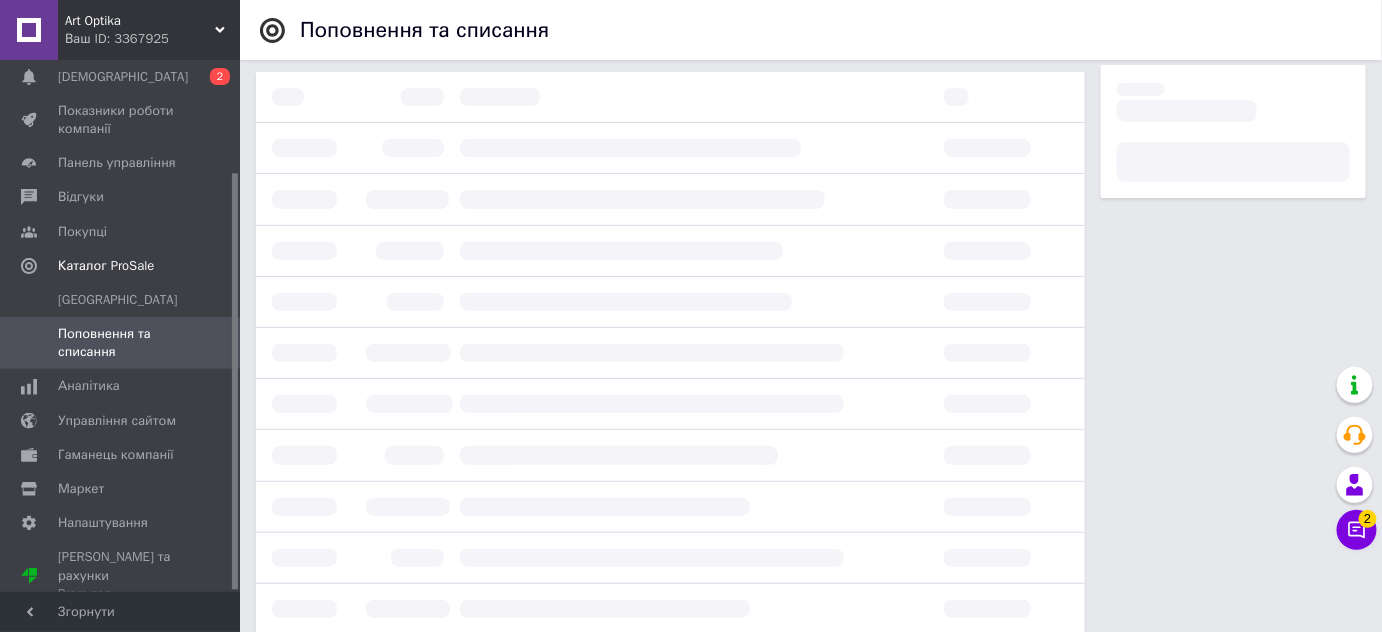 drag, startPoint x: 233, startPoint y: 499, endPoint x: 234, endPoint y: 532, distance: 33.01515 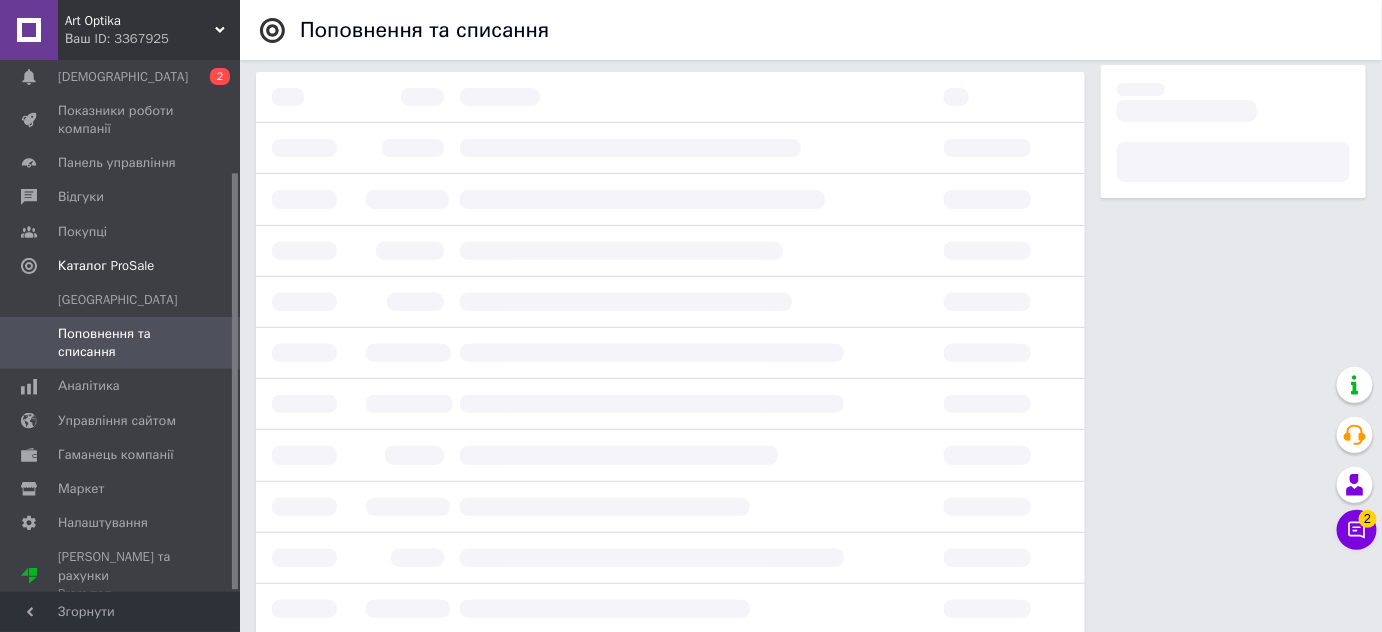 click at bounding box center [235, 381] 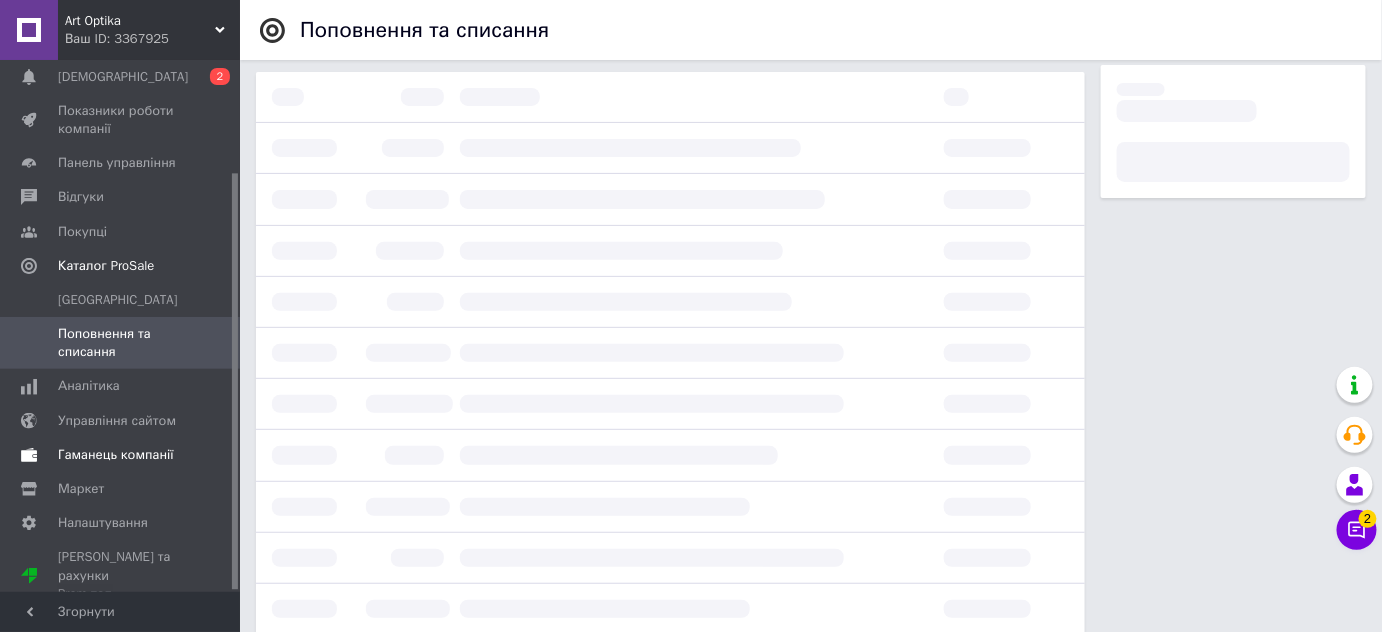 click on "Гаманець компанії" at bounding box center (116, 455) 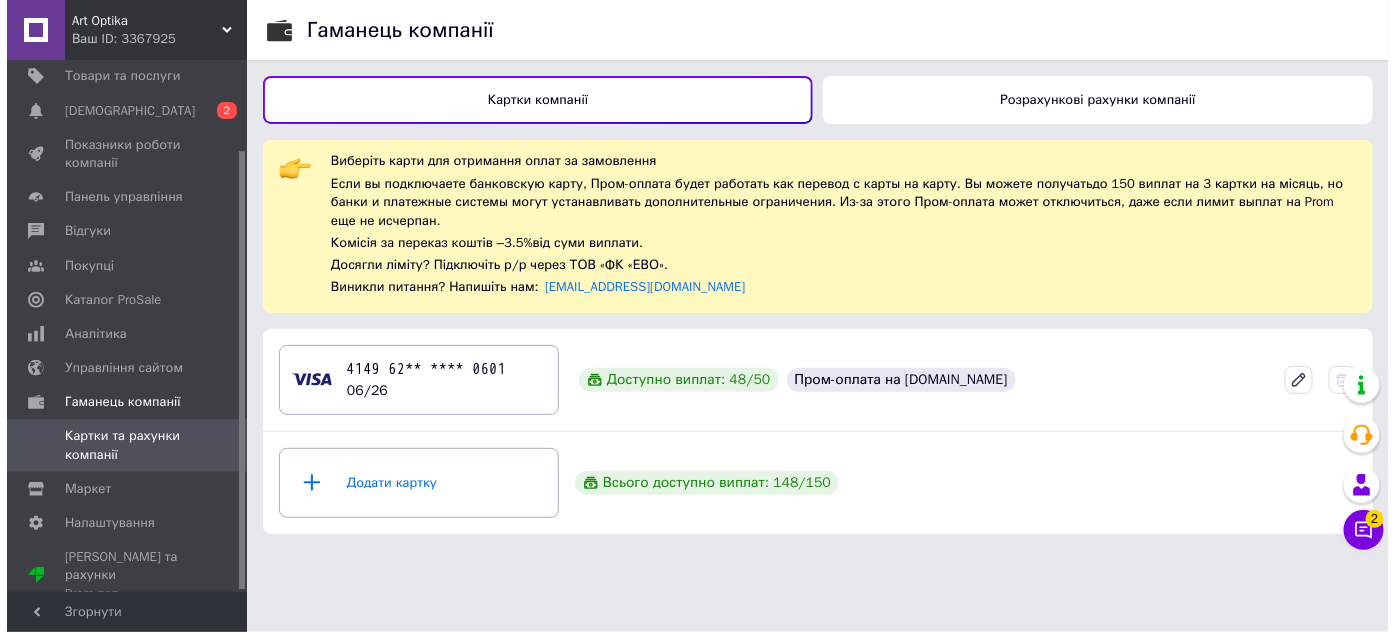 scroll, scrollTop: 0, scrollLeft: 0, axis: both 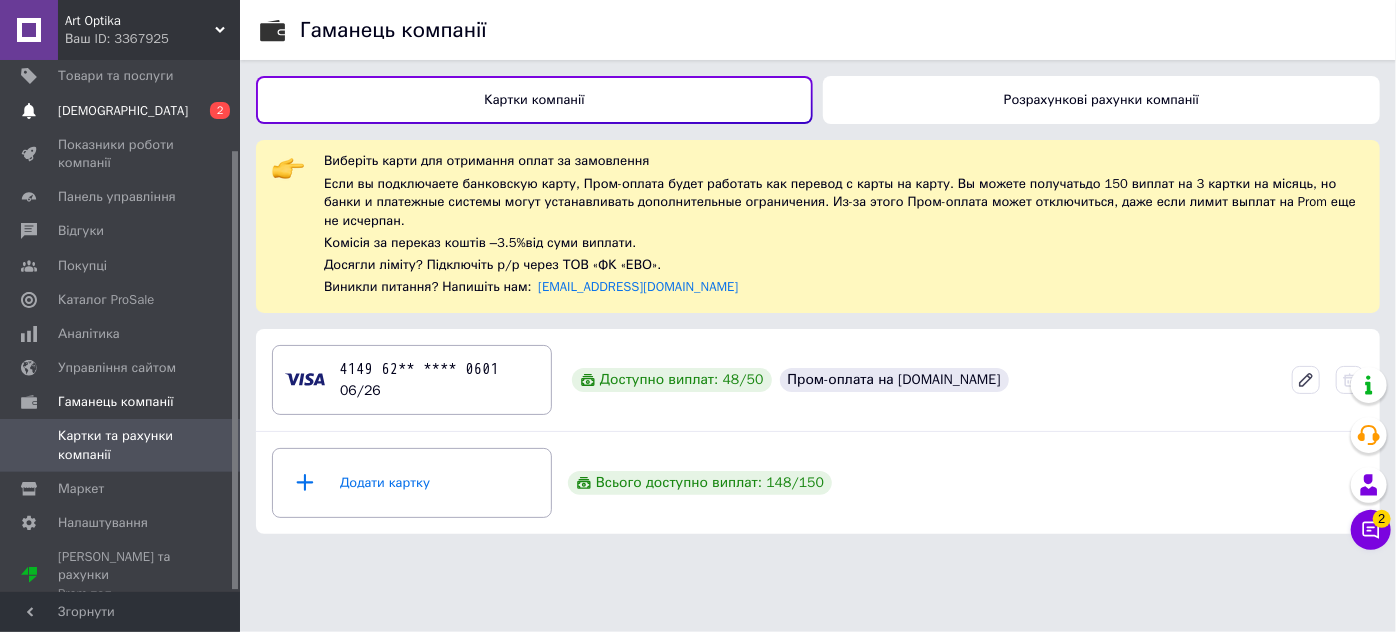 click on "[DEMOGRAPHIC_DATA]" at bounding box center (123, 111) 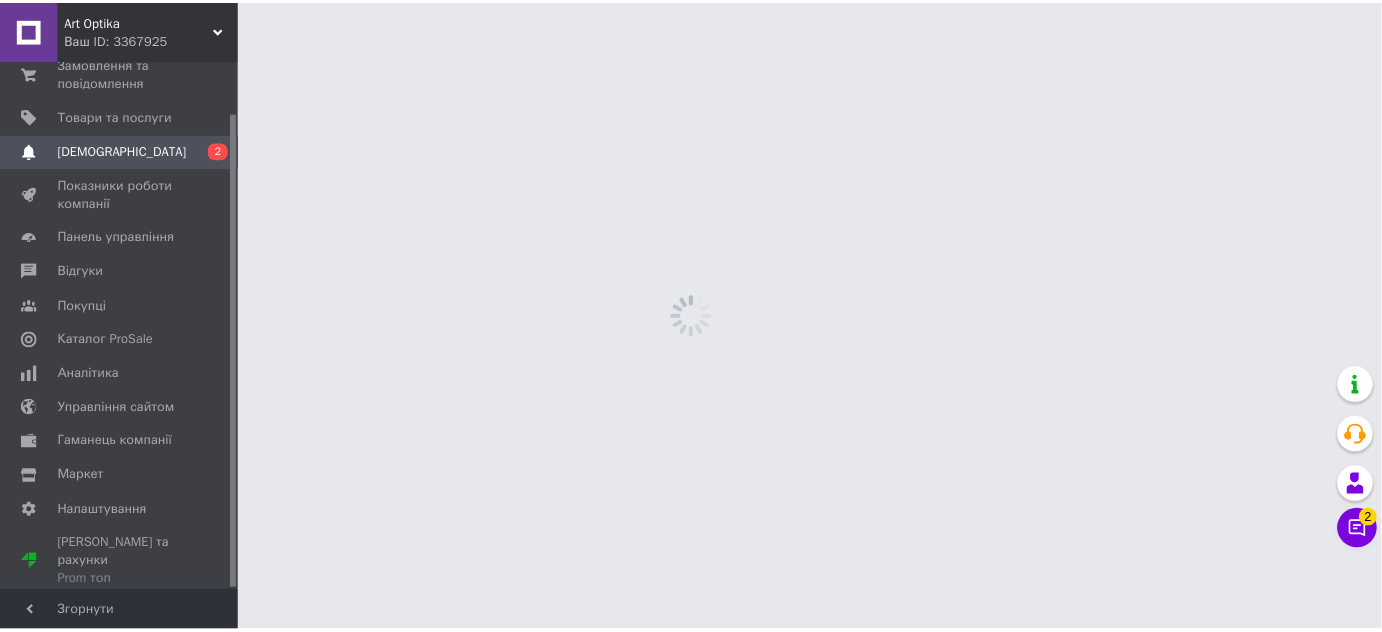 scroll, scrollTop: 56, scrollLeft: 0, axis: vertical 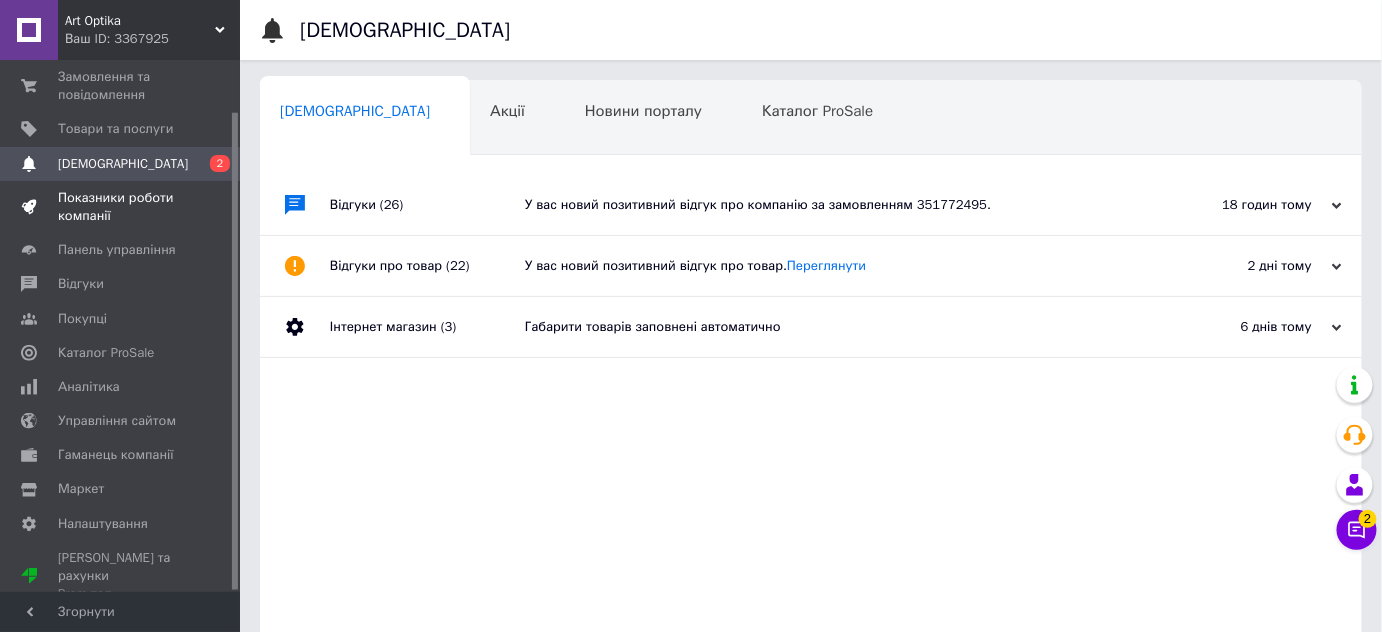 click on "Показники роботи компанії" at bounding box center (121, 207) 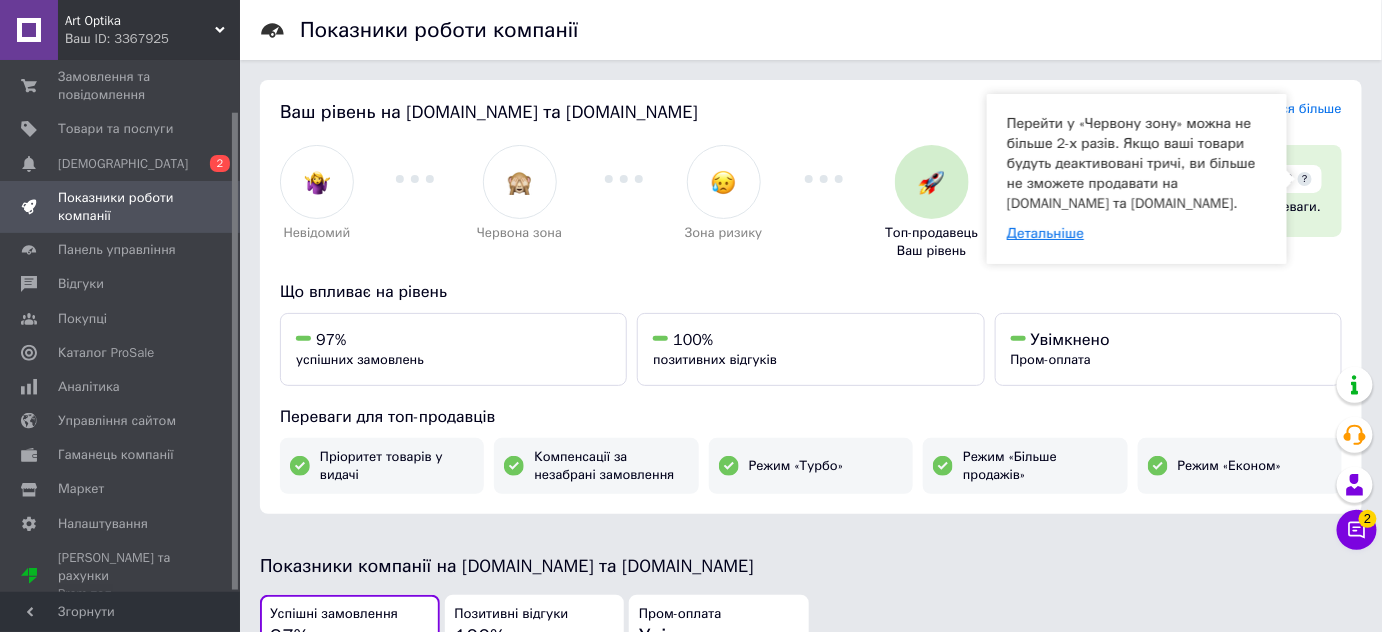 click on "Детальніше" at bounding box center [1045, 233] 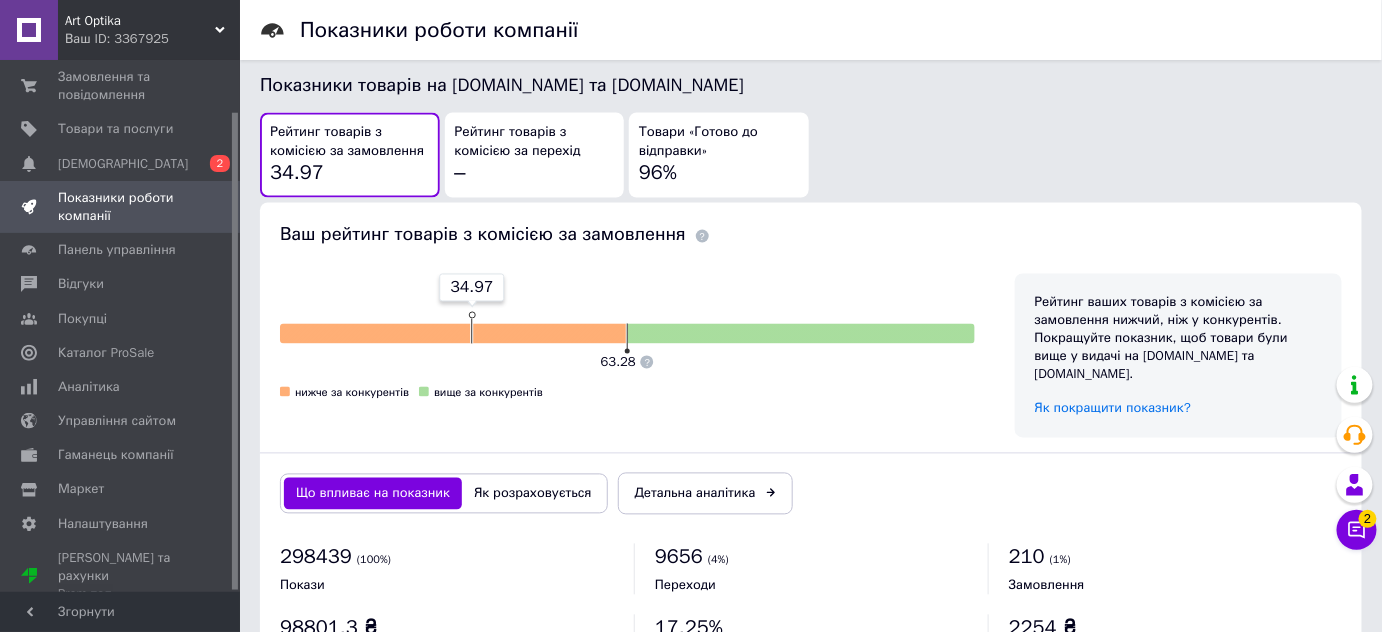 scroll, scrollTop: 1173, scrollLeft: 0, axis: vertical 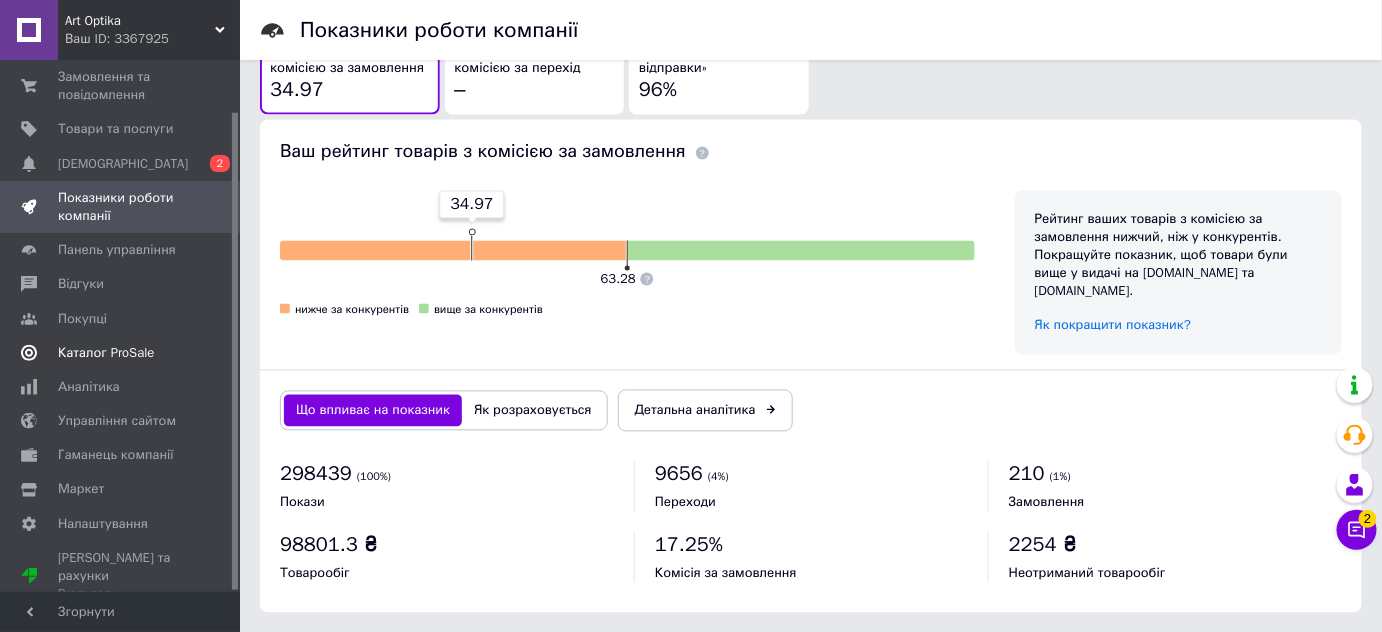 click on "Каталог ProSale" at bounding box center (106, 353) 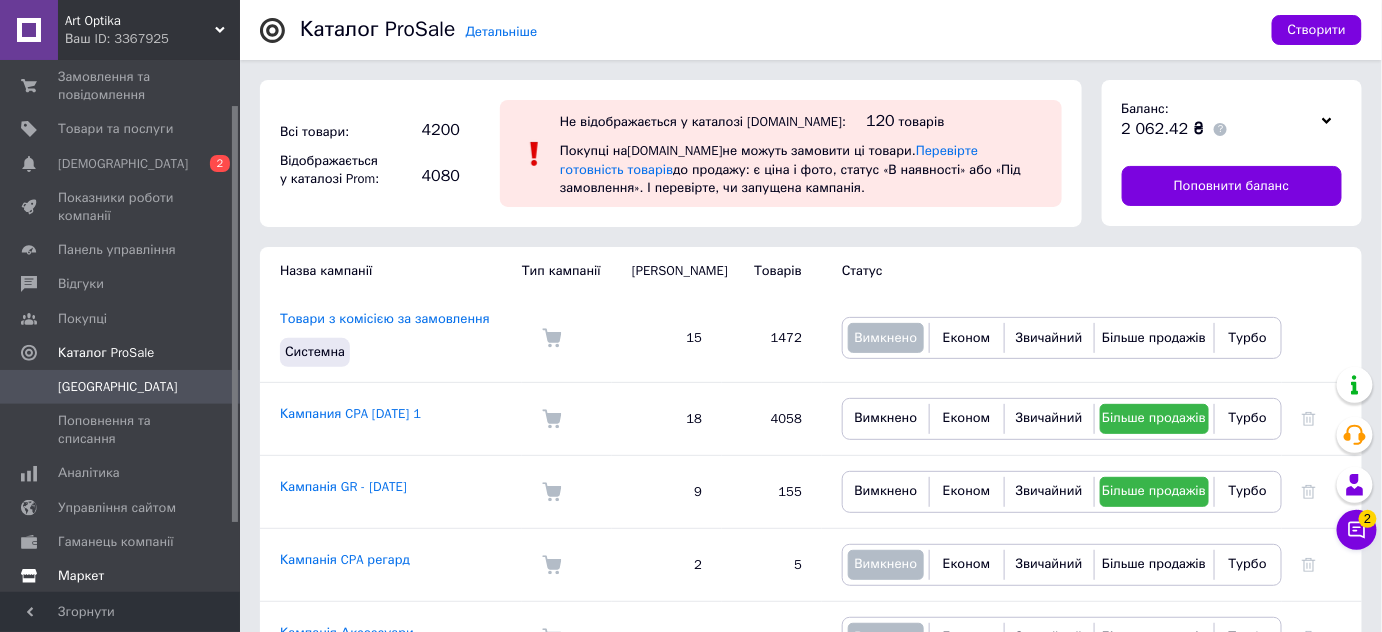 click on "Маркет" at bounding box center (81, 576) 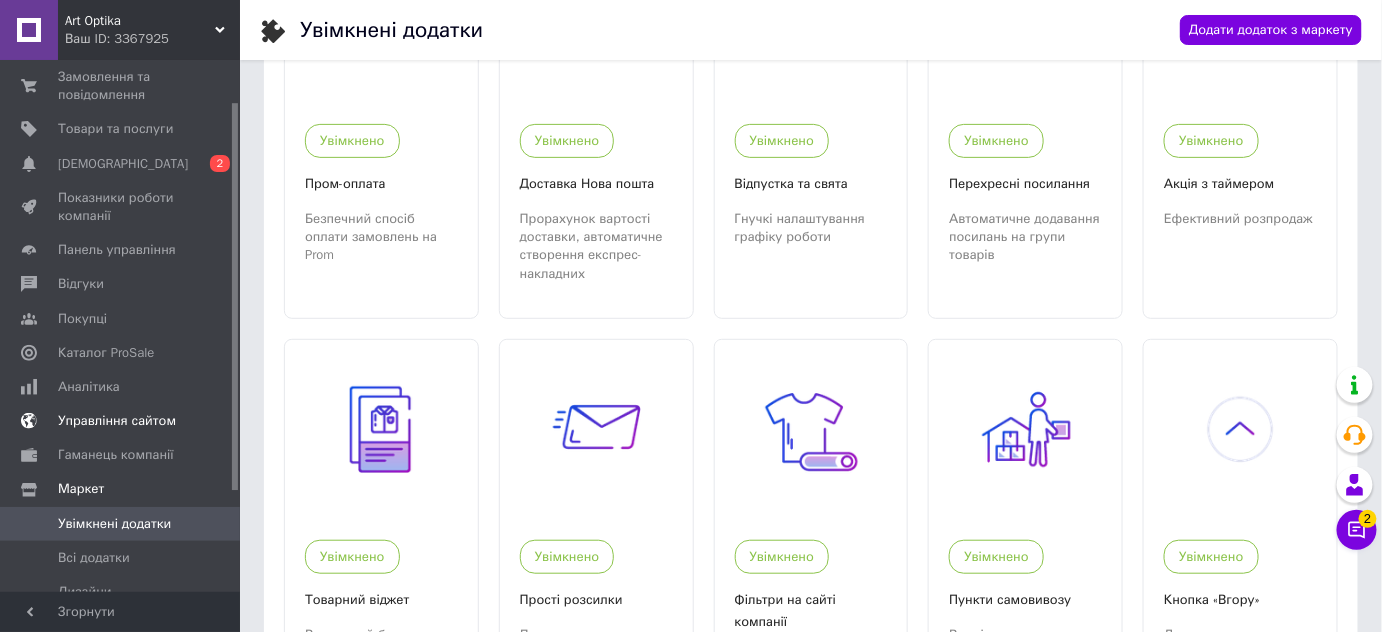 scroll, scrollTop: 272, scrollLeft: 0, axis: vertical 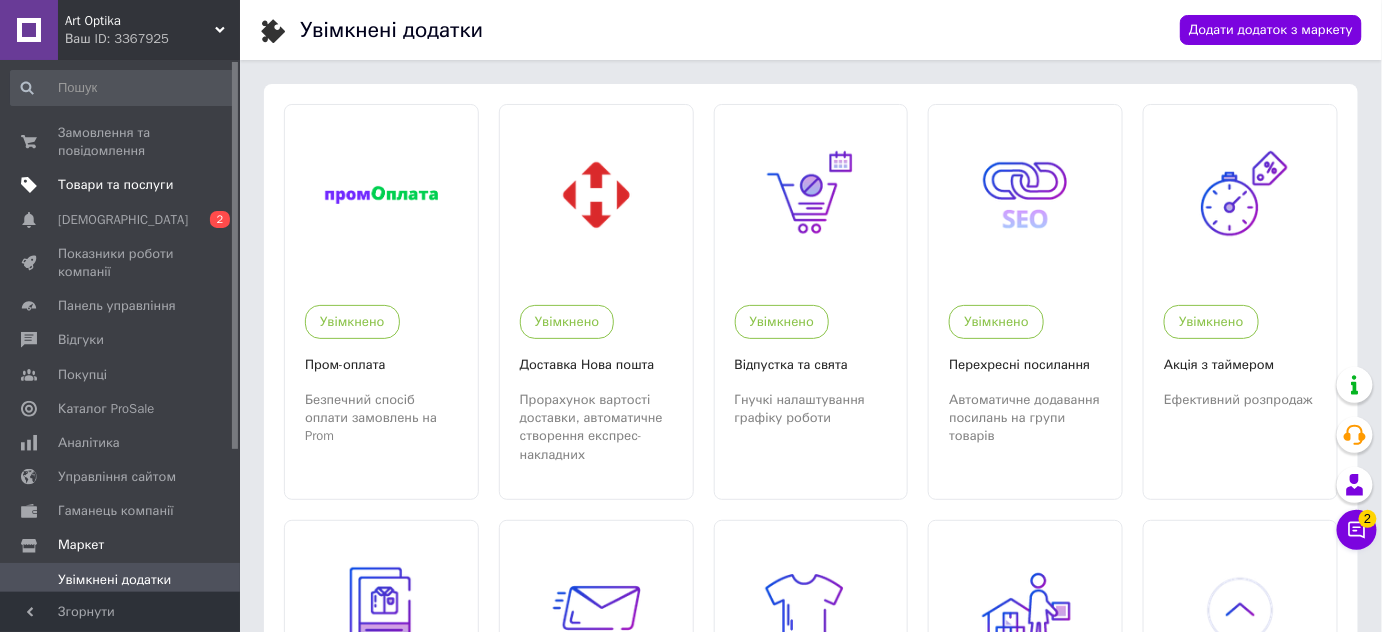 click on "Товари та послуги" at bounding box center (115, 185) 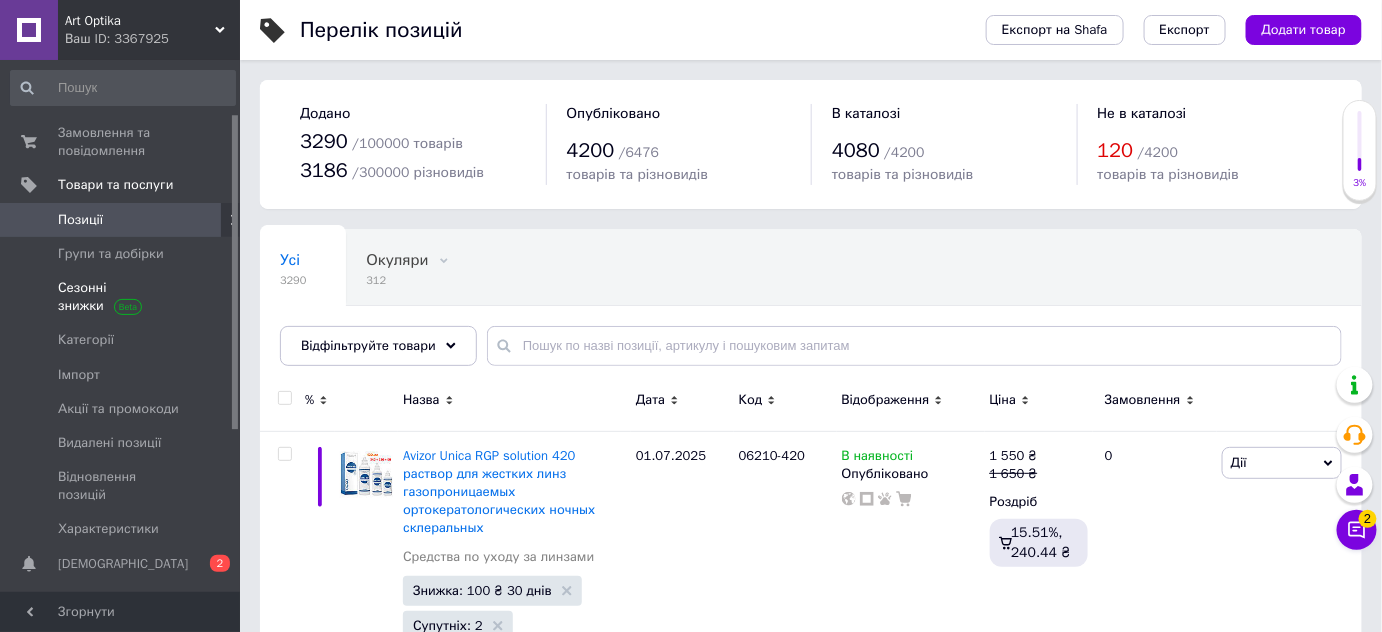 scroll, scrollTop: 90, scrollLeft: 0, axis: vertical 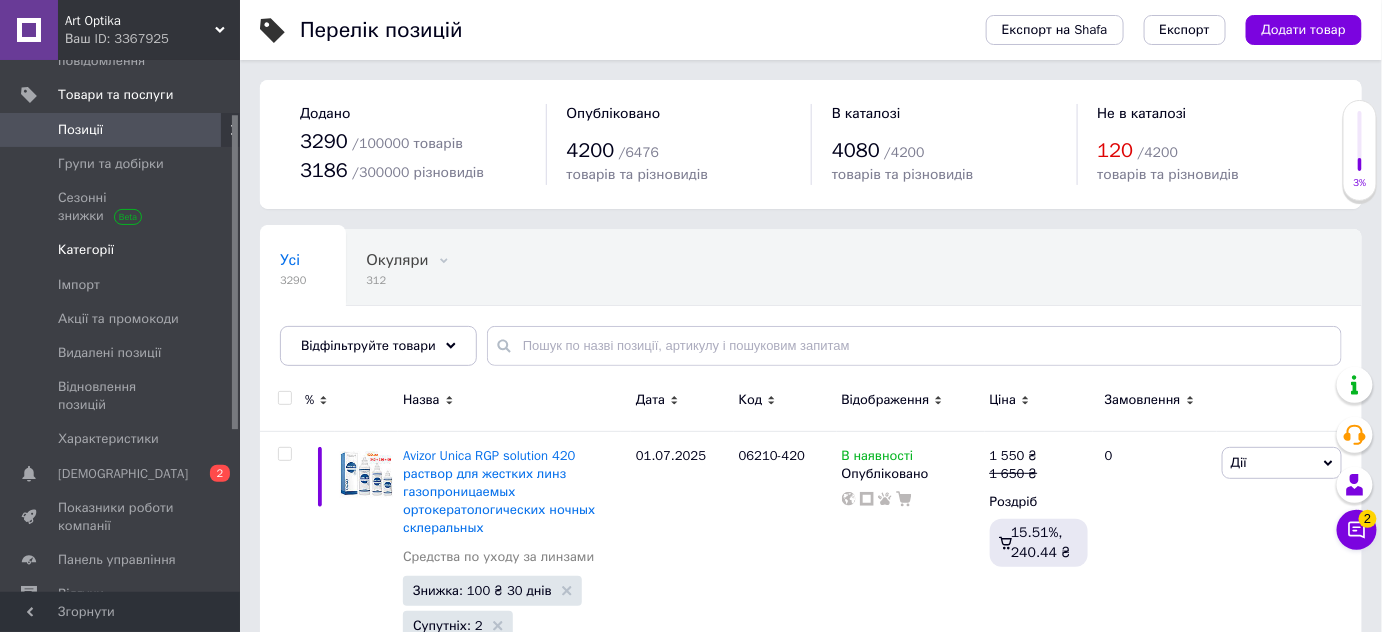 click on "Категорії" at bounding box center [86, 250] 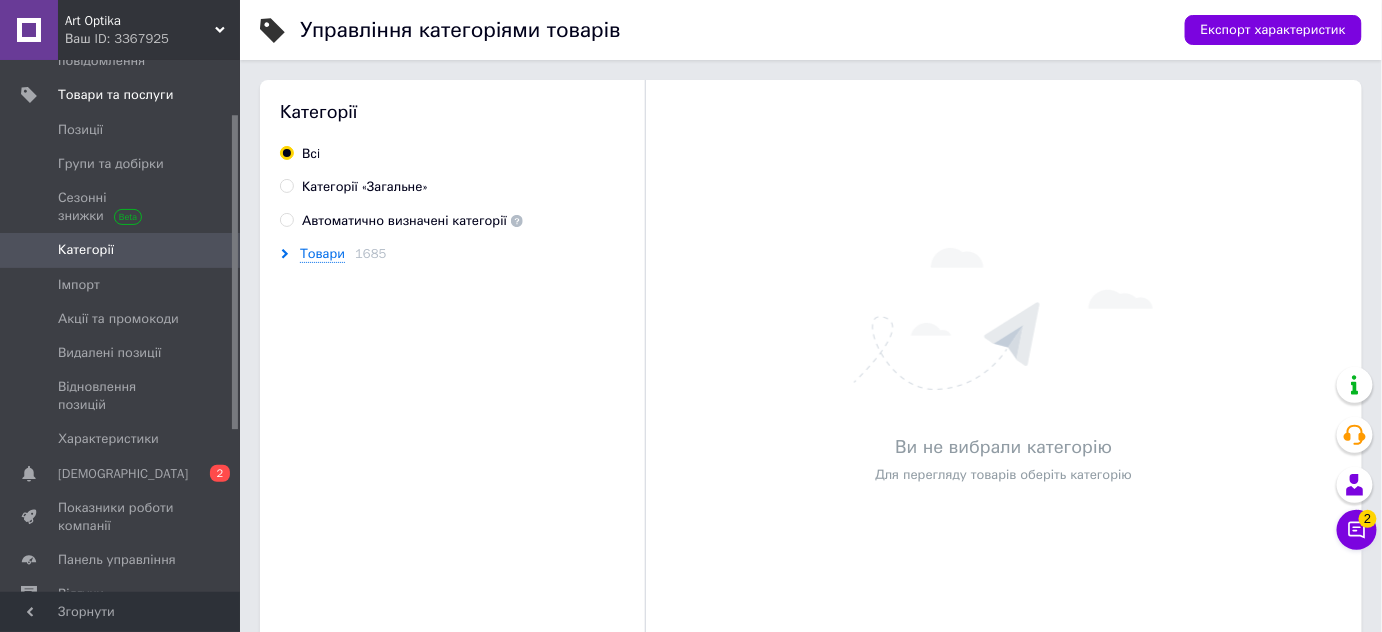 click 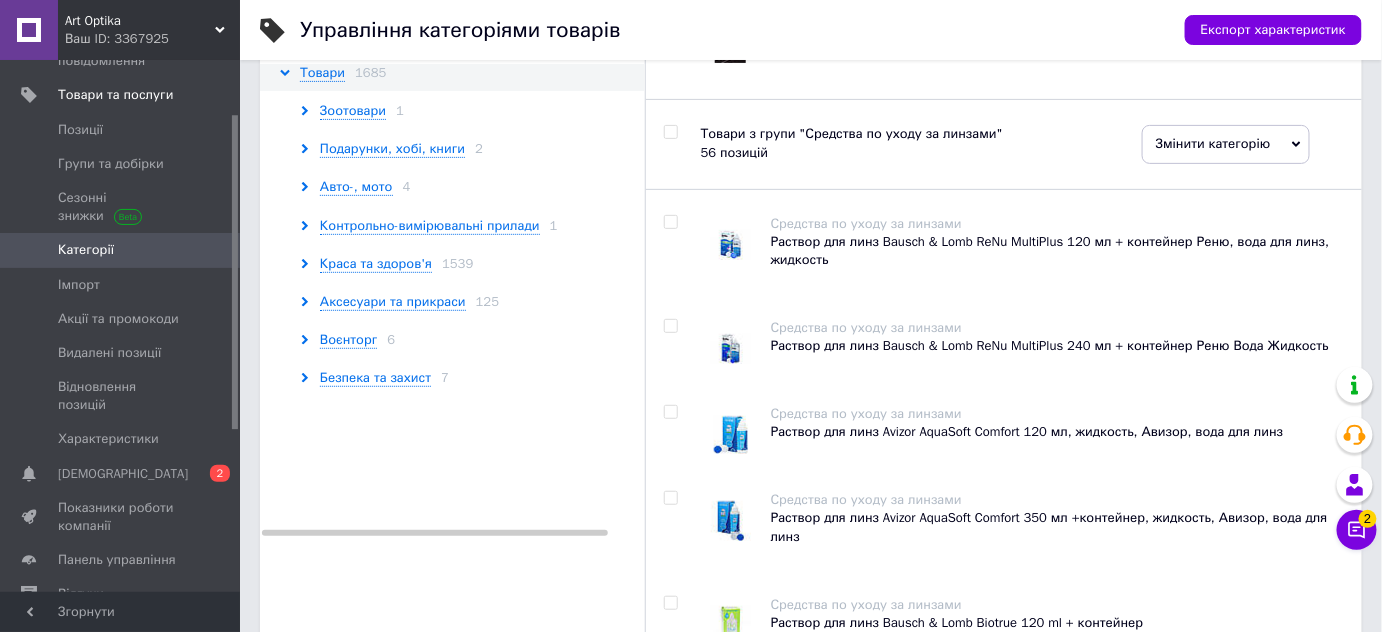 scroll, scrollTop: 90, scrollLeft: 0, axis: vertical 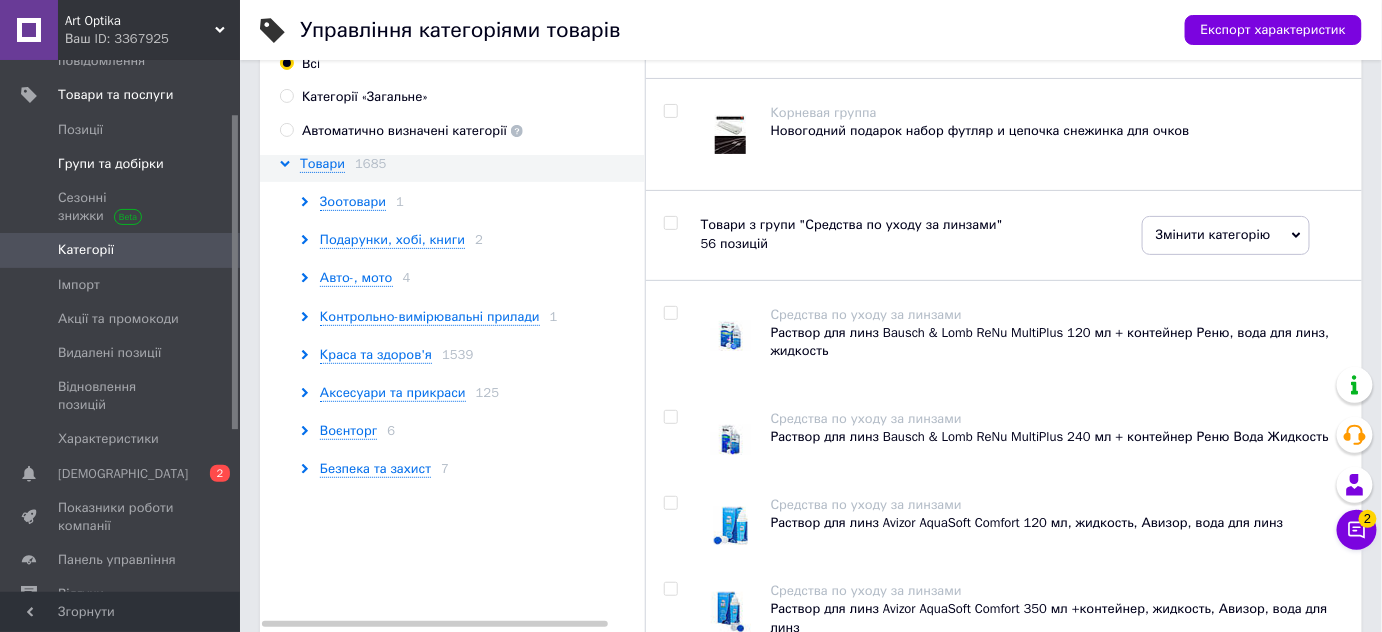 click on "Групи та добірки" at bounding box center (111, 164) 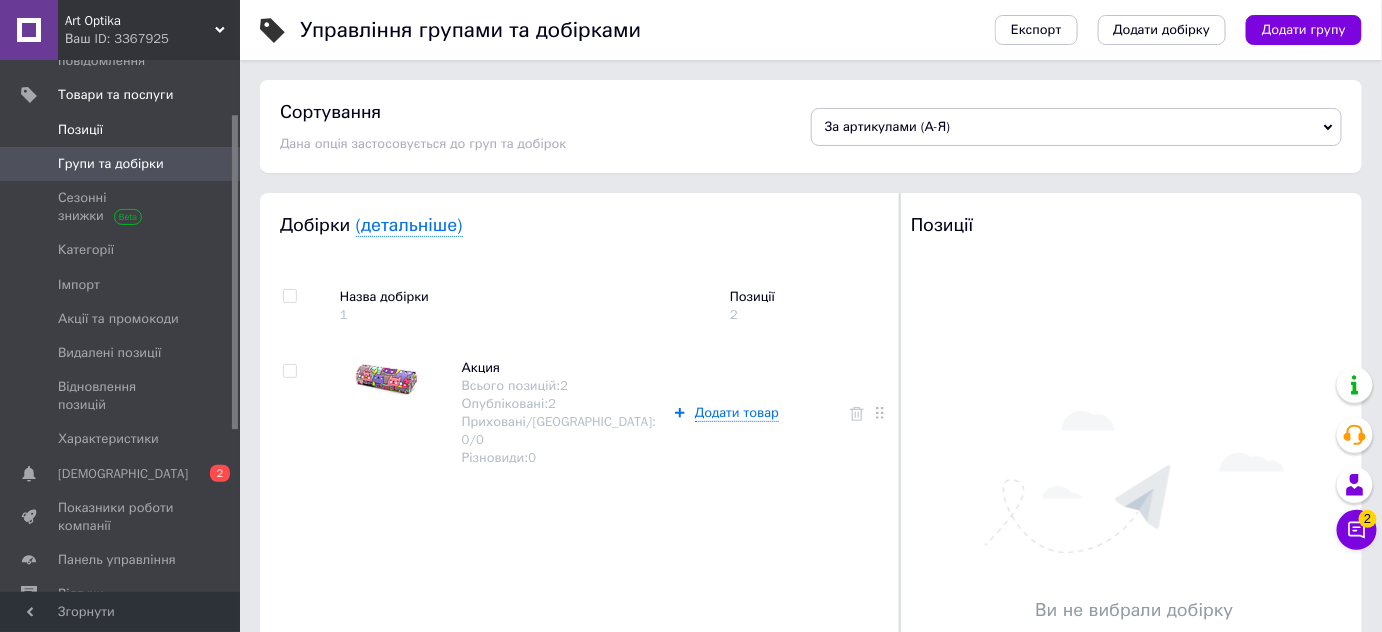 click on "Позиції" at bounding box center [80, 130] 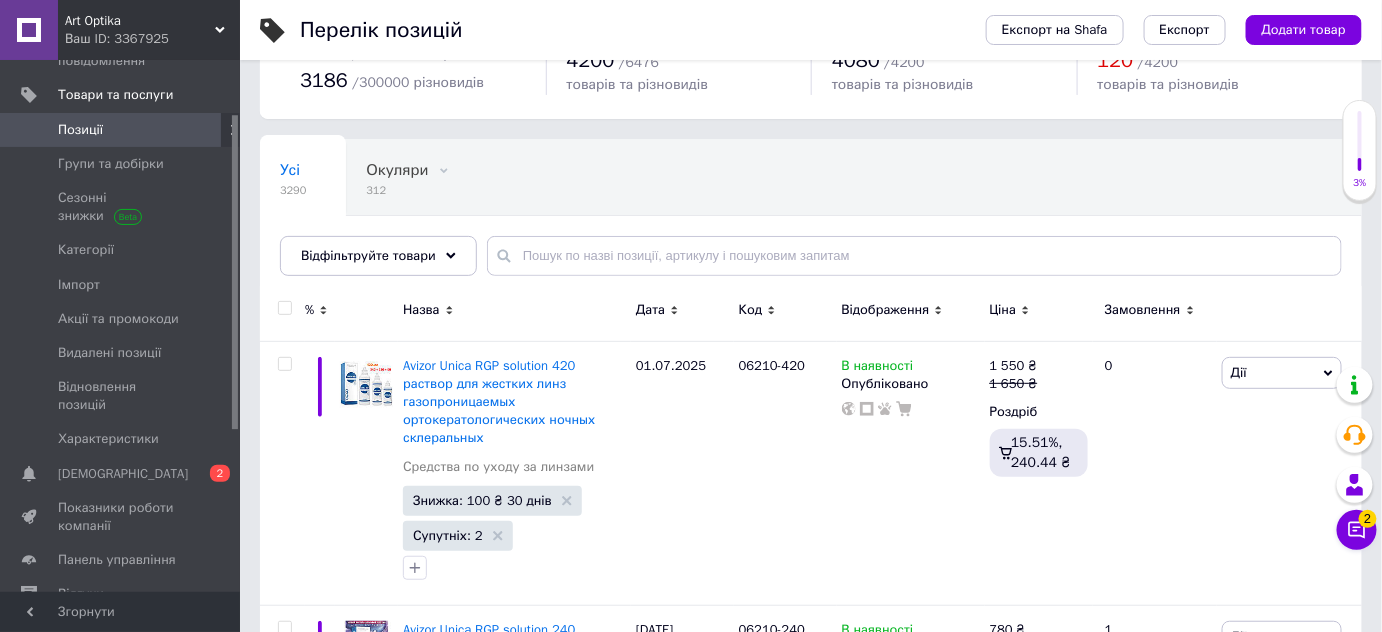 scroll, scrollTop: 0, scrollLeft: 0, axis: both 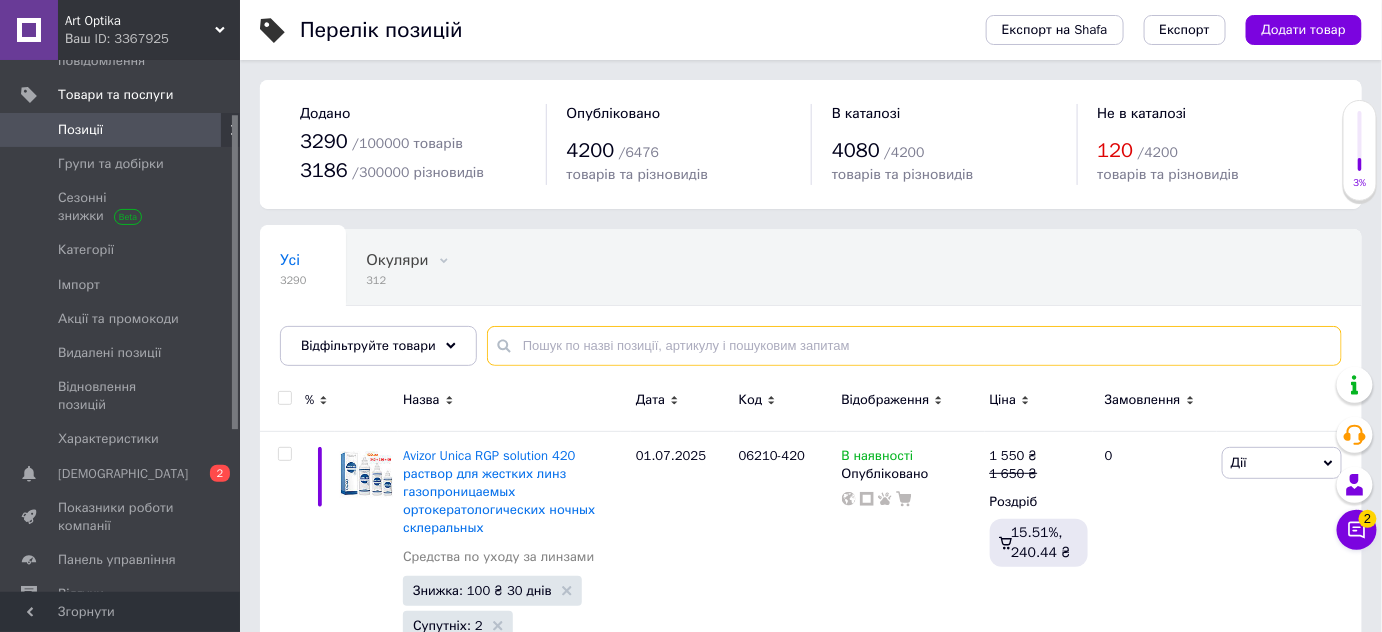 click at bounding box center [914, 346] 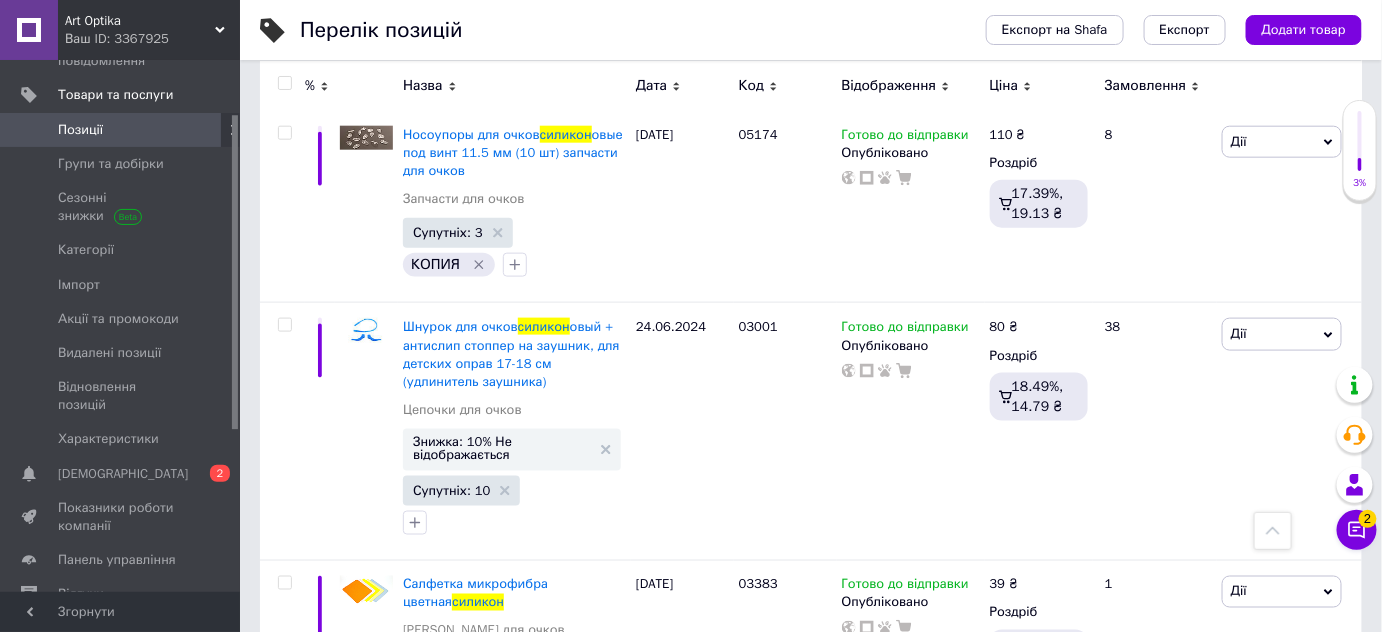 scroll, scrollTop: 13454, scrollLeft: 0, axis: vertical 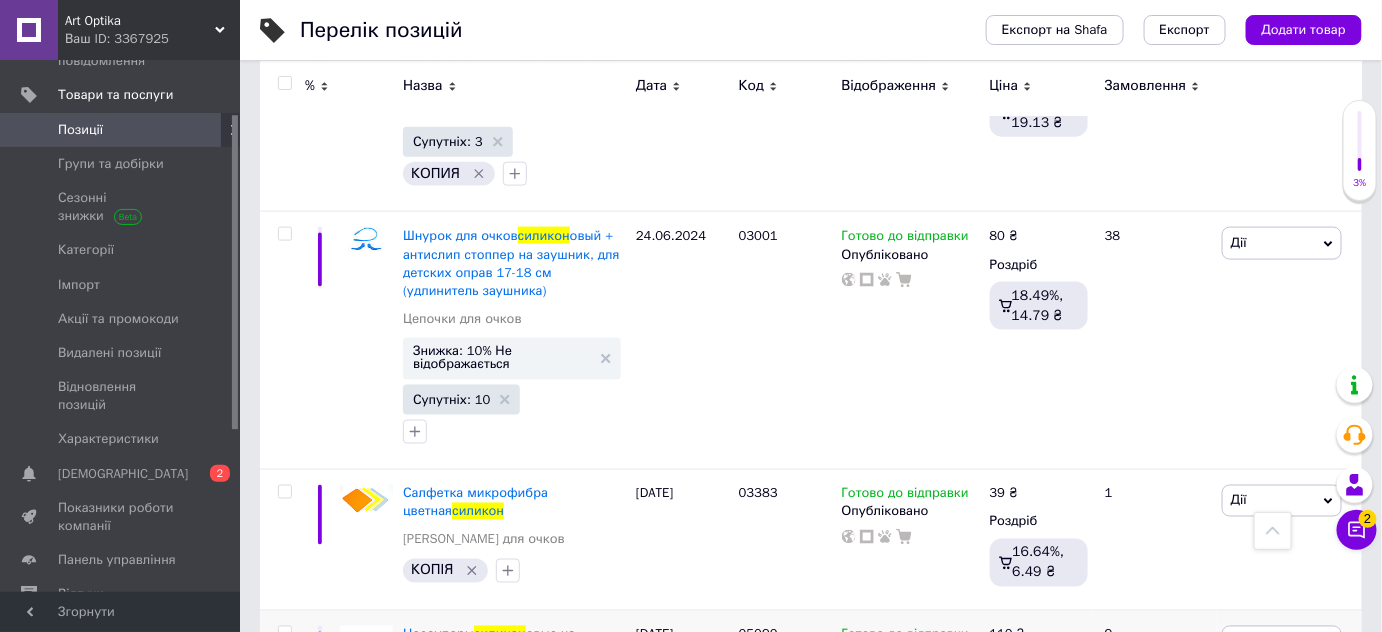 type on "силикон" 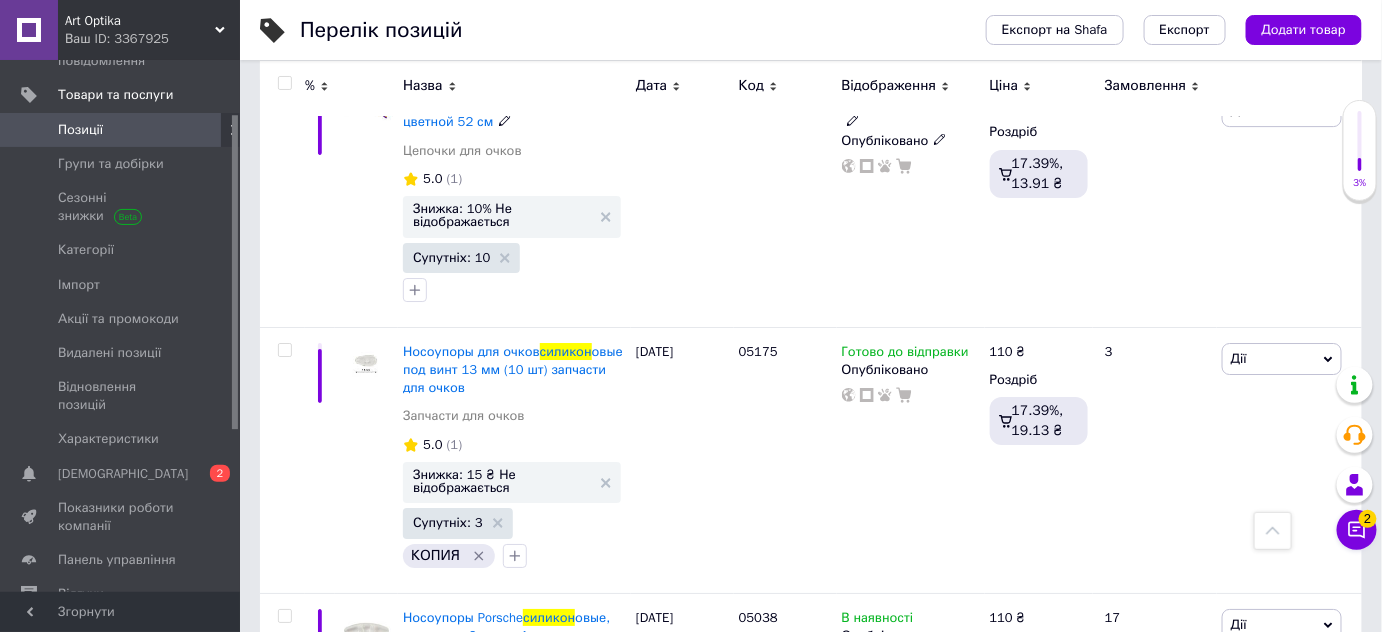 scroll, scrollTop: 11818, scrollLeft: 0, axis: vertical 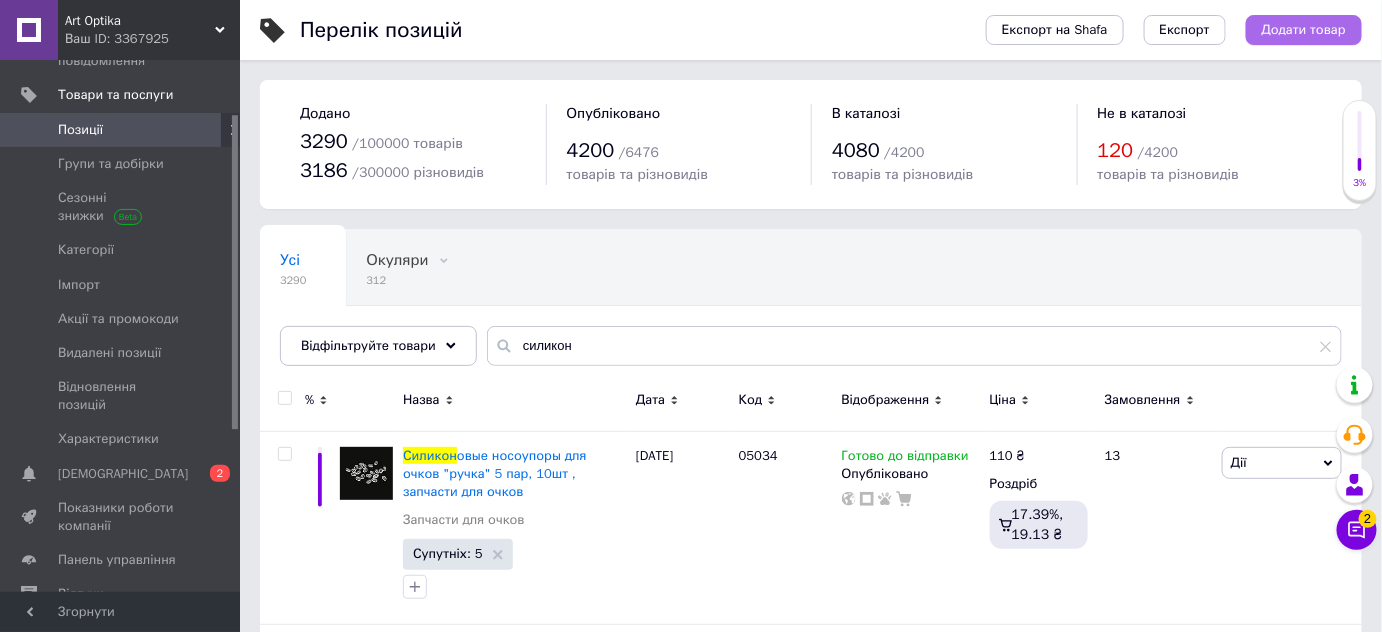 click on "Додати товар" at bounding box center (1304, 30) 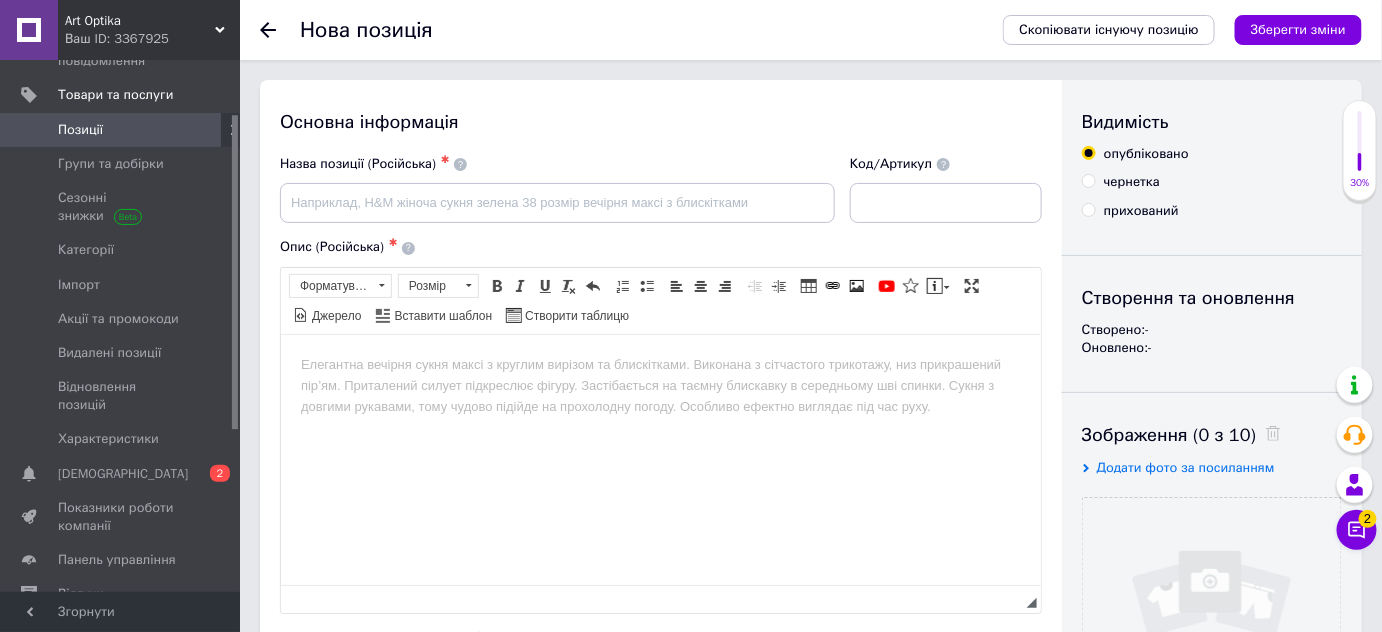 scroll, scrollTop: 0, scrollLeft: 0, axis: both 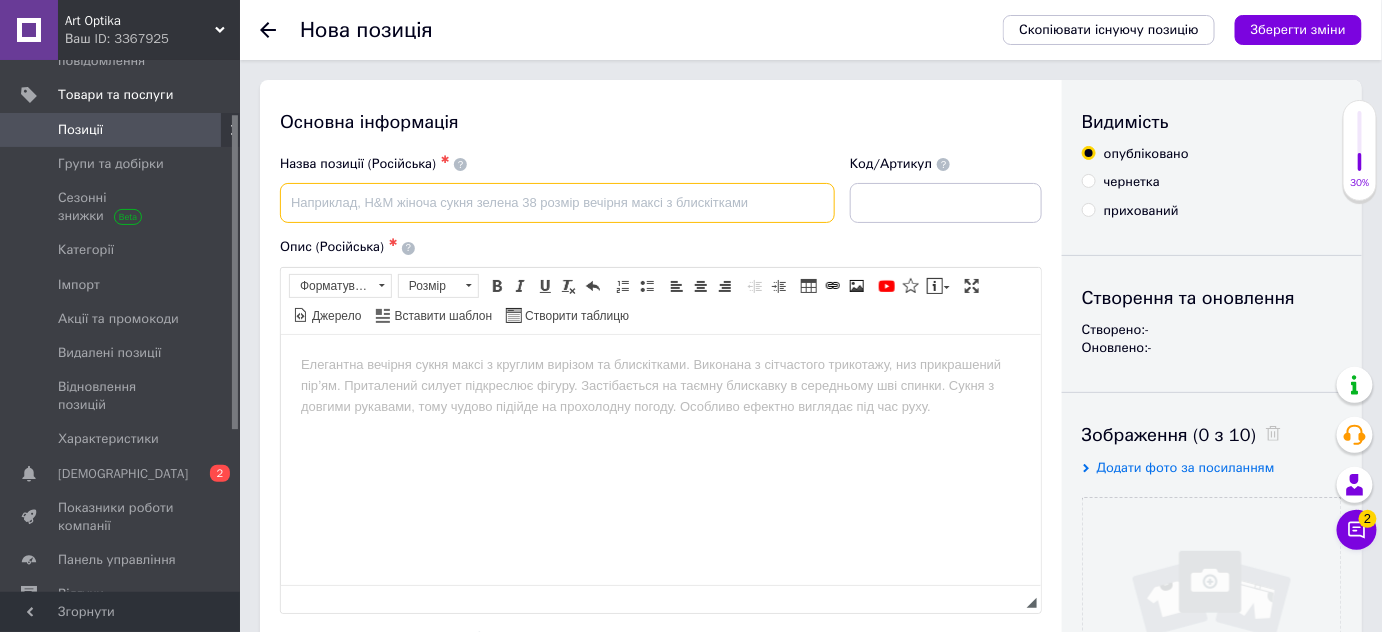click at bounding box center [557, 203] 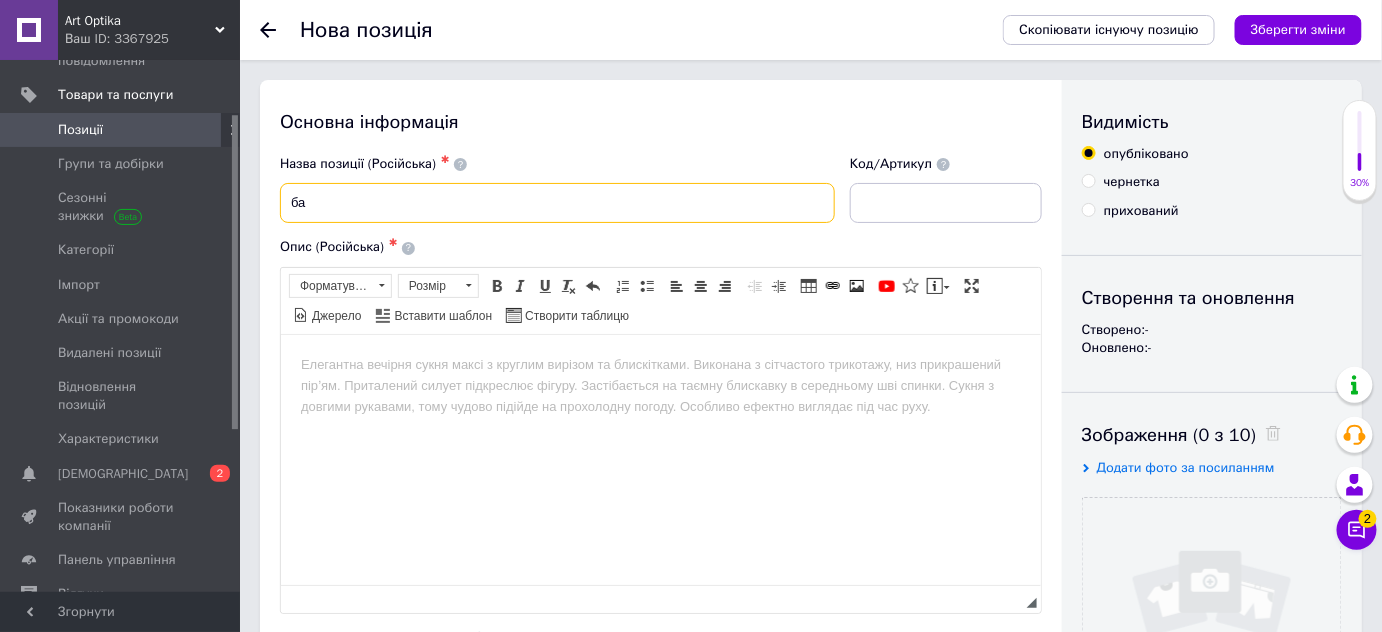 type on "б" 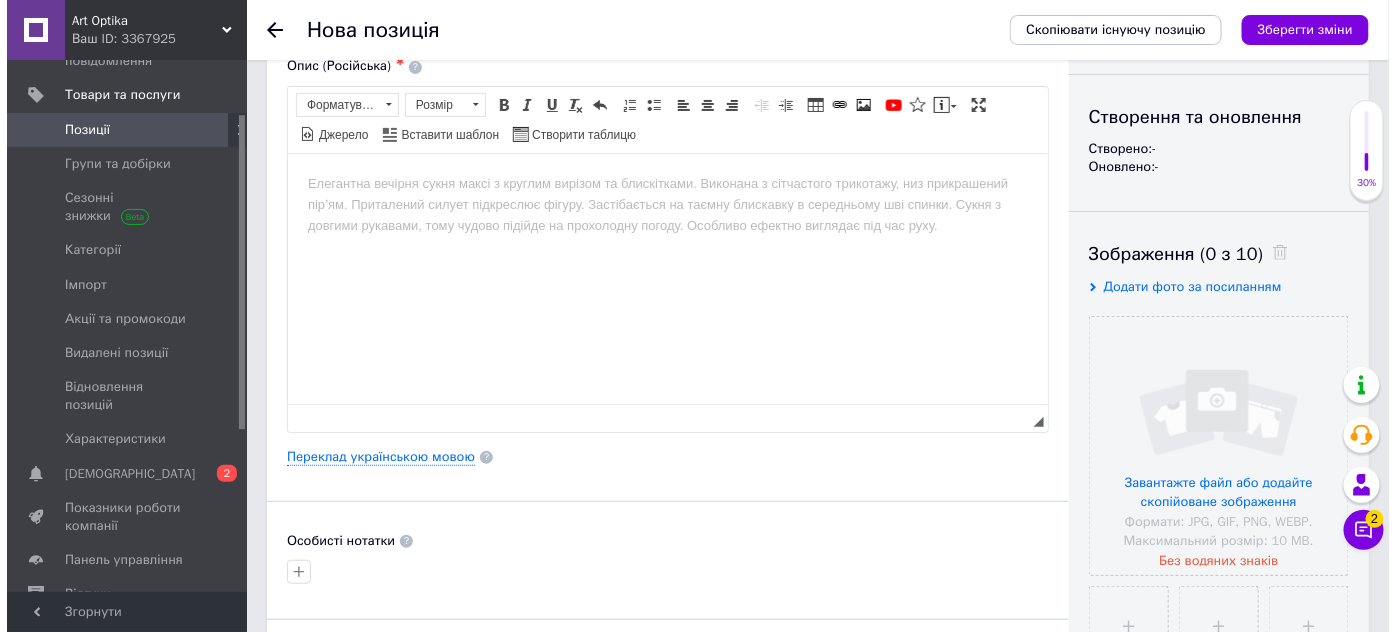 scroll, scrollTop: 272, scrollLeft: 0, axis: vertical 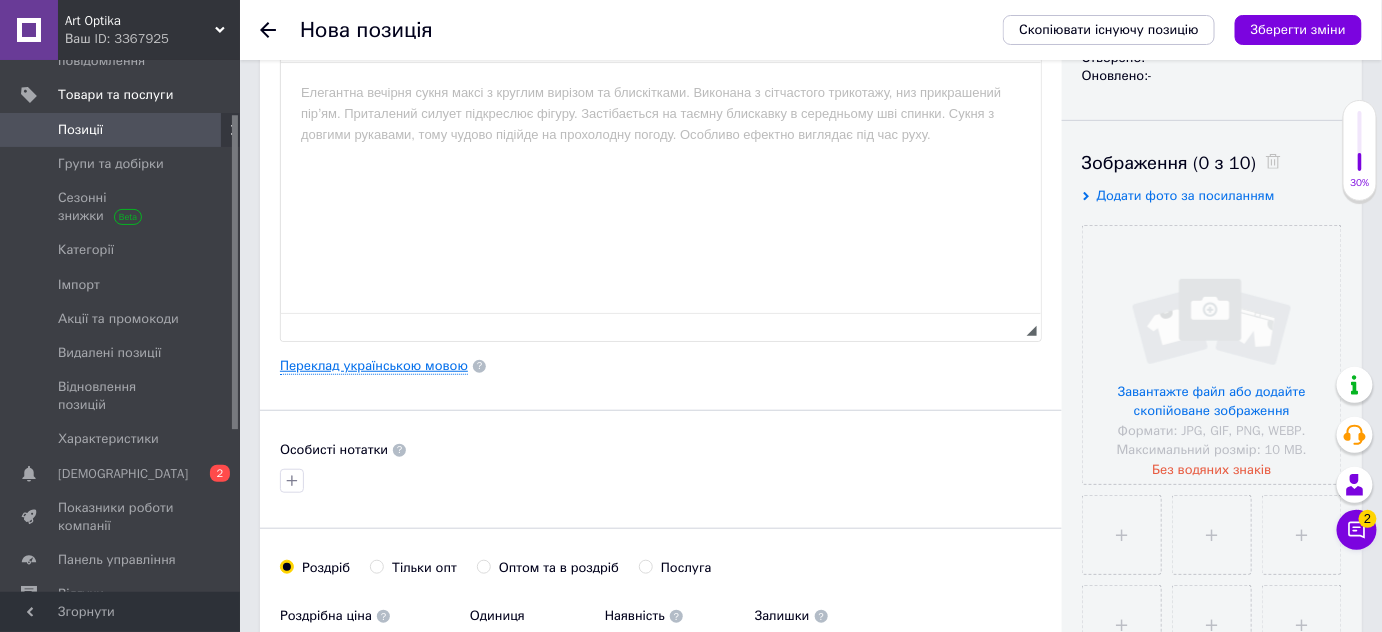 type on "Барный коврик 18х15 см" 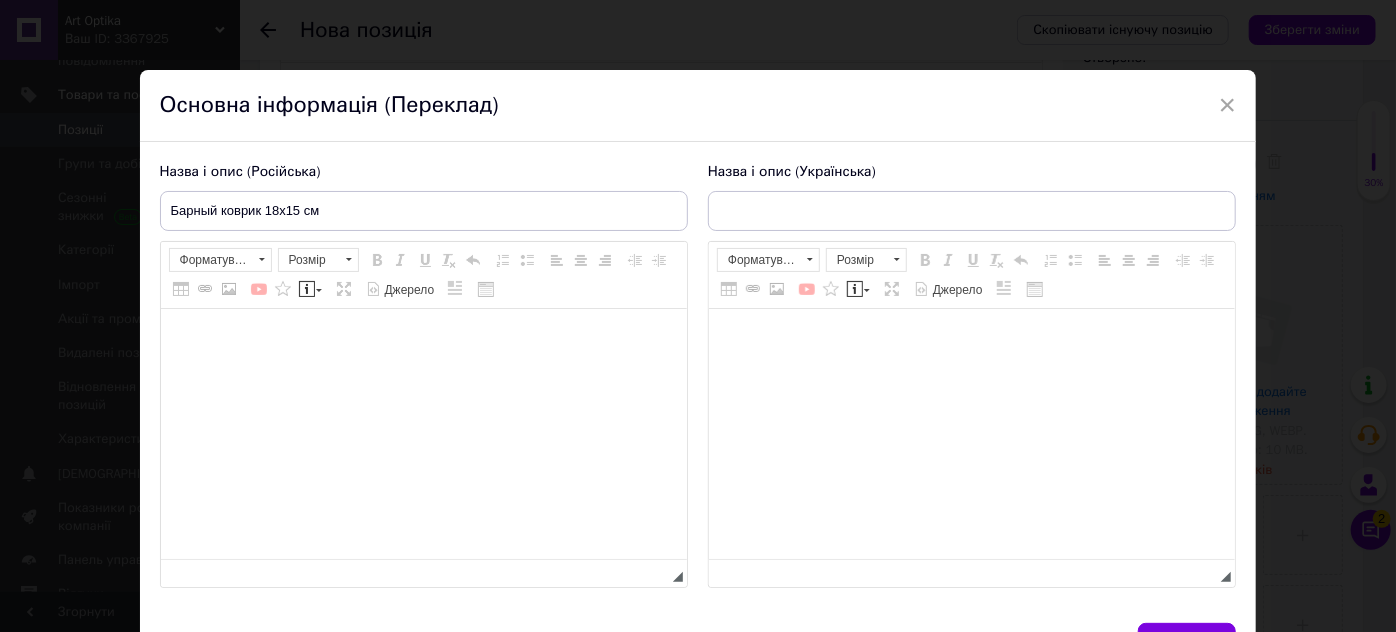 scroll, scrollTop: 0, scrollLeft: 0, axis: both 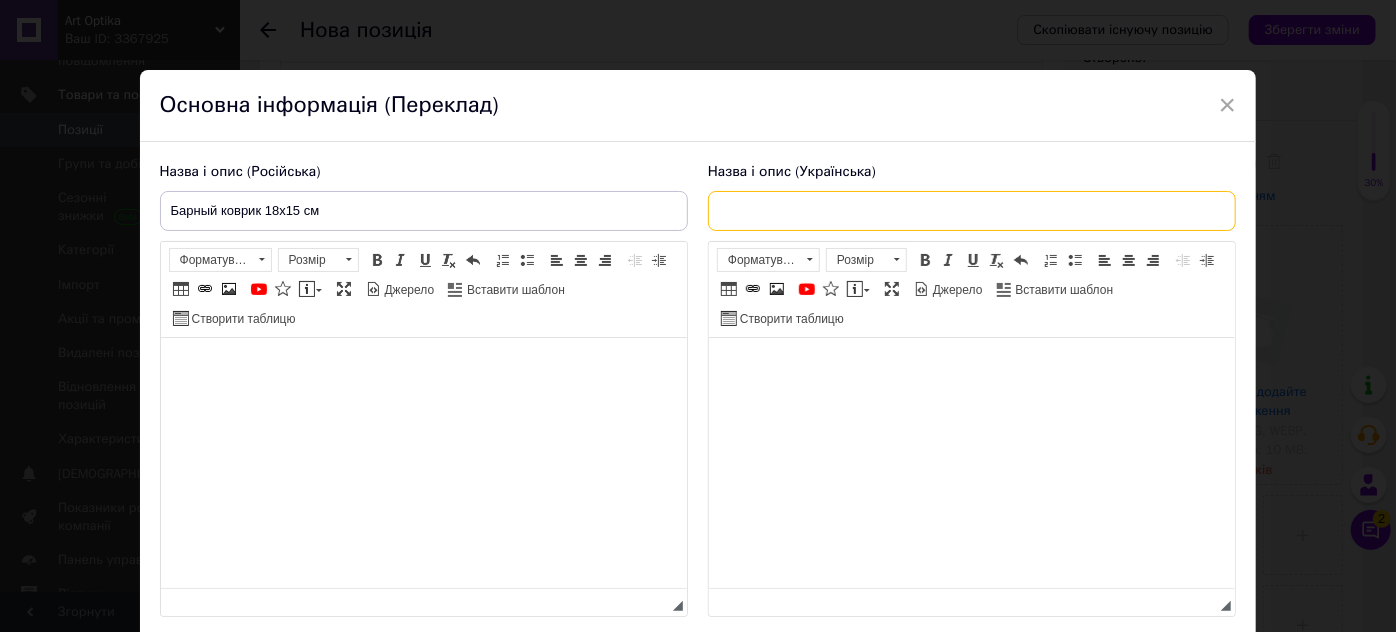 paste on "барний килимок" 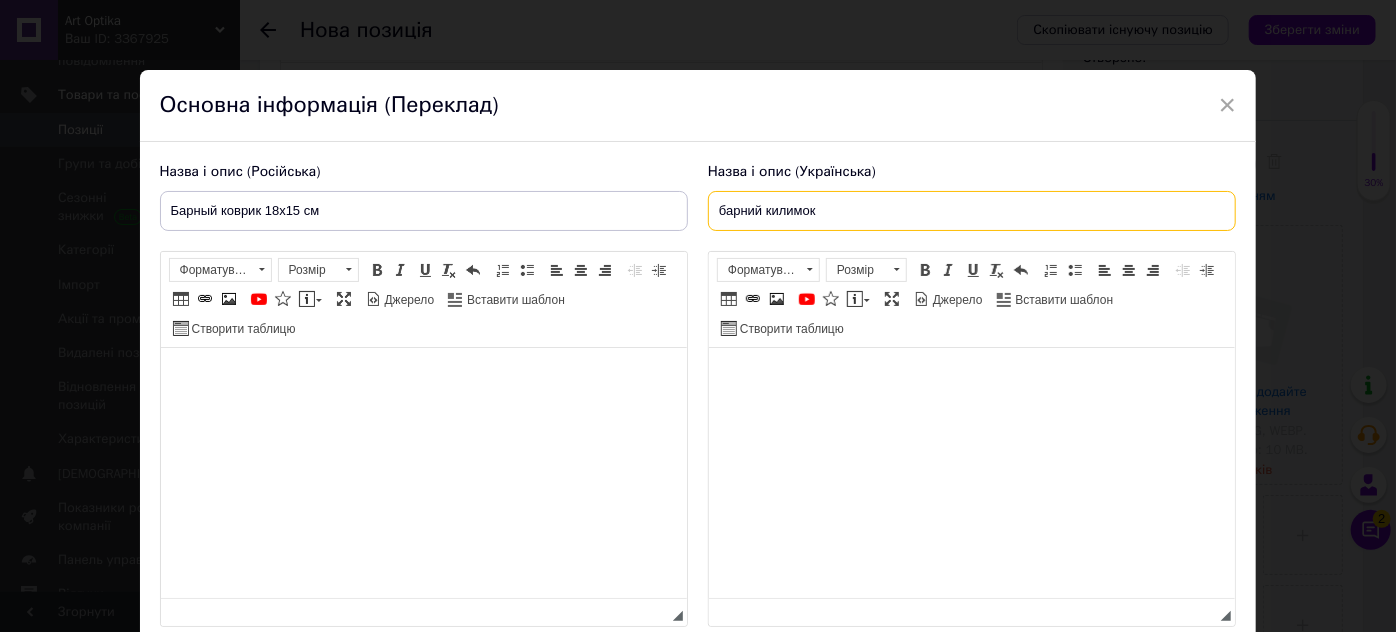 click on "барний килимок" at bounding box center [972, 211] 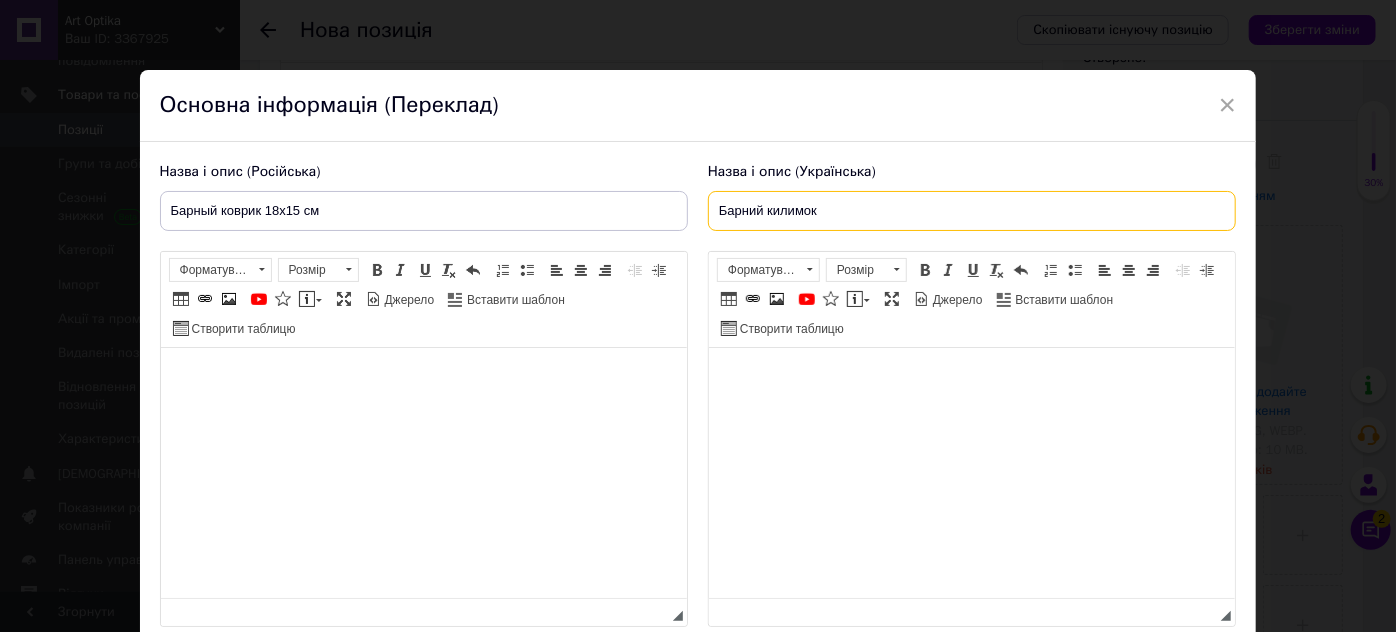 click on "Барний килимок" at bounding box center (972, 211) 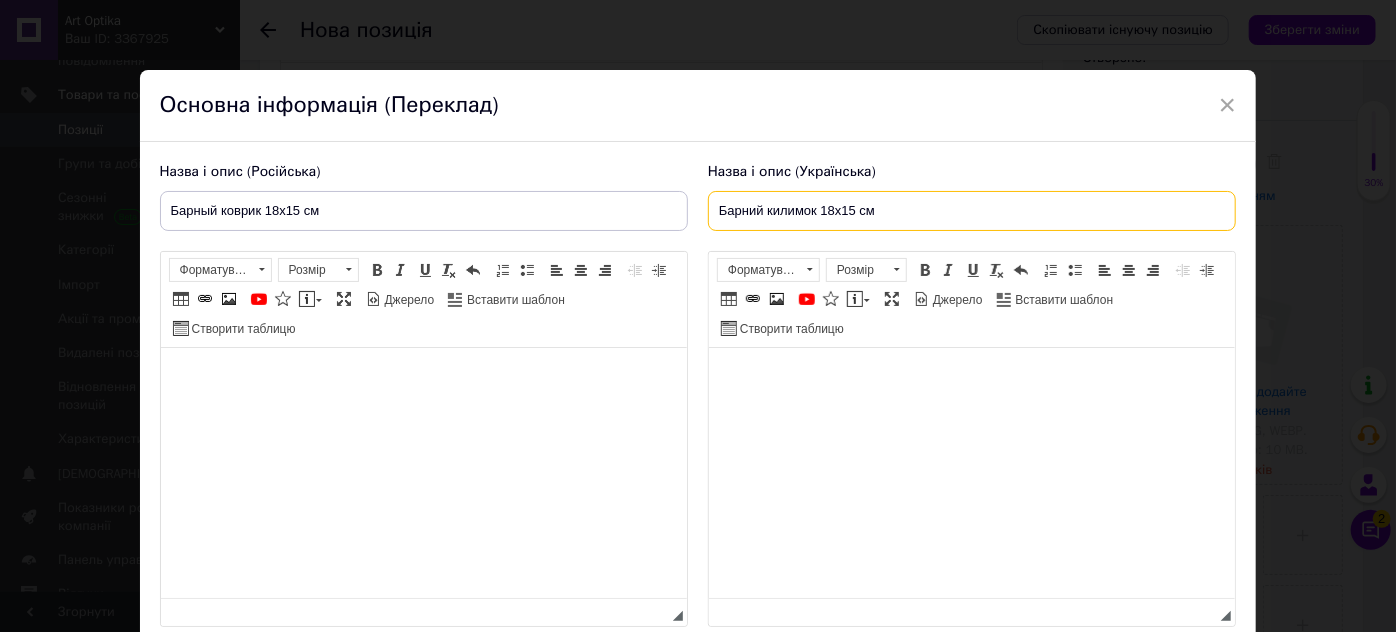 type on "Барний килимок 18х15 см" 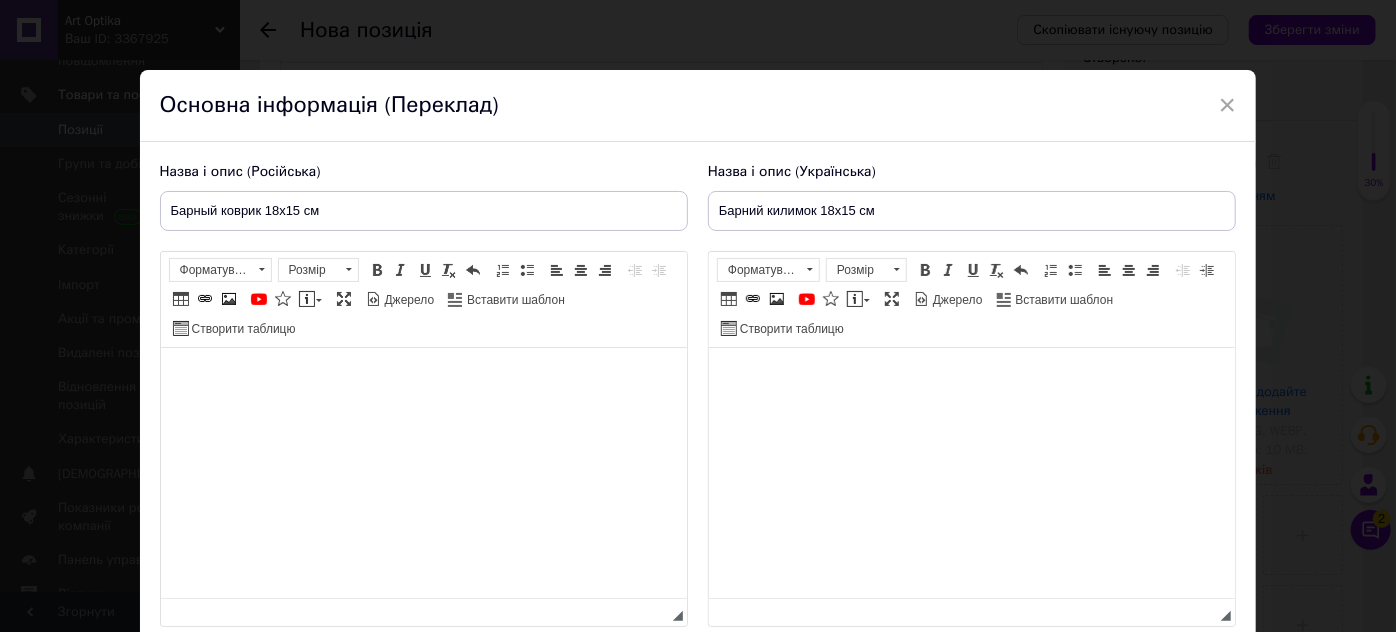 click at bounding box center (423, 378) 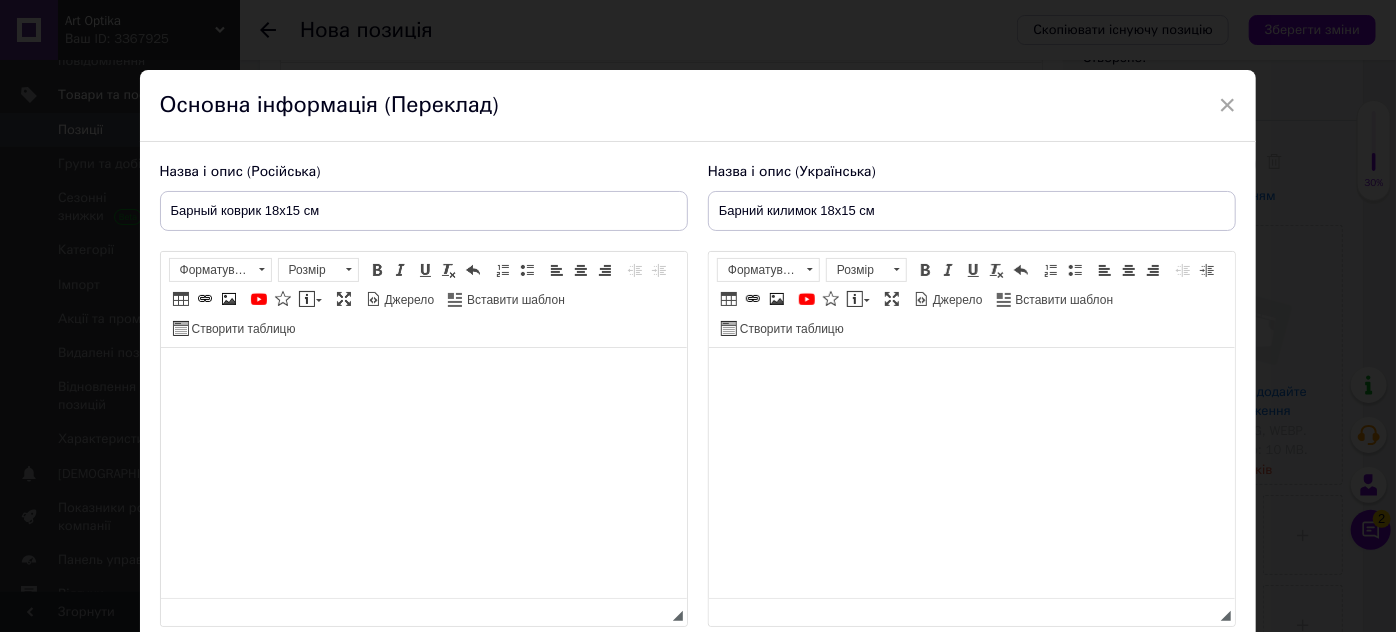 type 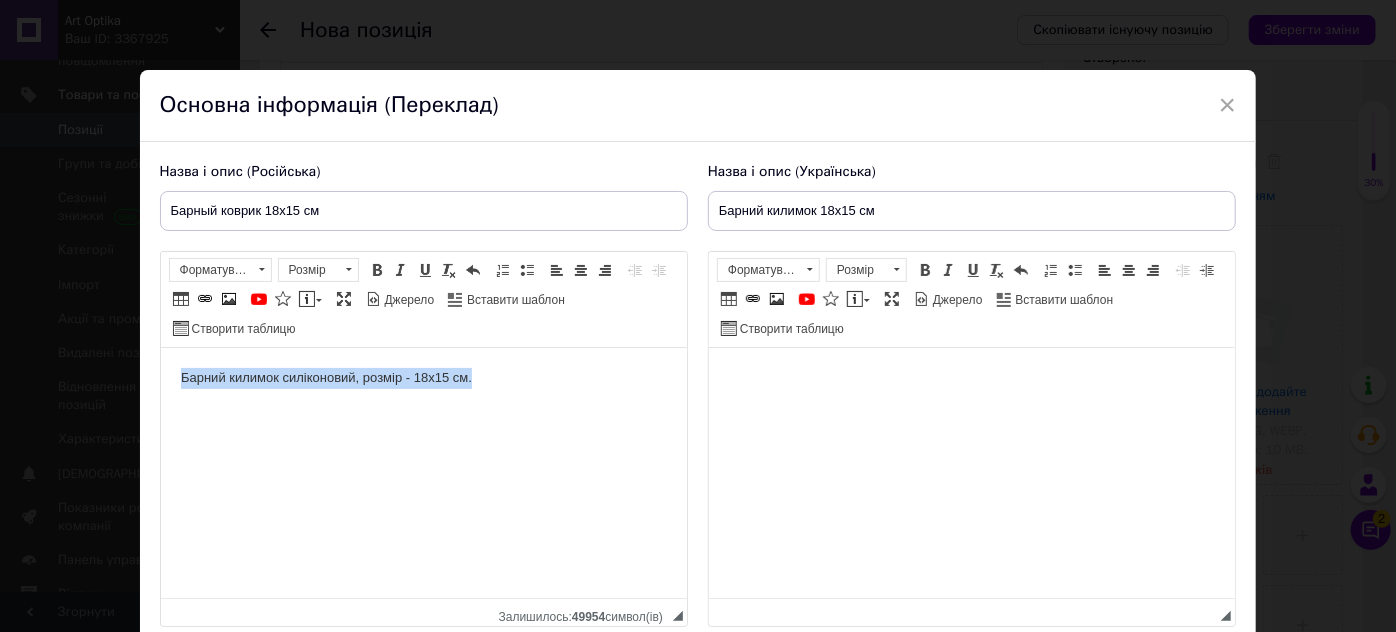 drag, startPoint x: 506, startPoint y: 381, endPoint x: 174, endPoint y: 365, distance: 332.3853 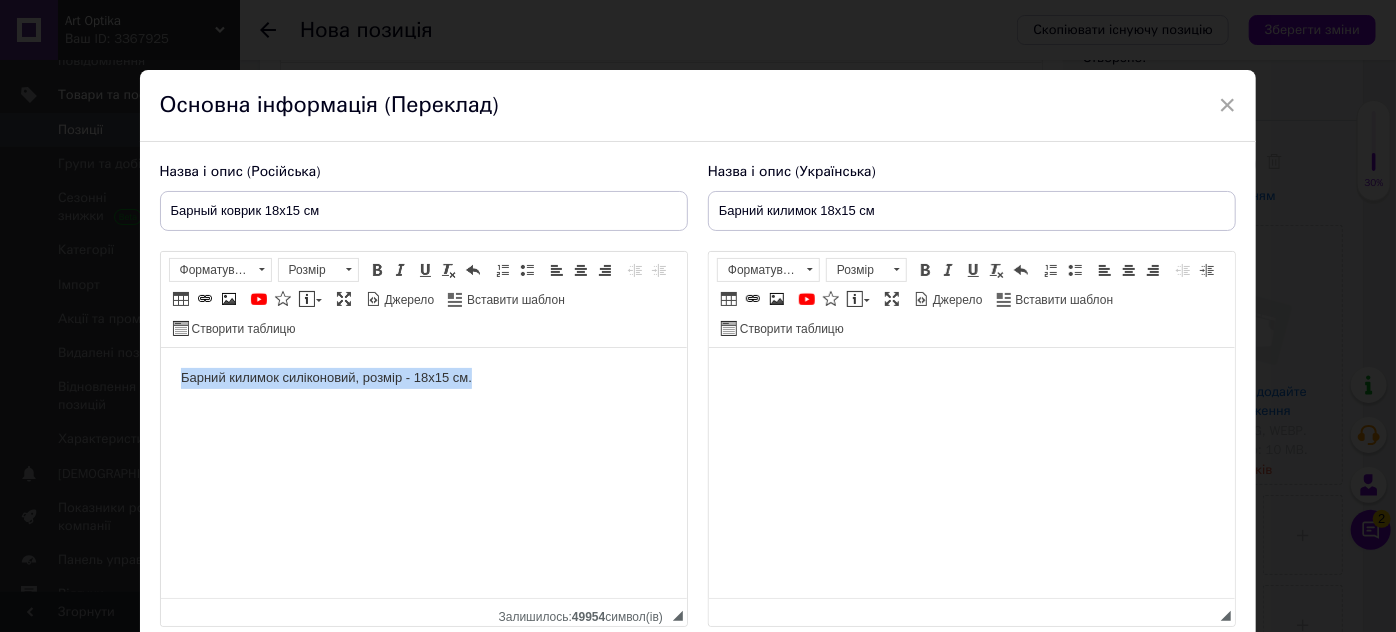 click on "Барний килимок силіконовий, розмір - 18х15 см." at bounding box center (423, 378) 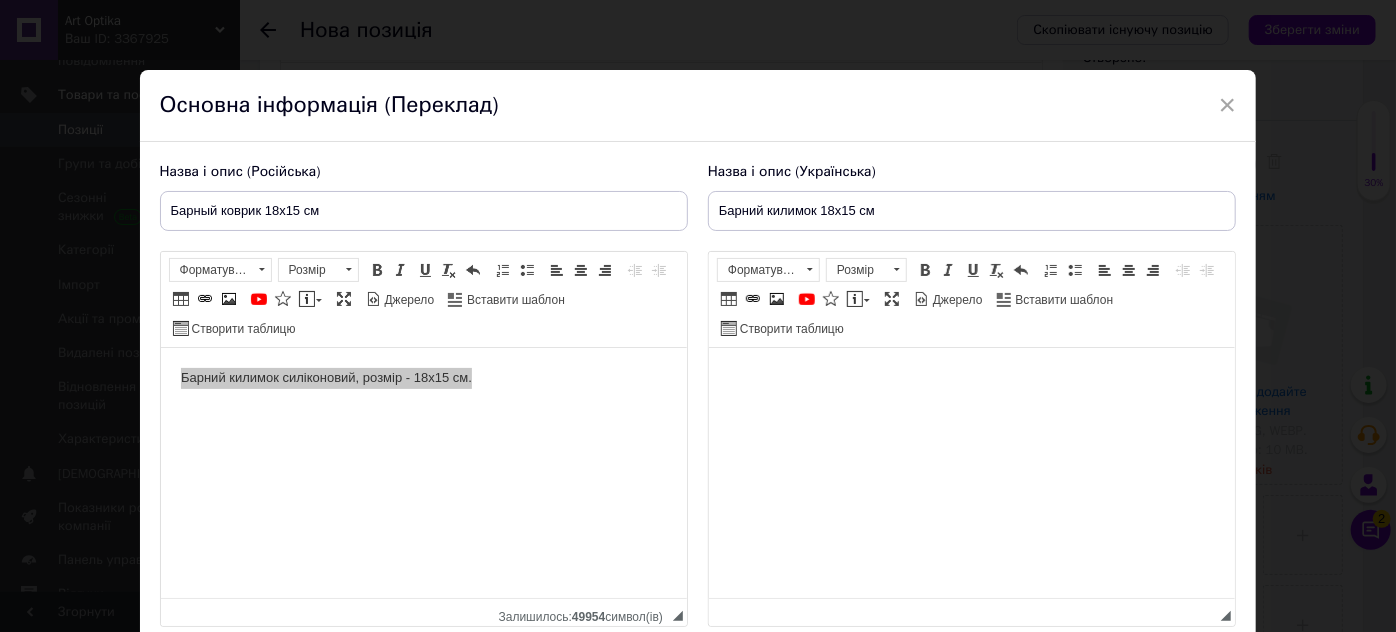 click at bounding box center [971, 378] 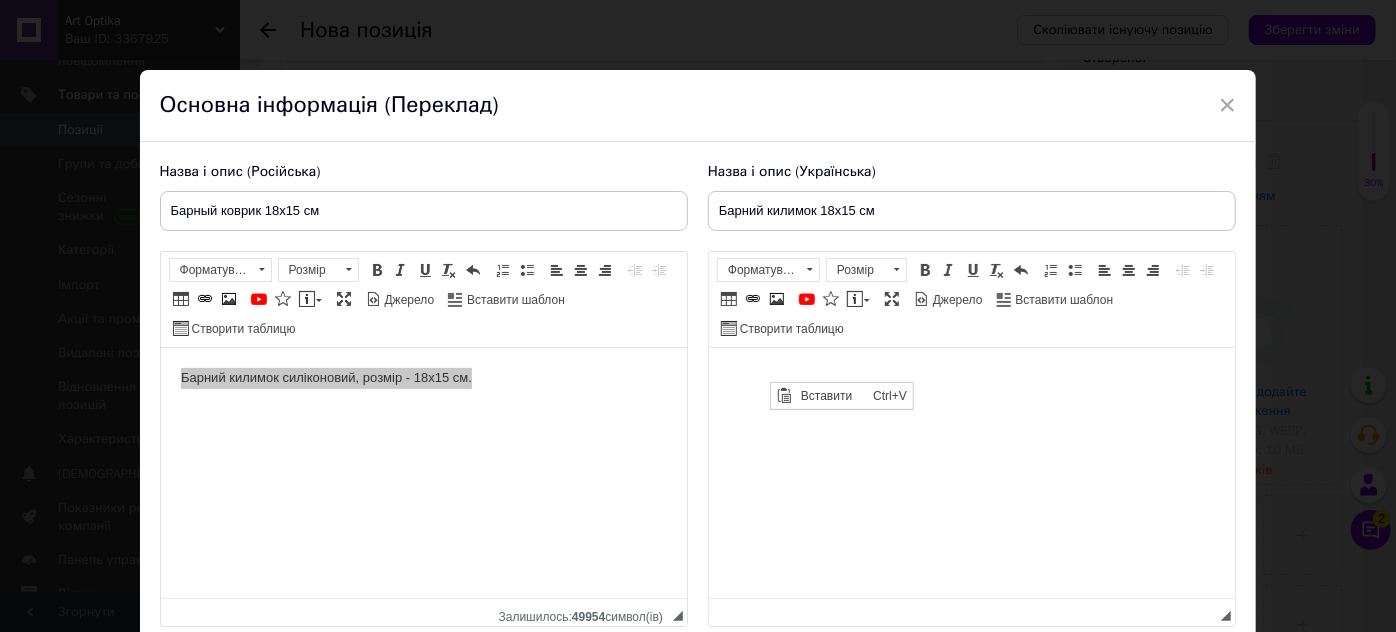 scroll, scrollTop: 0, scrollLeft: 0, axis: both 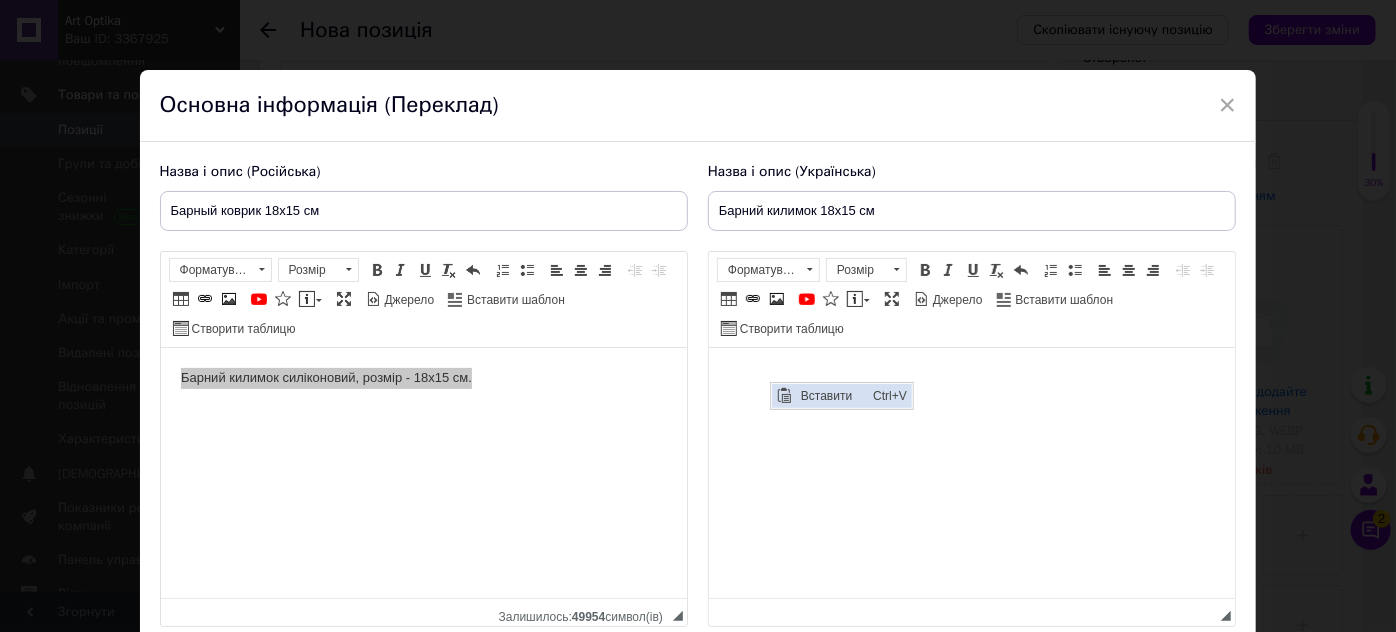 click on "Вставити" at bounding box center (831, 396) 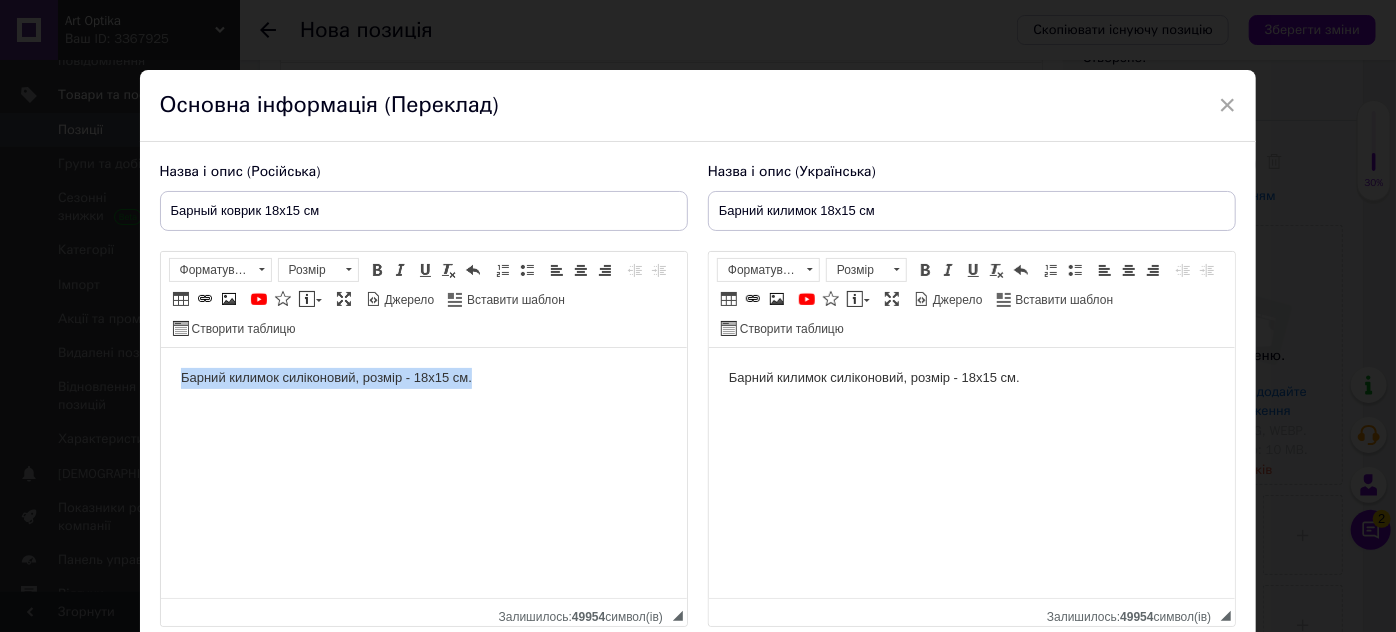 click on "Барний килимок силіконовий, розмір - 18х15 см." at bounding box center [423, 378] 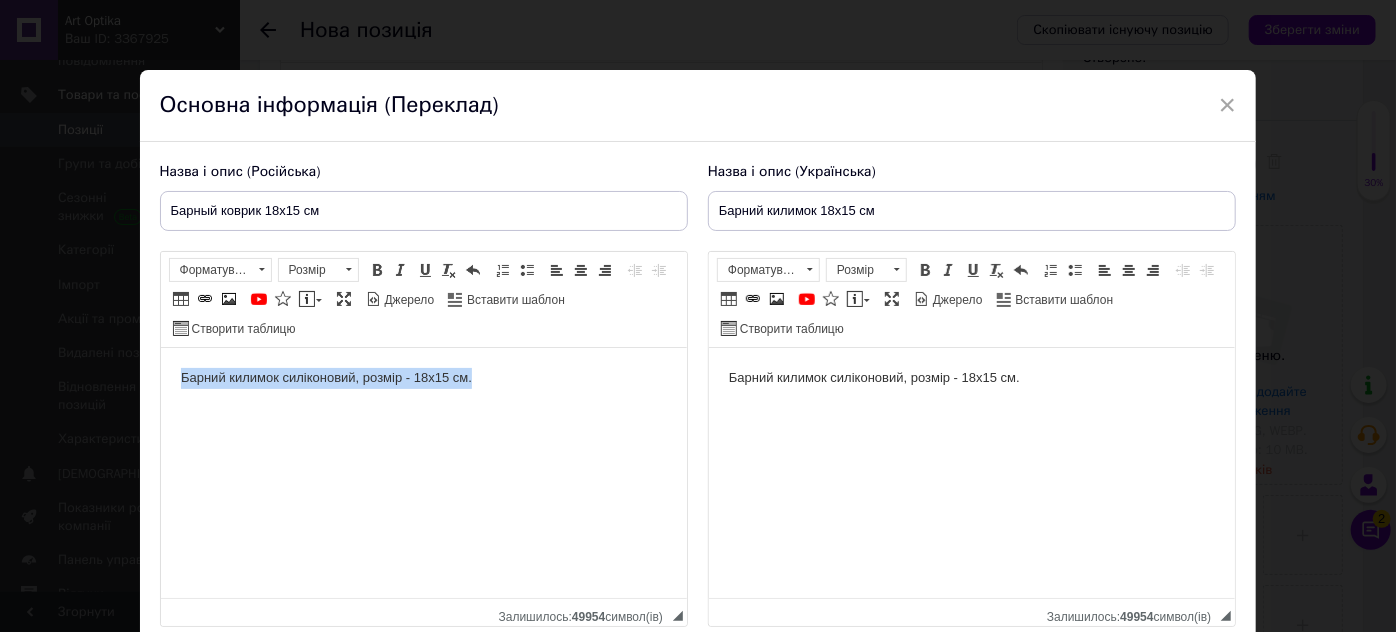 click on "Барний килимок силіконовий, розмір - 18х15 см." at bounding box center [423, 378] 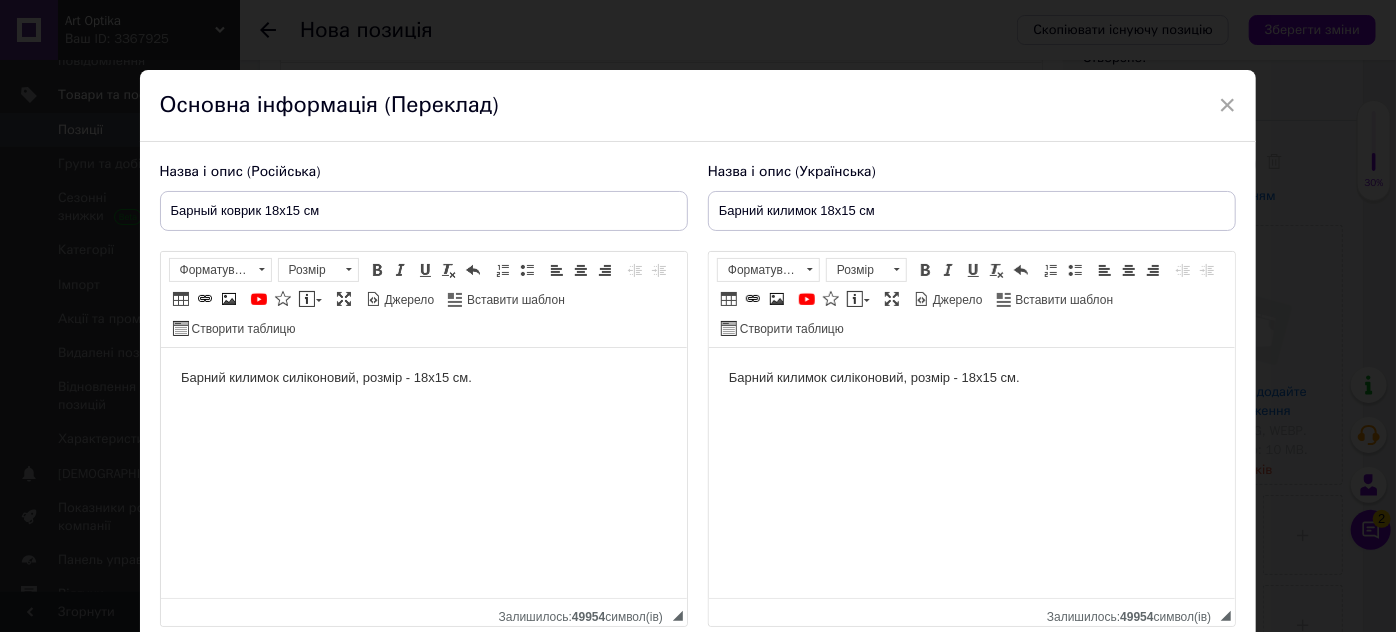 click on "Барний килимок силіконовий, розмір - 18х15 см." at bounding box center (423, 378) 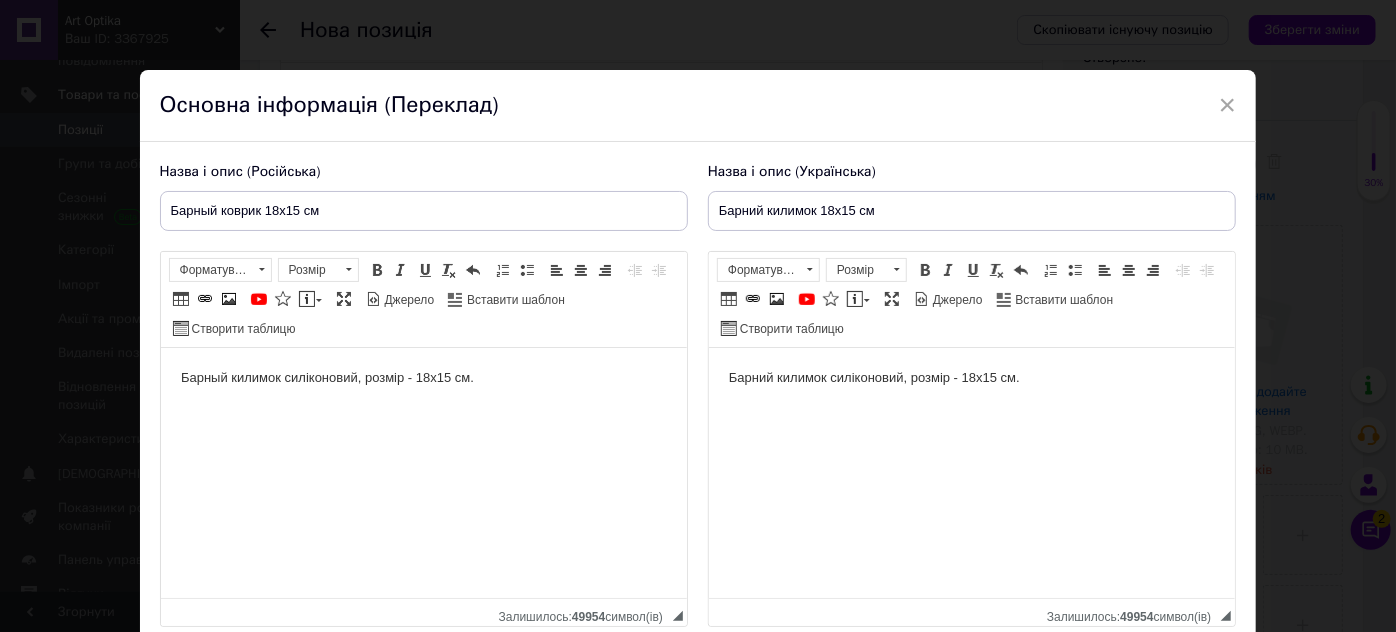 click on "Барный килимок силіконовий, розмір - 18х15 см." at bounding box center [423, 378] 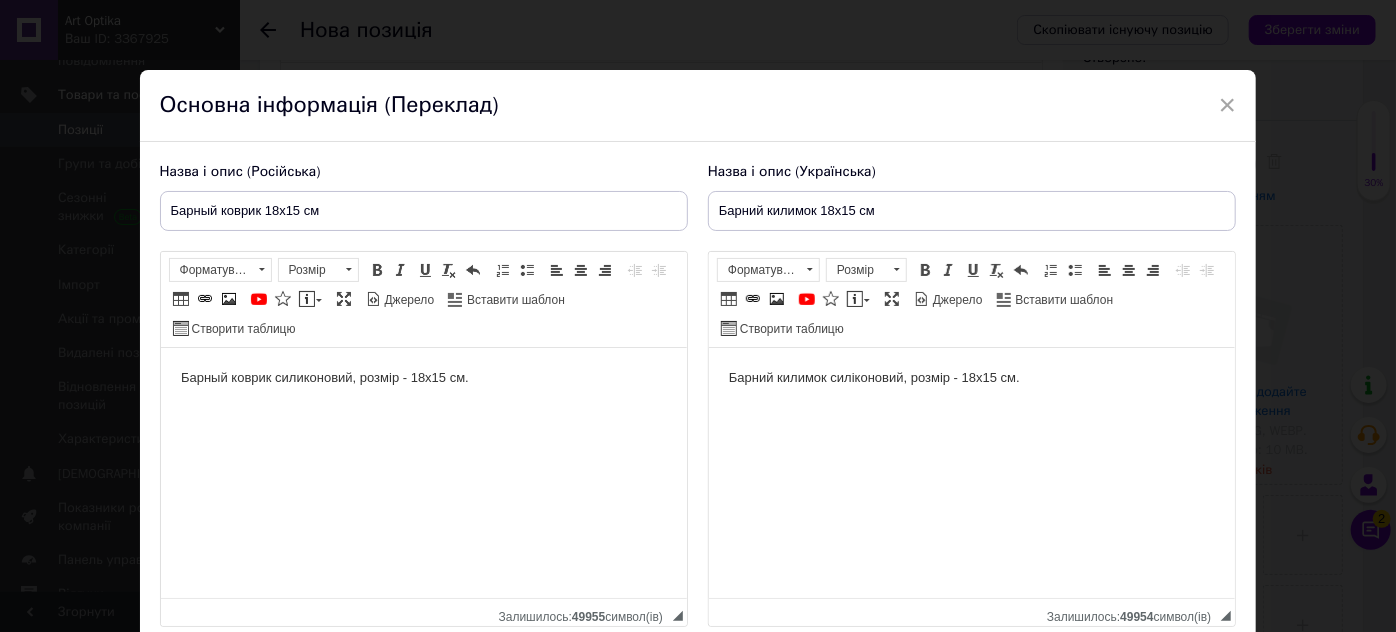 click on "Барный коврик силиконовий, розмір - 18х15 см." at bounding box center [423, 378] 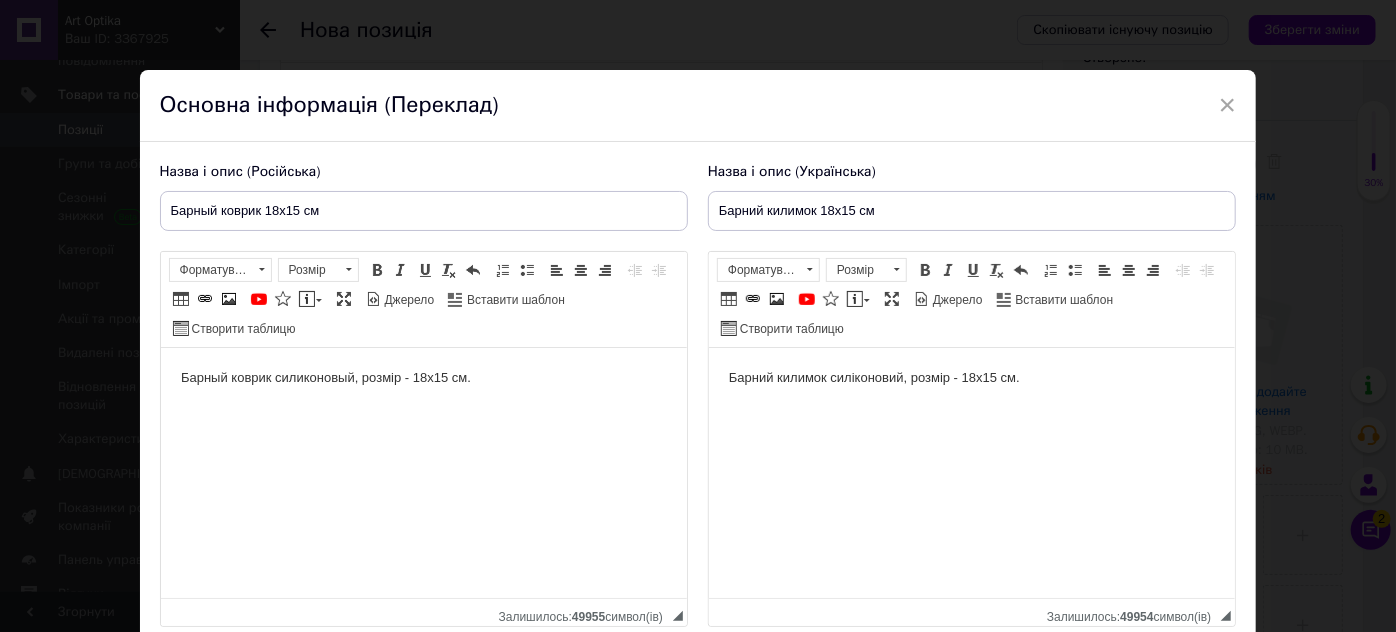 click on "Барный коврик силиконовый, розмір - 18х15 см." at bounding box center (423, 378) 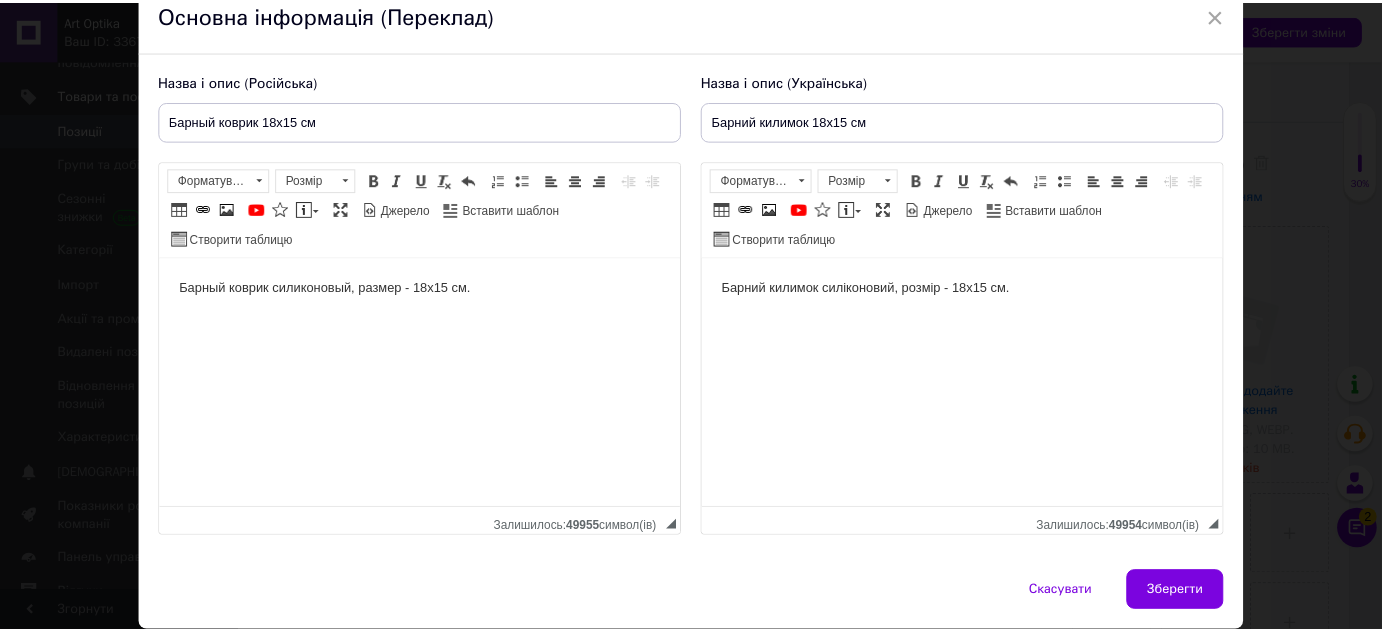 scroll, scrollTop: 157, scrollLeft: 0, axis: vertical 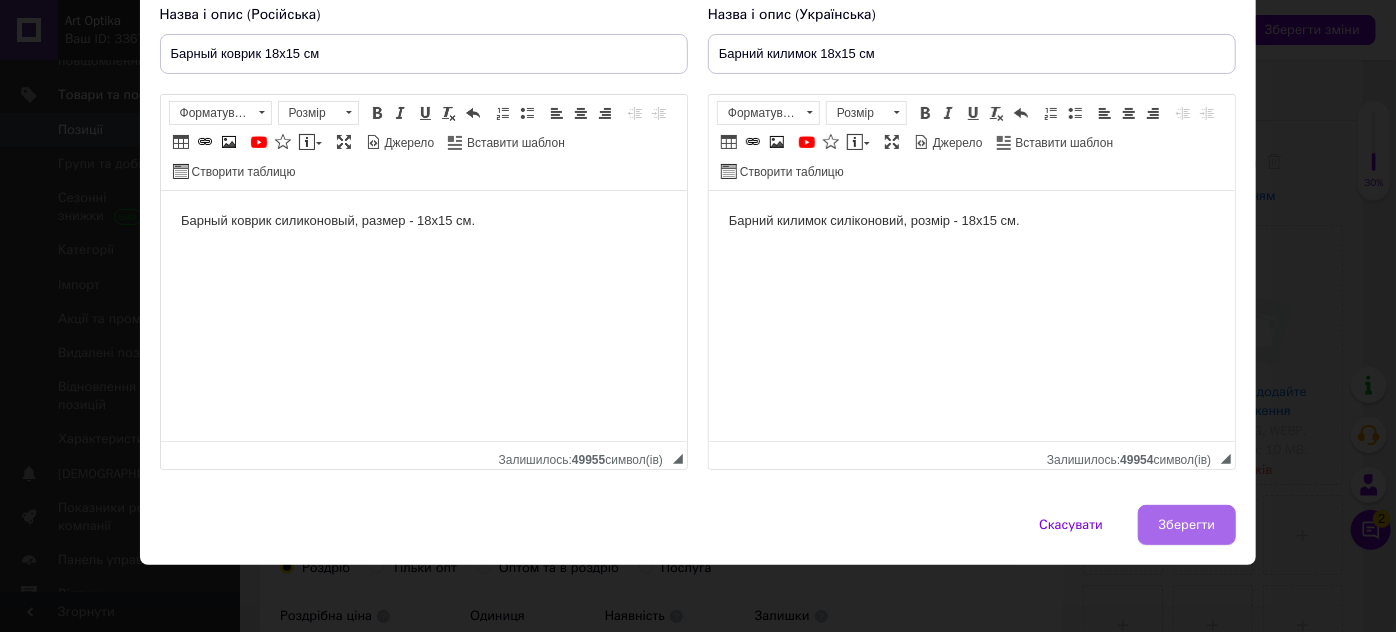click on "Зберегти" at bounding box center (1187, 525) 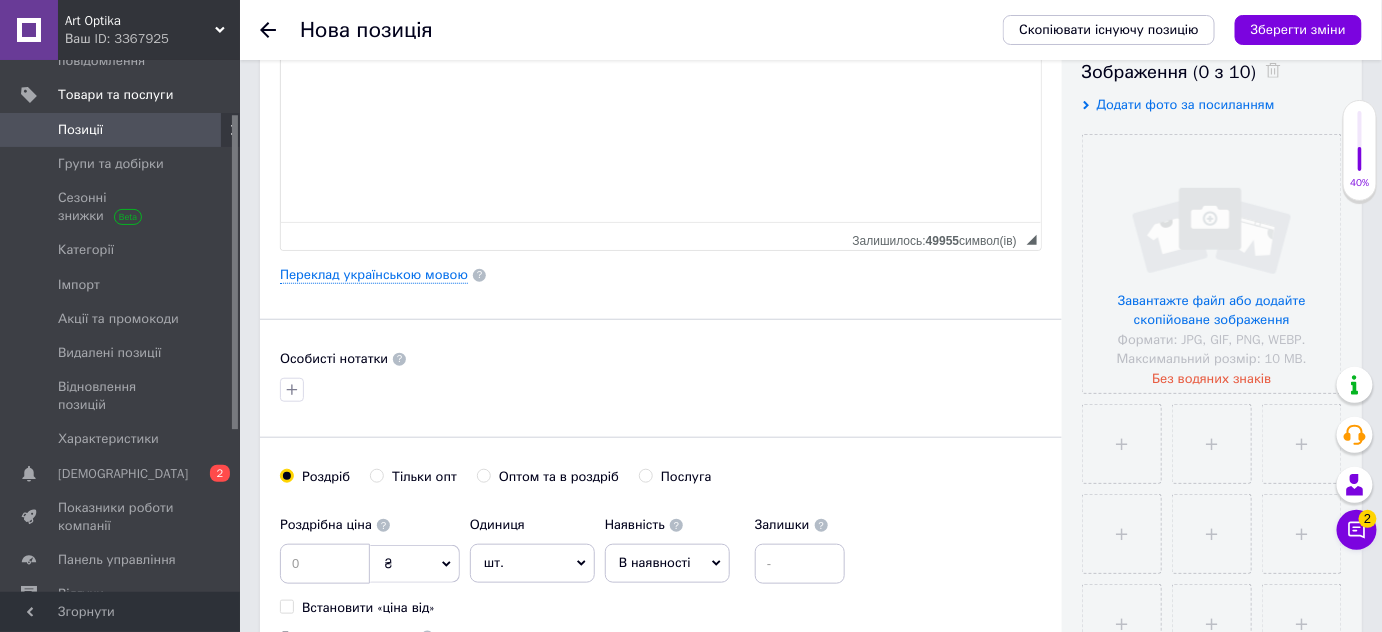 scroll, scrollTop: 454, scrollLeft: 0, axis: vertical 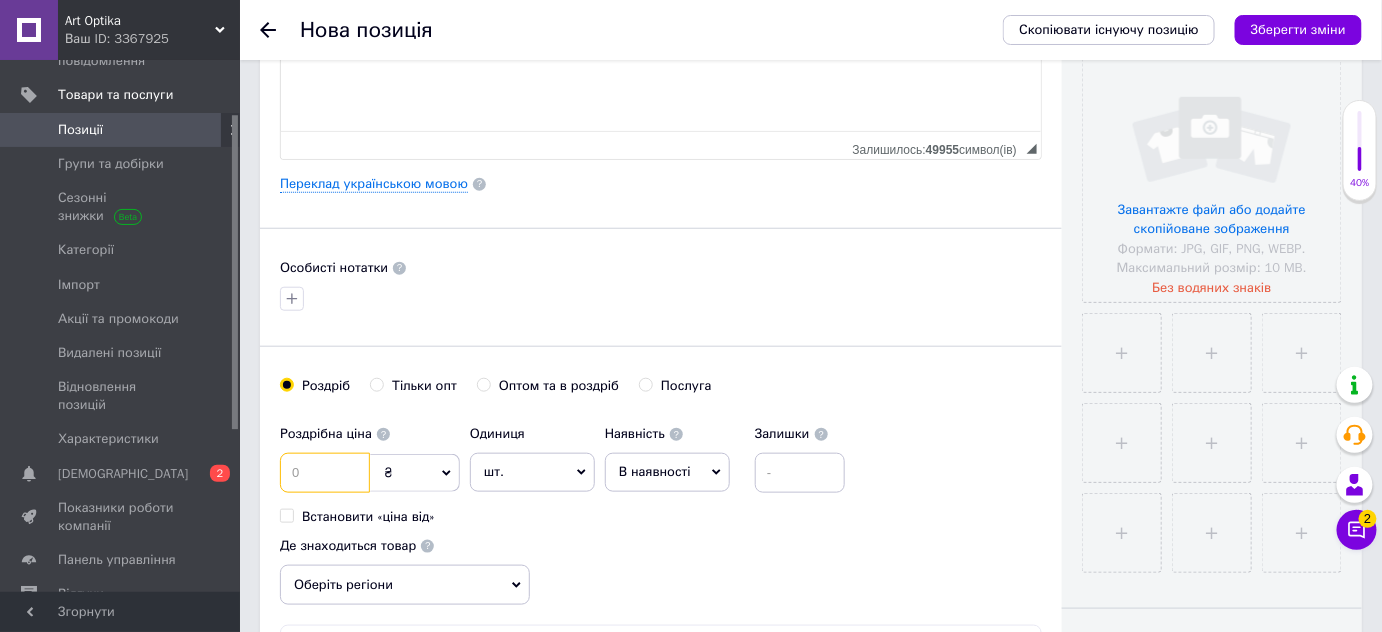 click at bounding box center [325, 473] 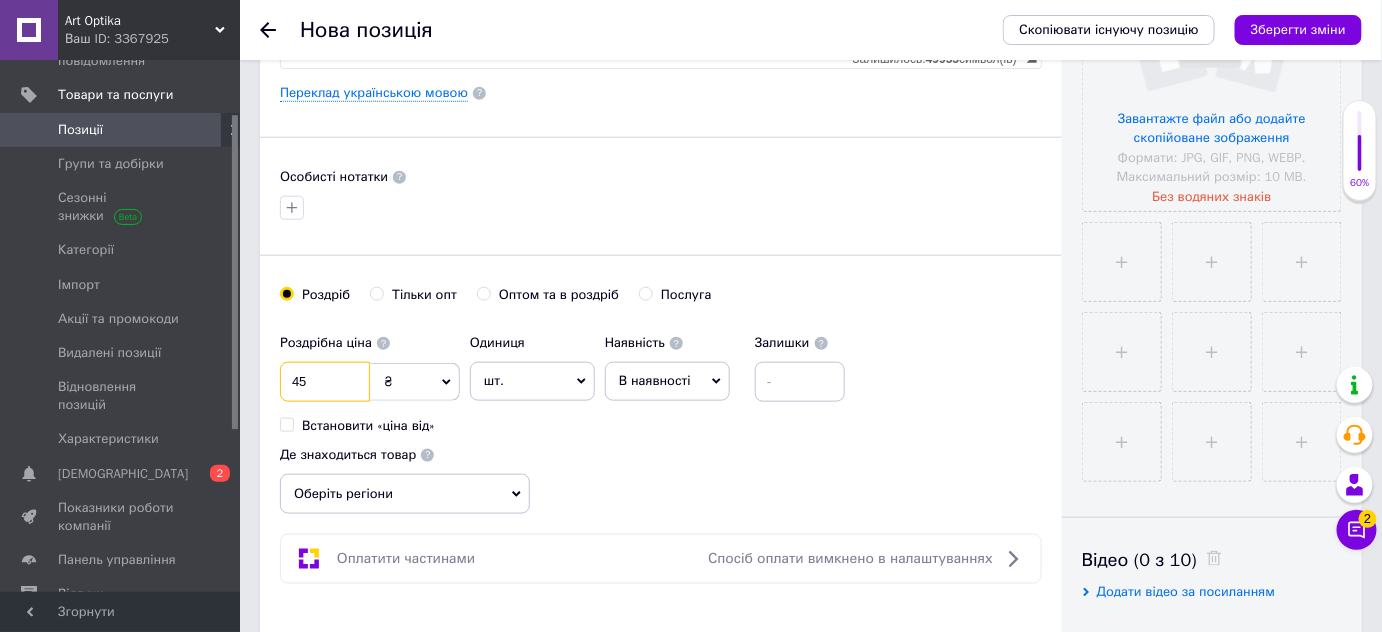 scroll, scrollTop: 636, scrollLeft: 0, axis: vertical 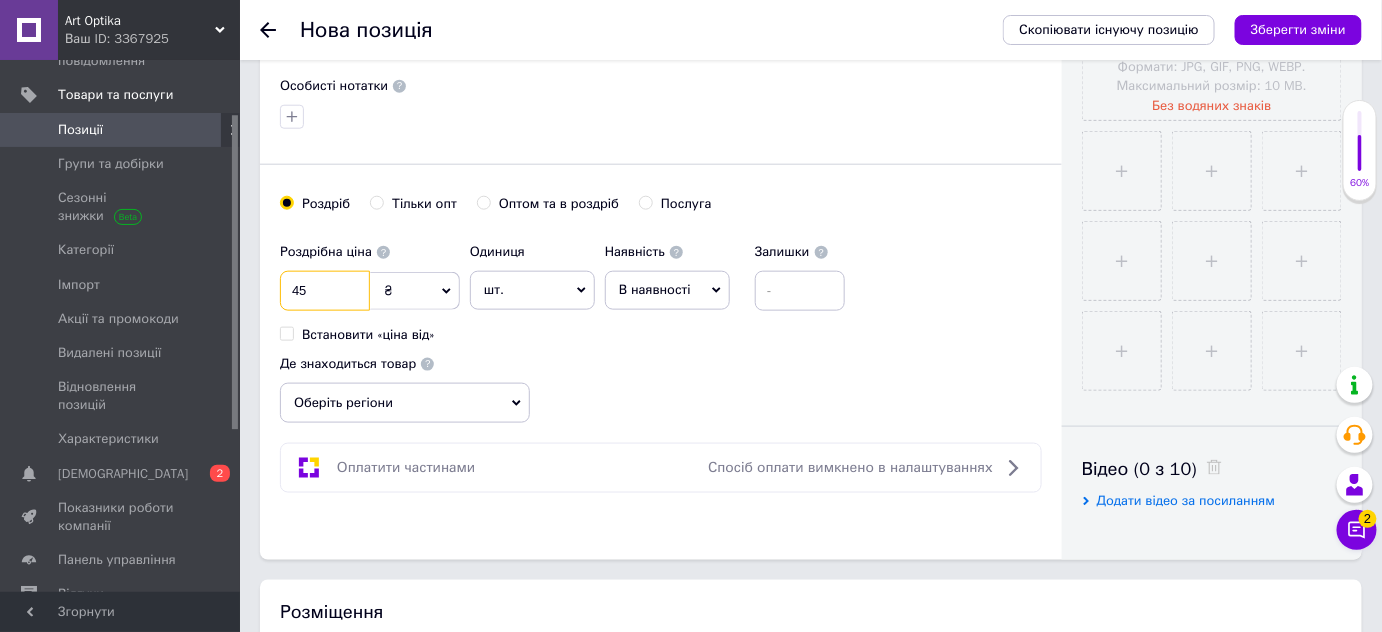 type on "45" 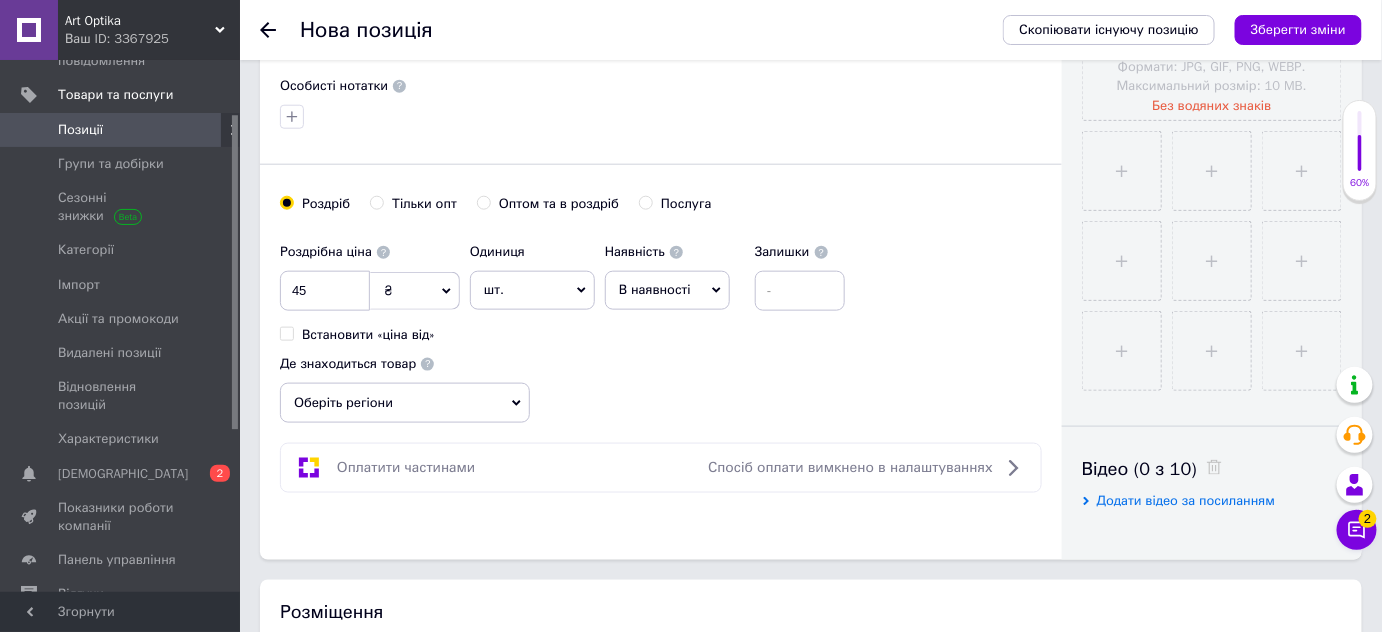 click on "Оберіть регіони" at bounding box center [405, 403] 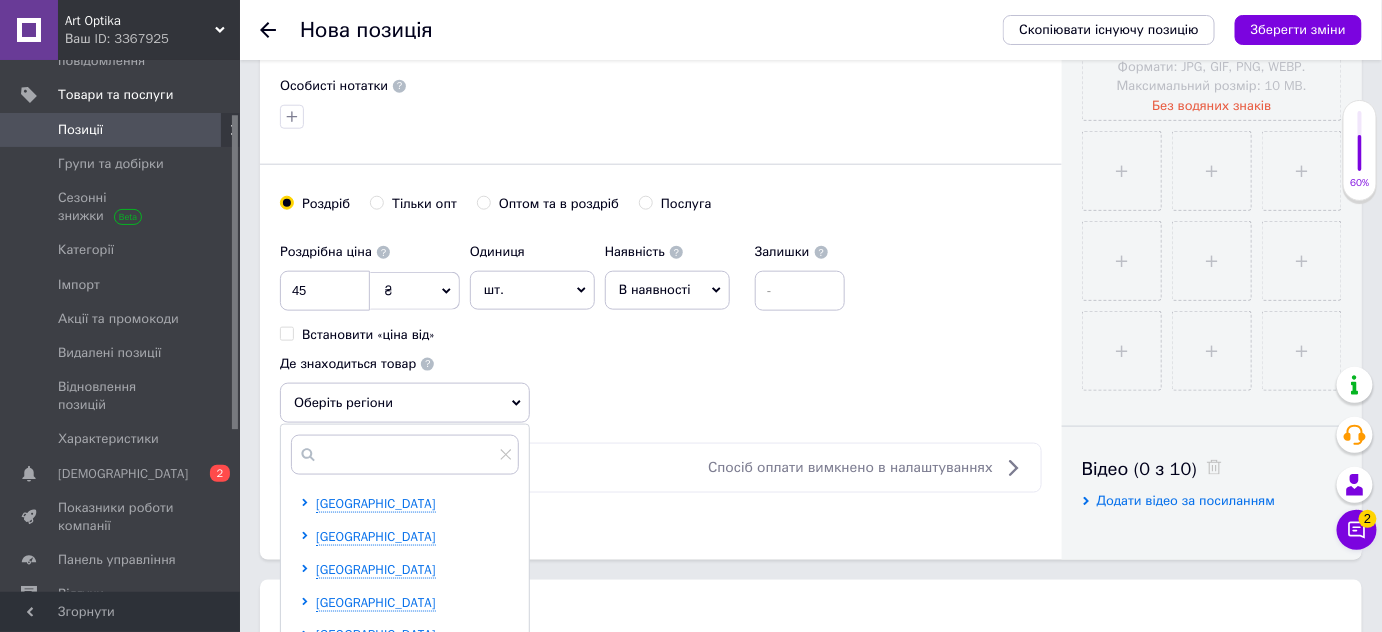scroll, scrollTop: 727, scrollLeft: 0, axis: vertical 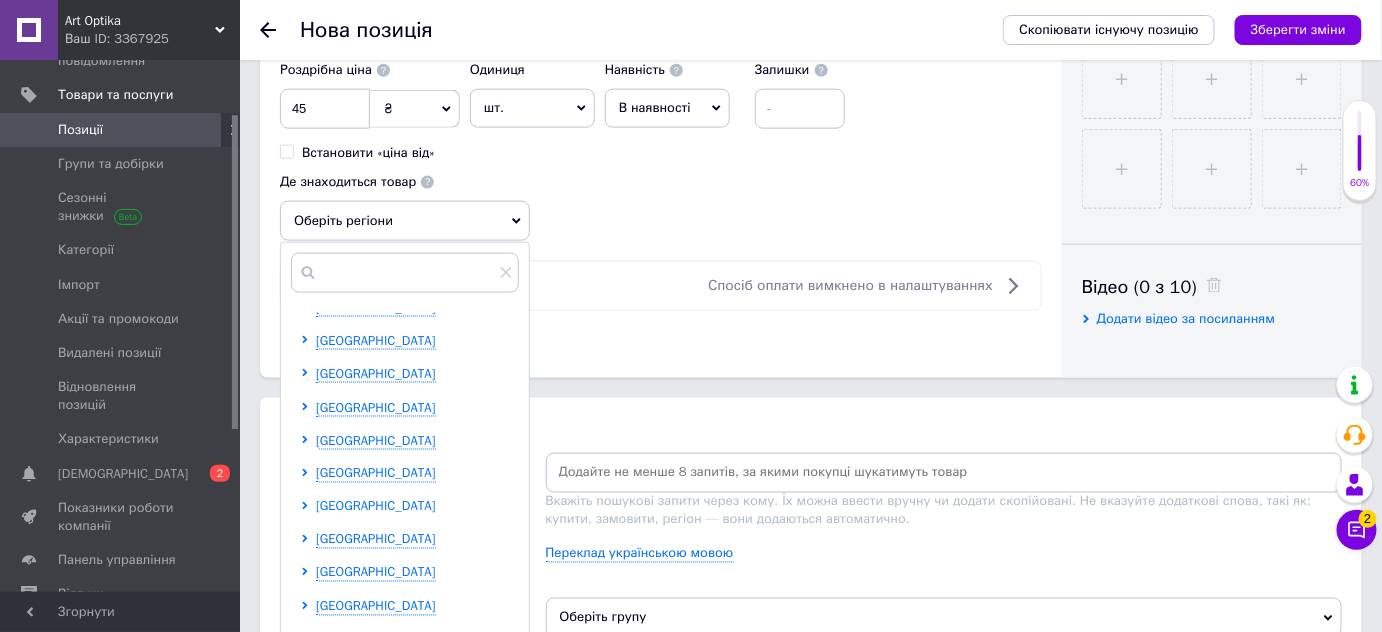 click on "Харківська область" at bounding box center (376, 506) 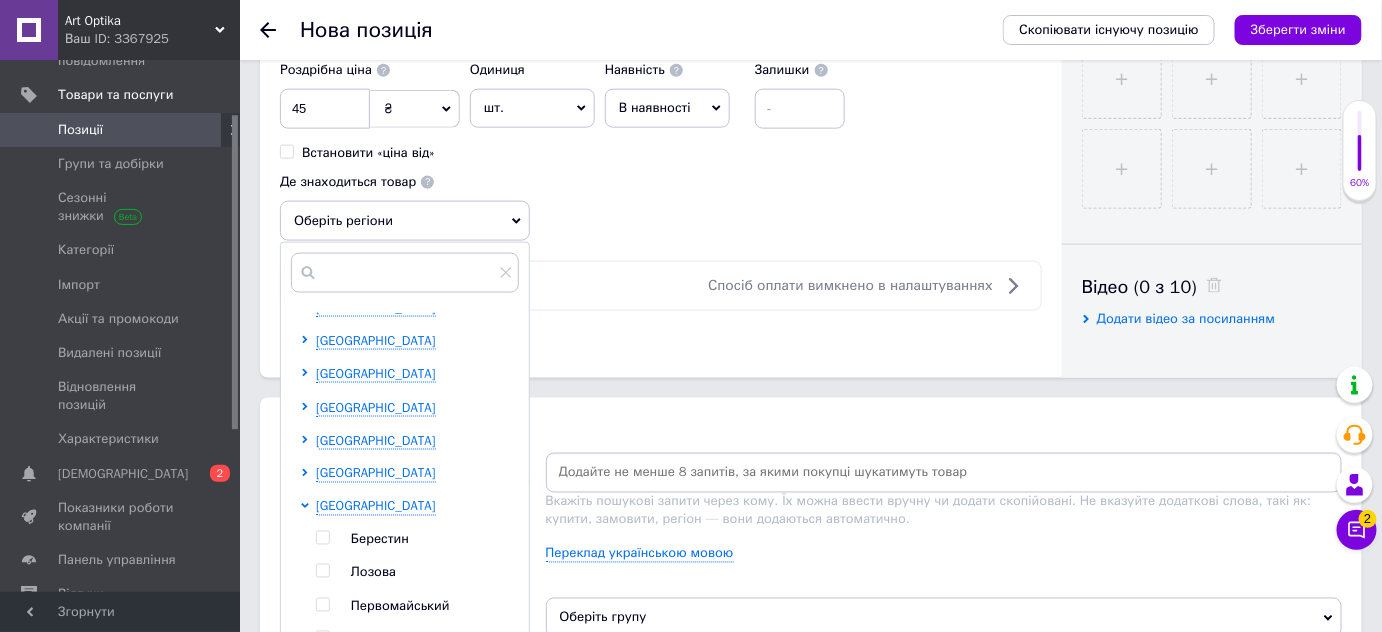 scroll, scrollTop: 544, scrollLeft: 0, axis: vertical 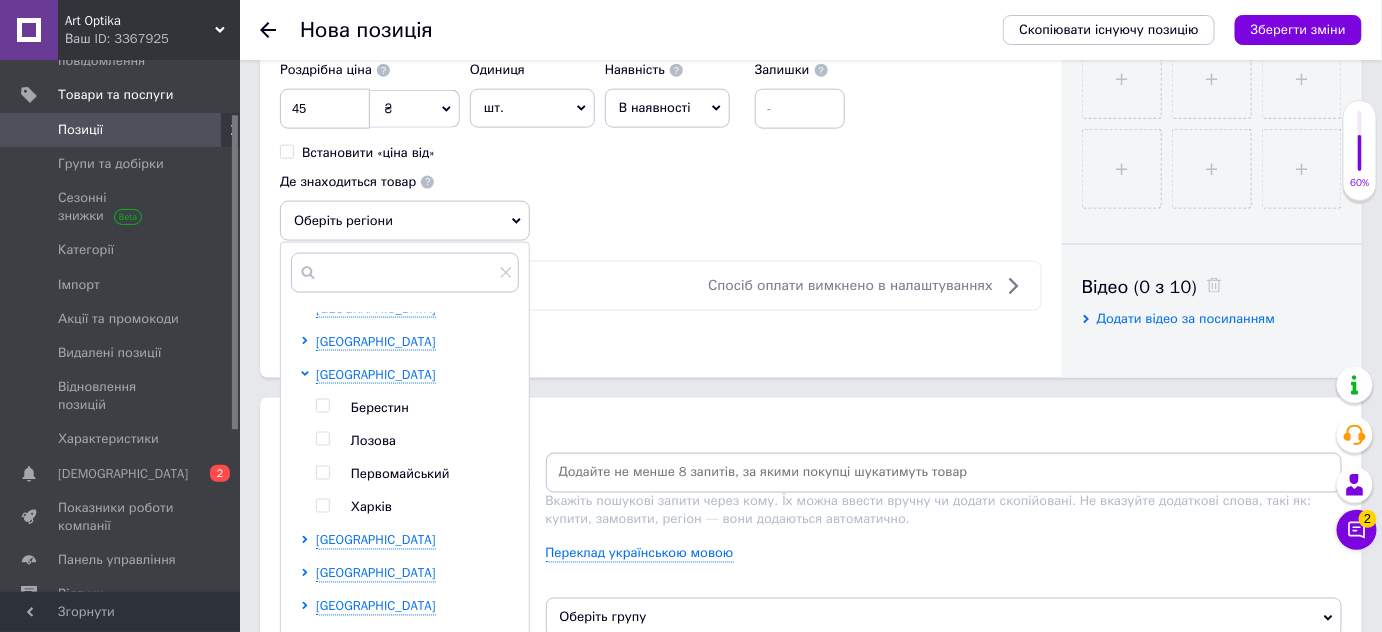 click at bounding box center (322, 506) 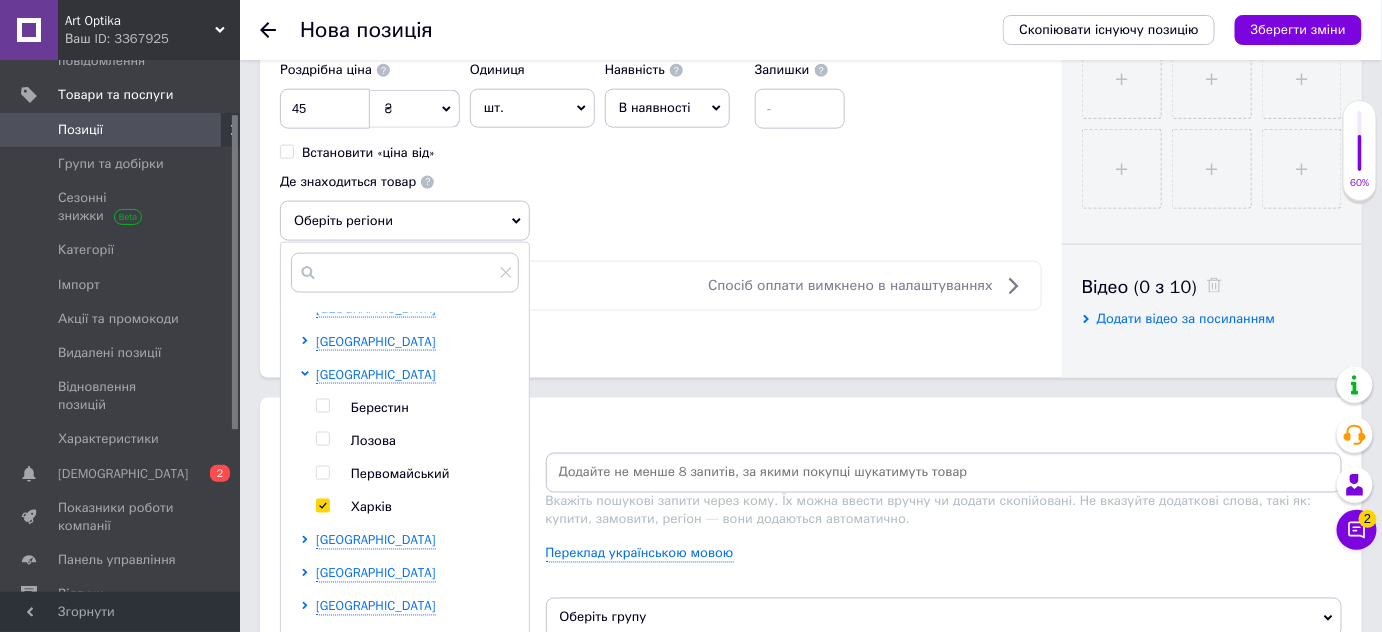 checkbox on "true" 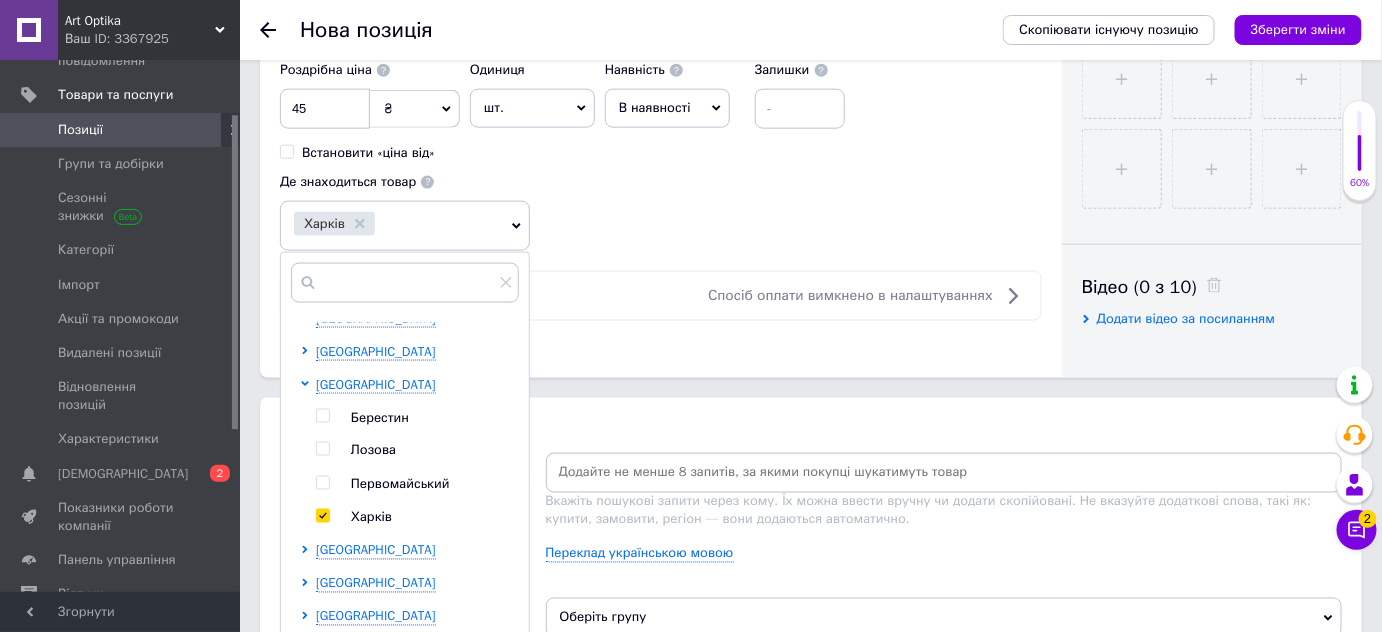 click on "Роздрібна ціна 45 ₴ $ EUR CHF GBP ¥ PLN ₸ MDL HUF KGS CNY TRY KRW lei Встановити «ціна від» Одиниця шт. Популярне комплект упаковка кв.м пара м кг пог.м послуга т а автоцистерна ампула б балон банка блістер бобіна бочка бут бухта в ват виїзд відро г г га година гр/кв.м гігакалорія д дав два місяці день доба доза є єврокуб з зміна к кВт каністра карат кв.дм кв.м кв.см кв.фут квартал кг кг/кв.м км колесо комплект коробка куб.дм куб.м л л лист м м мВт мл мм моток місяць мішок н набір номер о об'єкт од. п палетомісце пара партія пач пог.м послуга посівна одиниця птахомісце півроку пігулка 1" at bounding box center [661, 151] 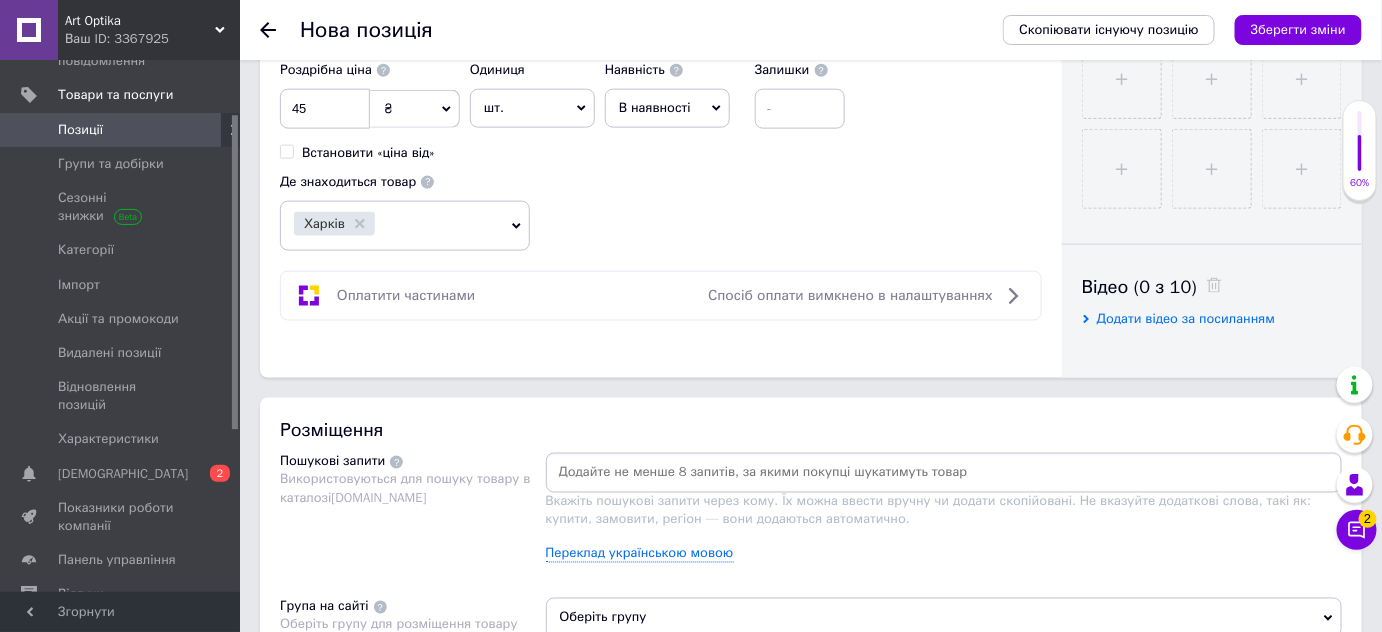 click on "Спосіб оплати вимкнено в налаштуваннях" at bounding box center (850, 295) 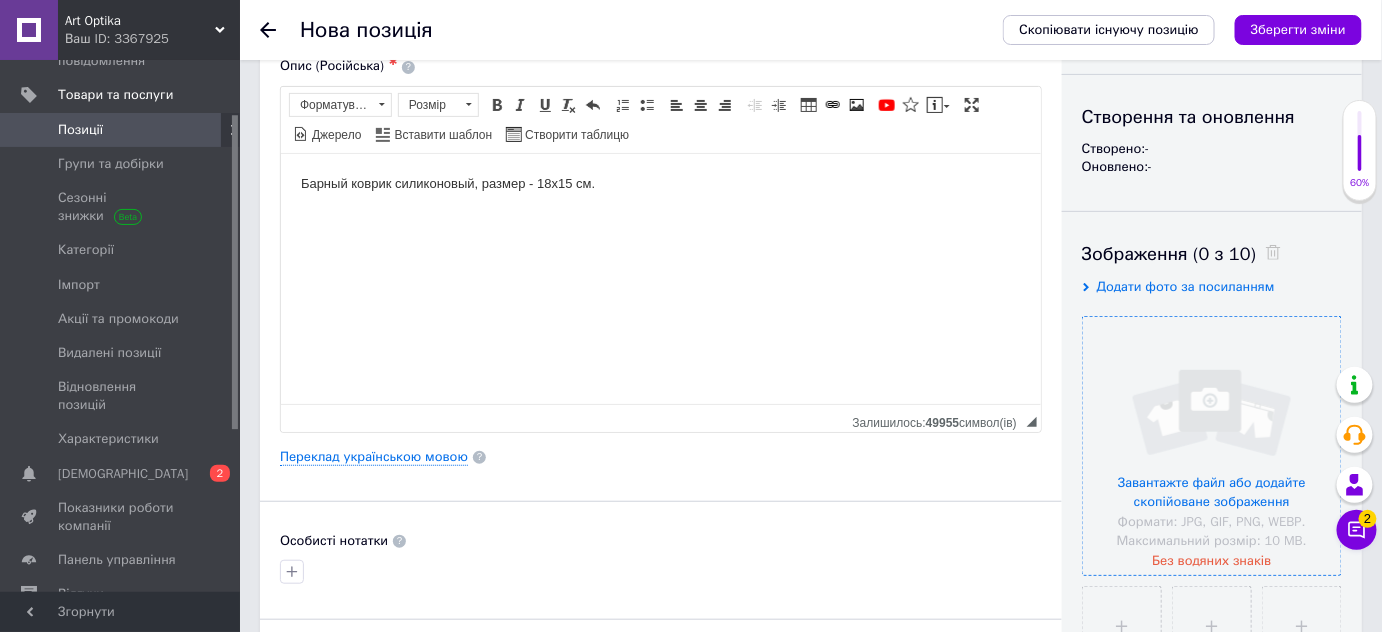 scroll, scrollTop: 363, scrollLeft: 0, axis: vertical 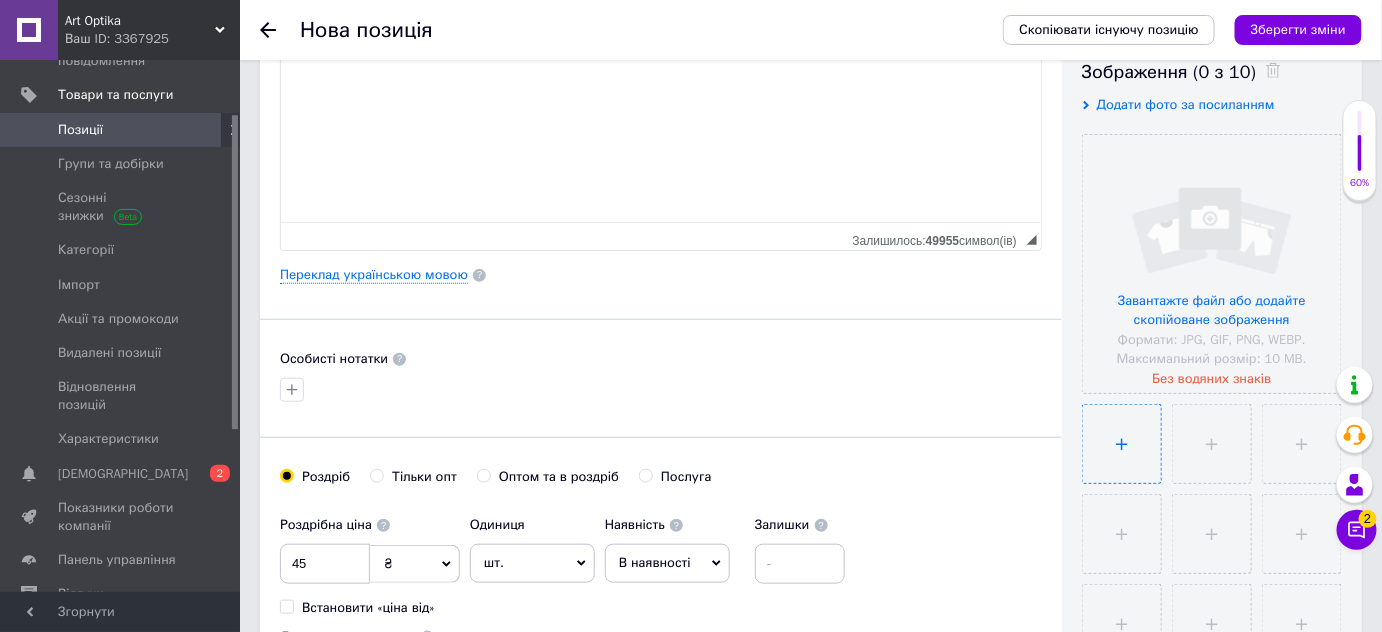 click at bounding box center [1122, 444] 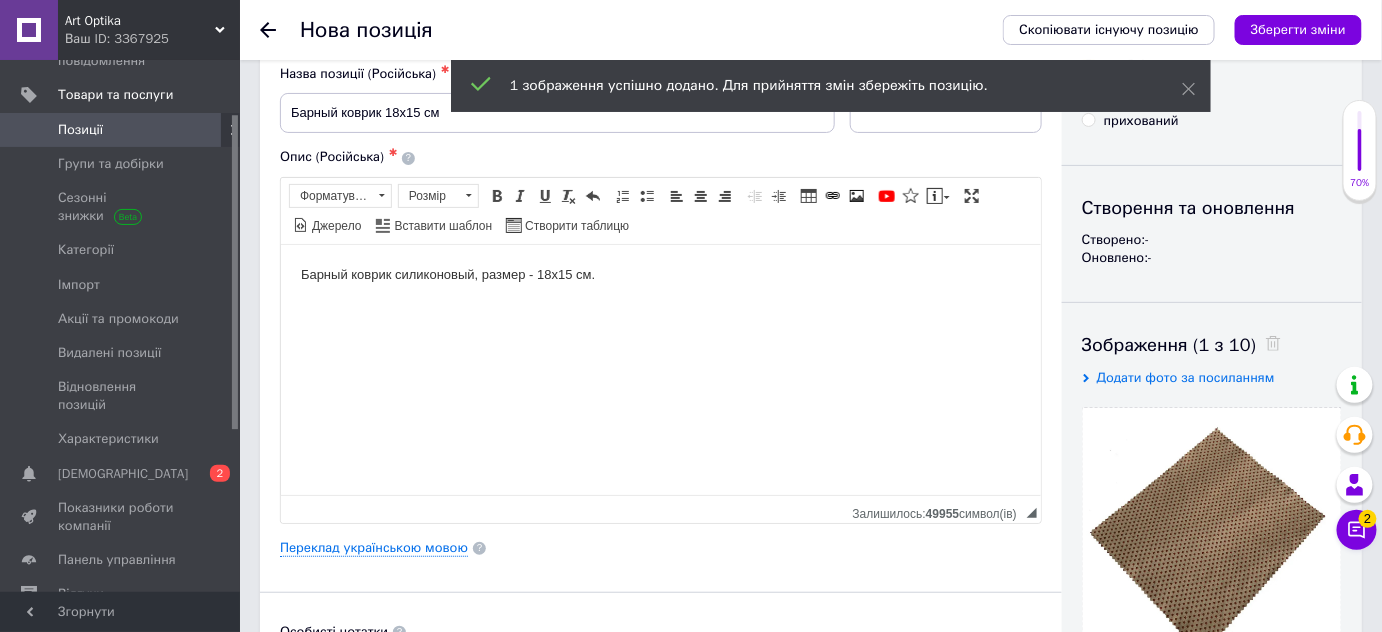 scroll, scrollTop: 0, scrollLeft: 0, axis: both 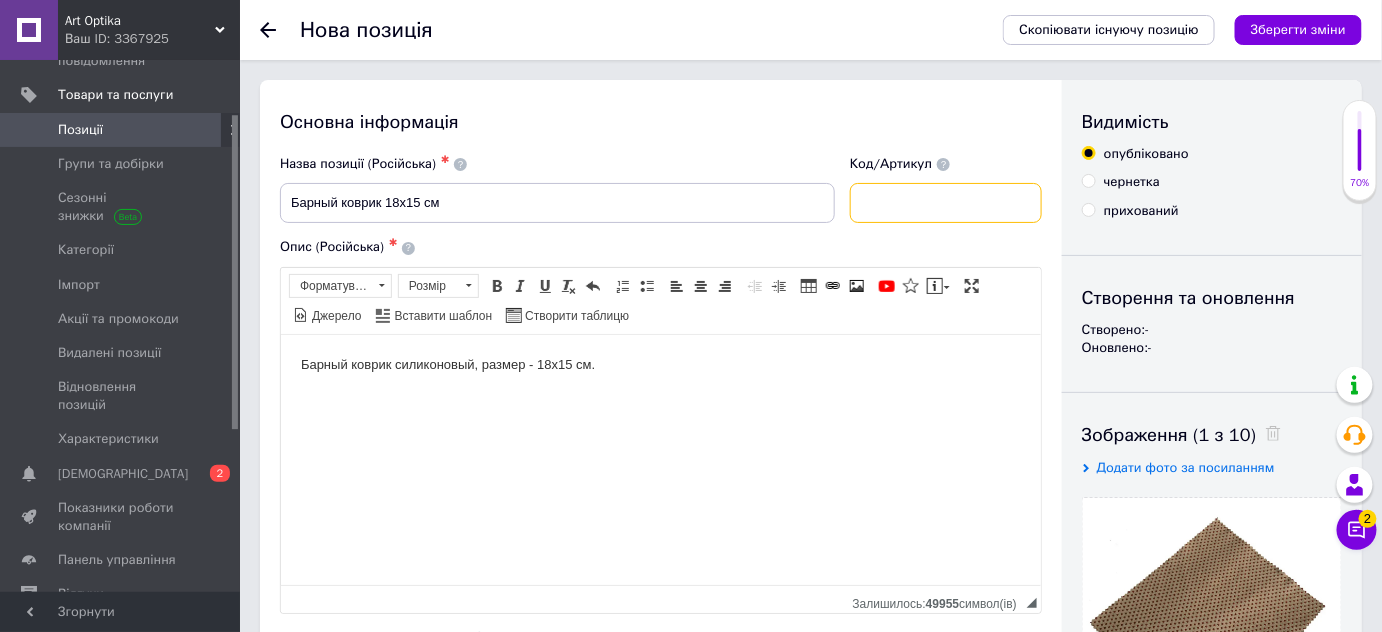 click at bounding box center [946, 203] 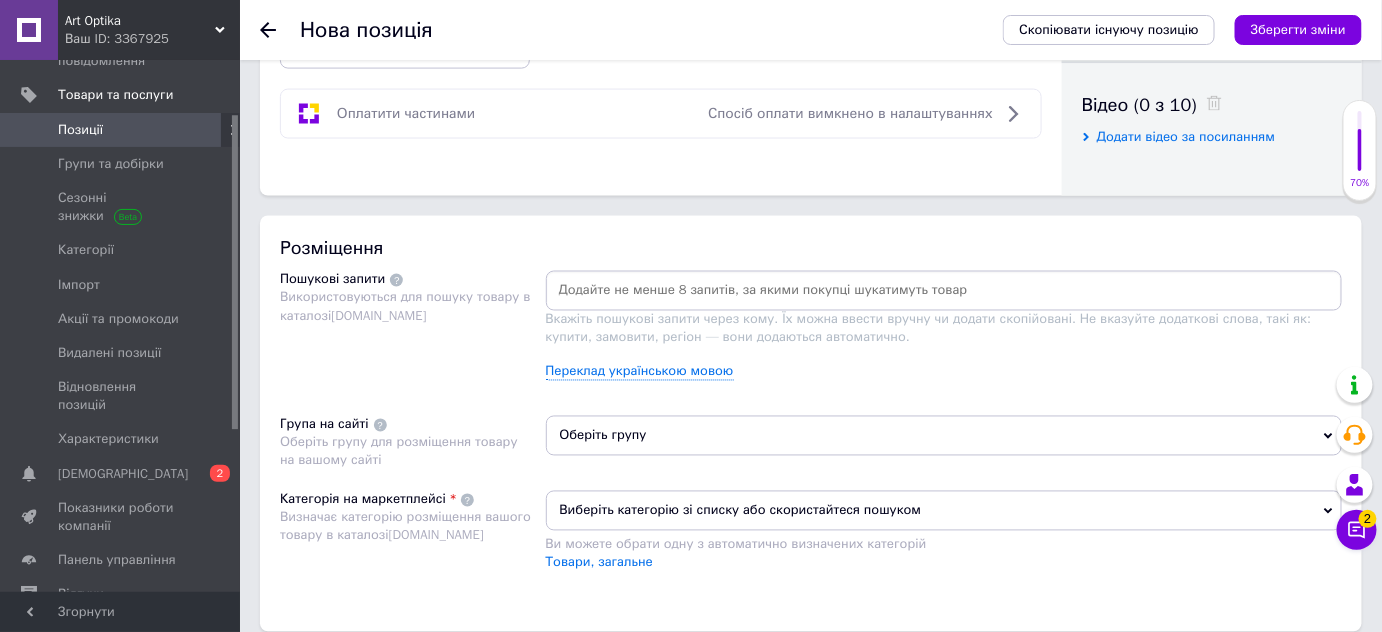 scroll, scrollTop: 1090, scrollLeft: 0, axis: vertical 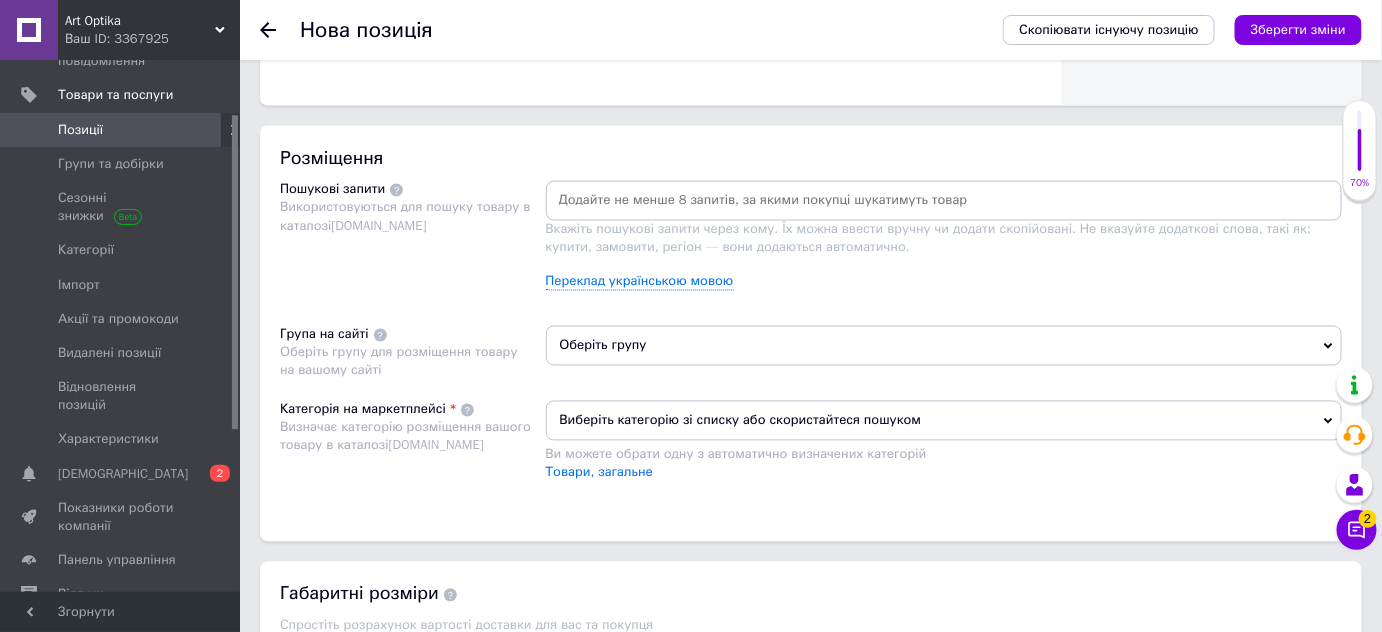 type on "03383-0" 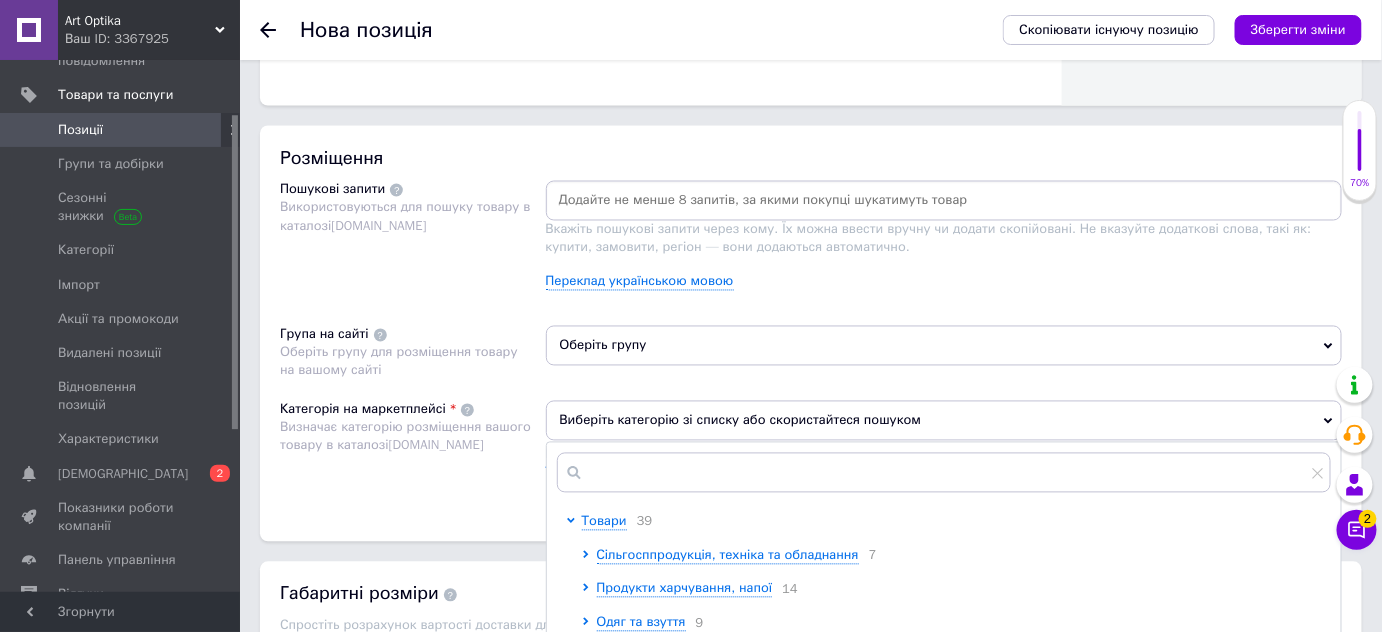 scroll, scrollTop: 1181, scrollLeft: 0, axis: vertical 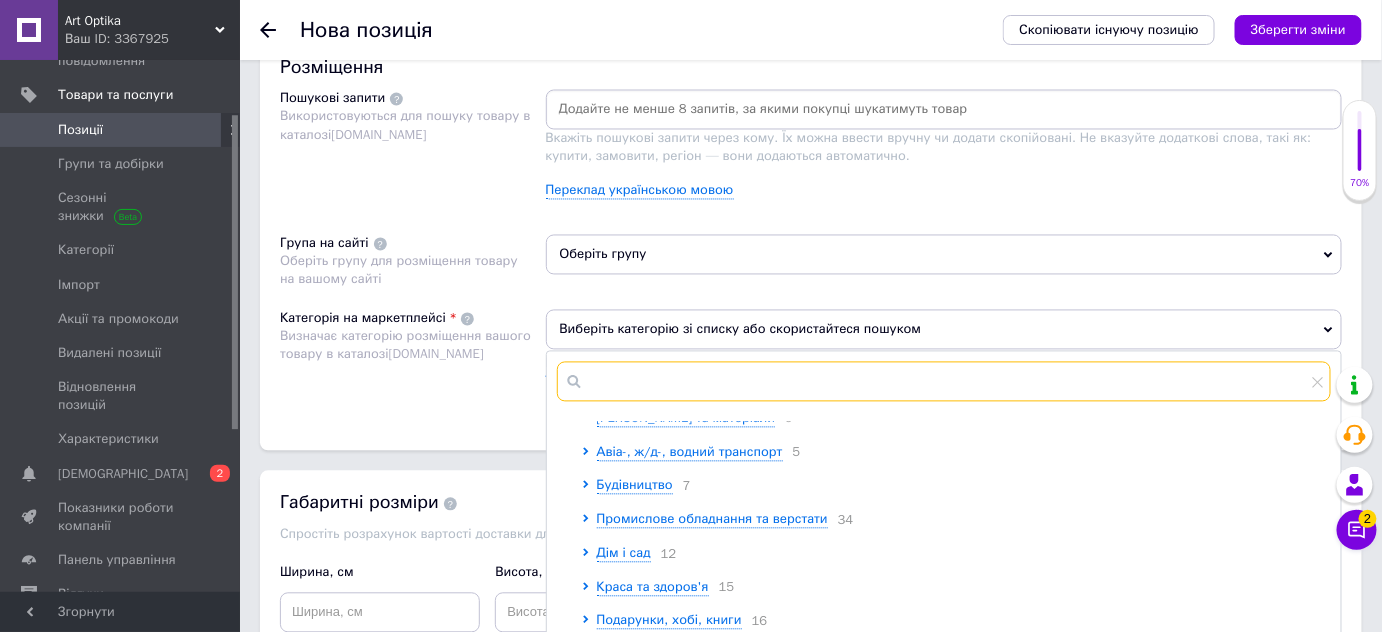 click at bounding box center (944, 382) 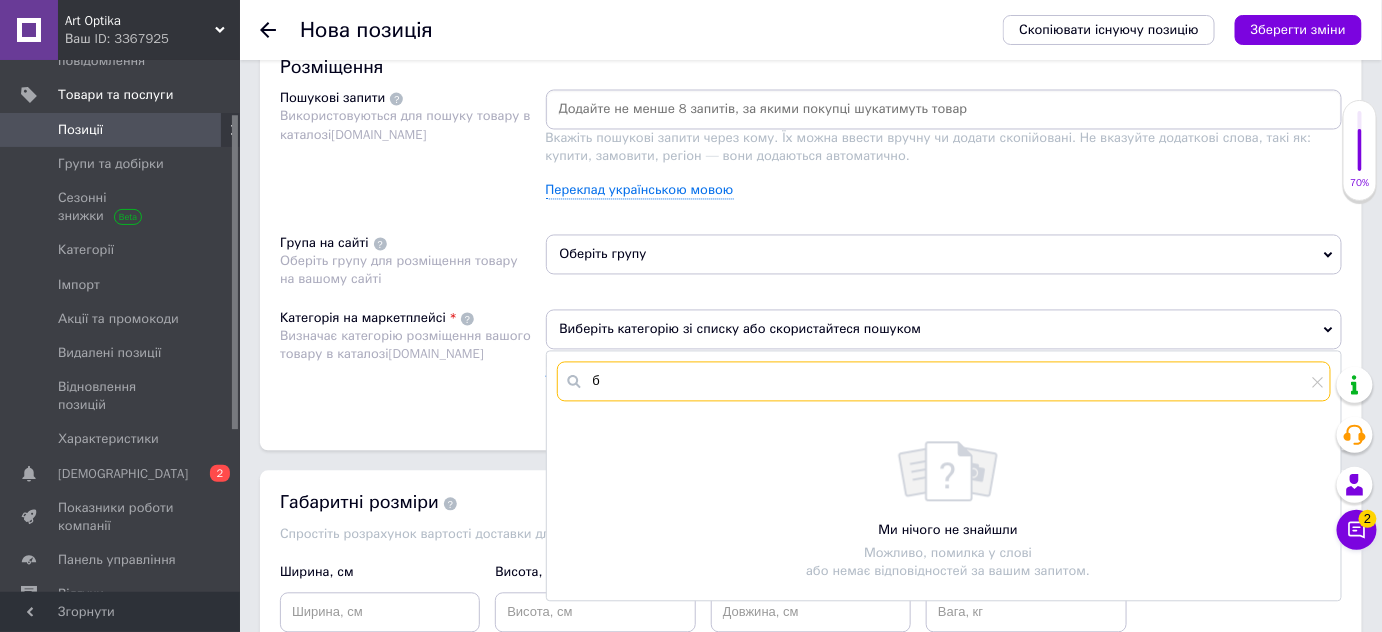 scroll, scrollTop: 0, scrollLeft: 0, axis: both 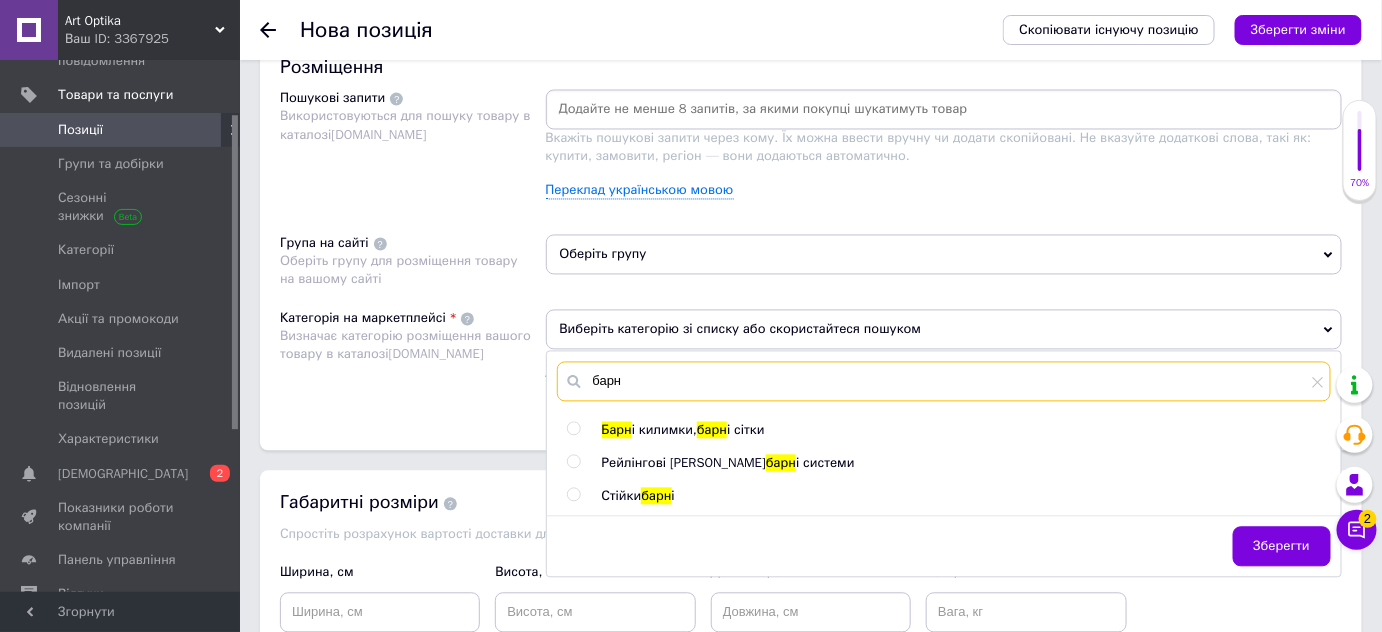type on "барн" 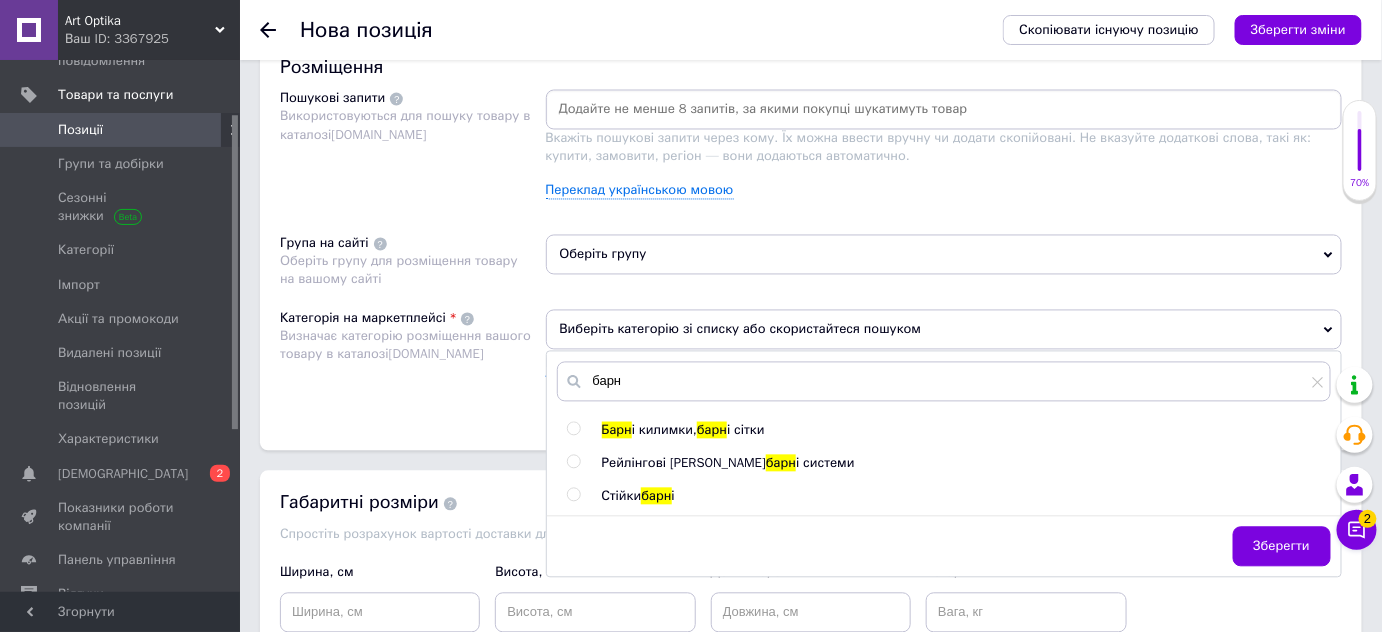 click at bounding box center [573, 429] 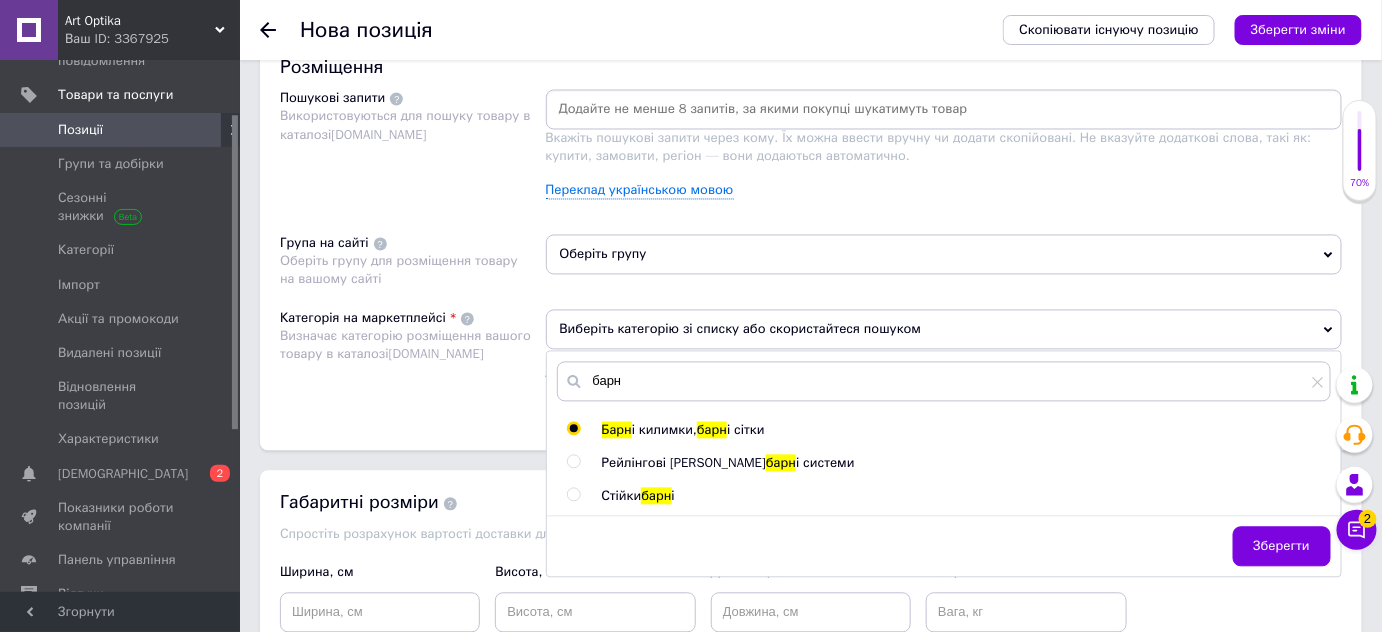 radio on "true" 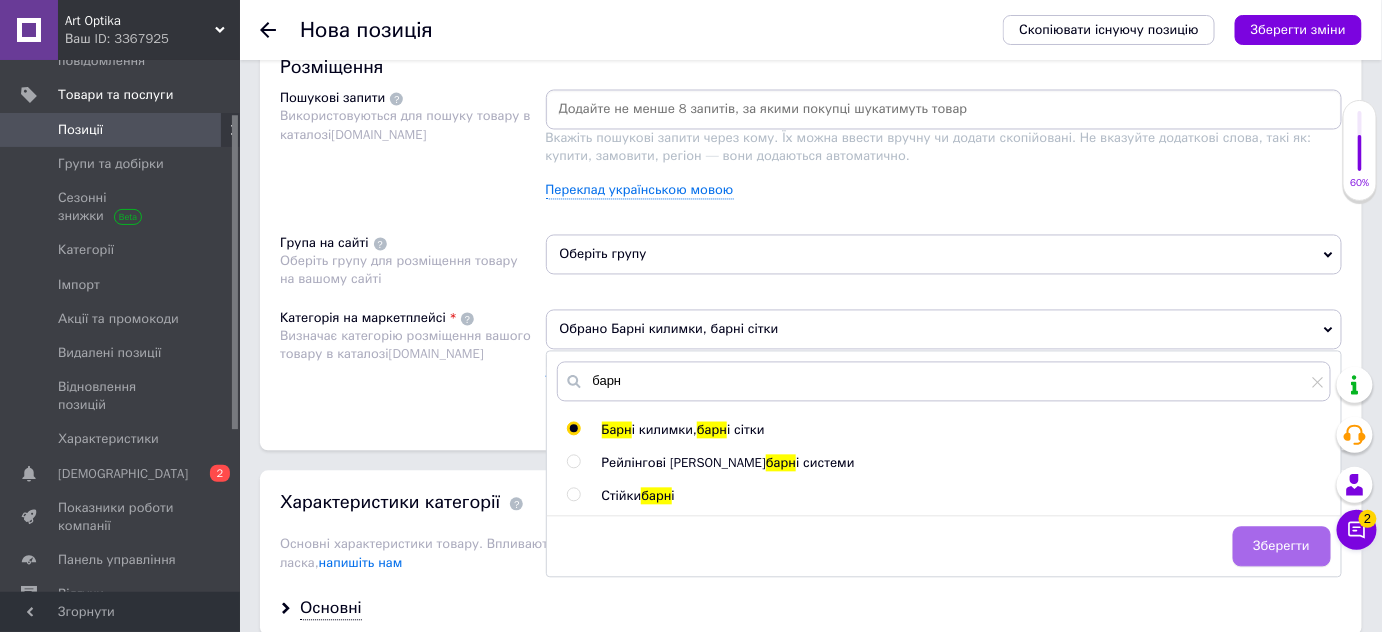 click on "Зберегти" at bounding box center (1282, 547) 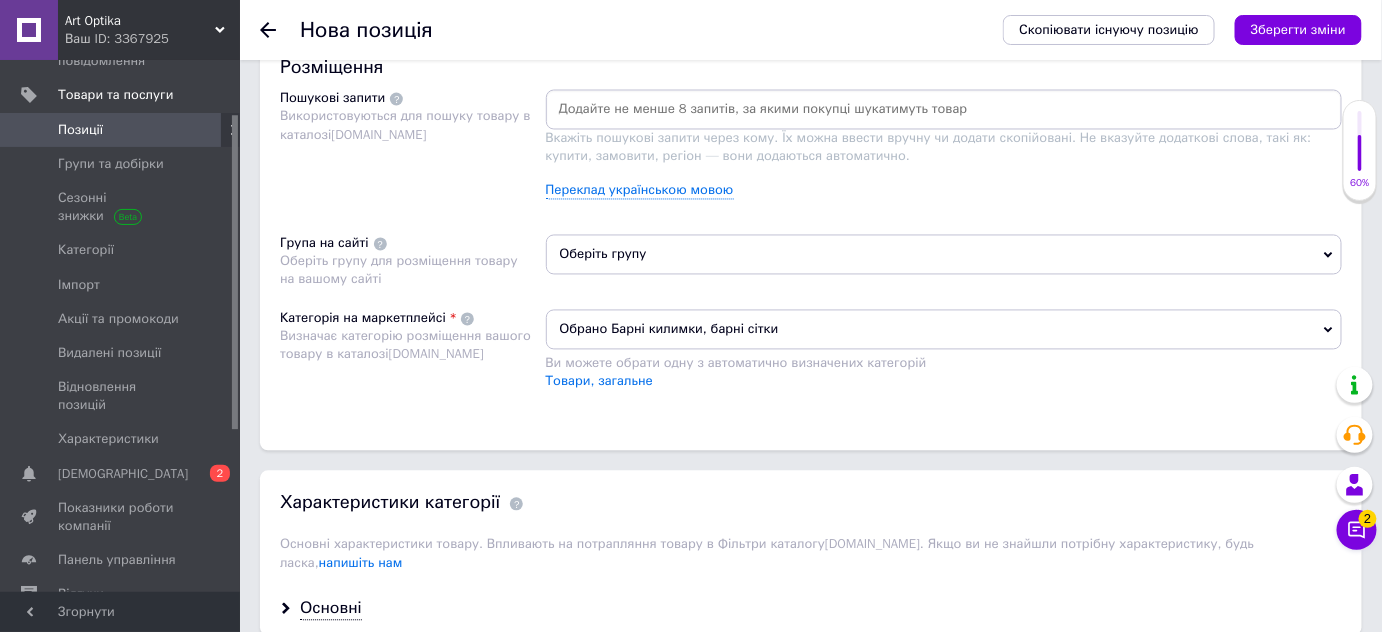 click on "Оберіть групу" at bounding box center (944, 255) 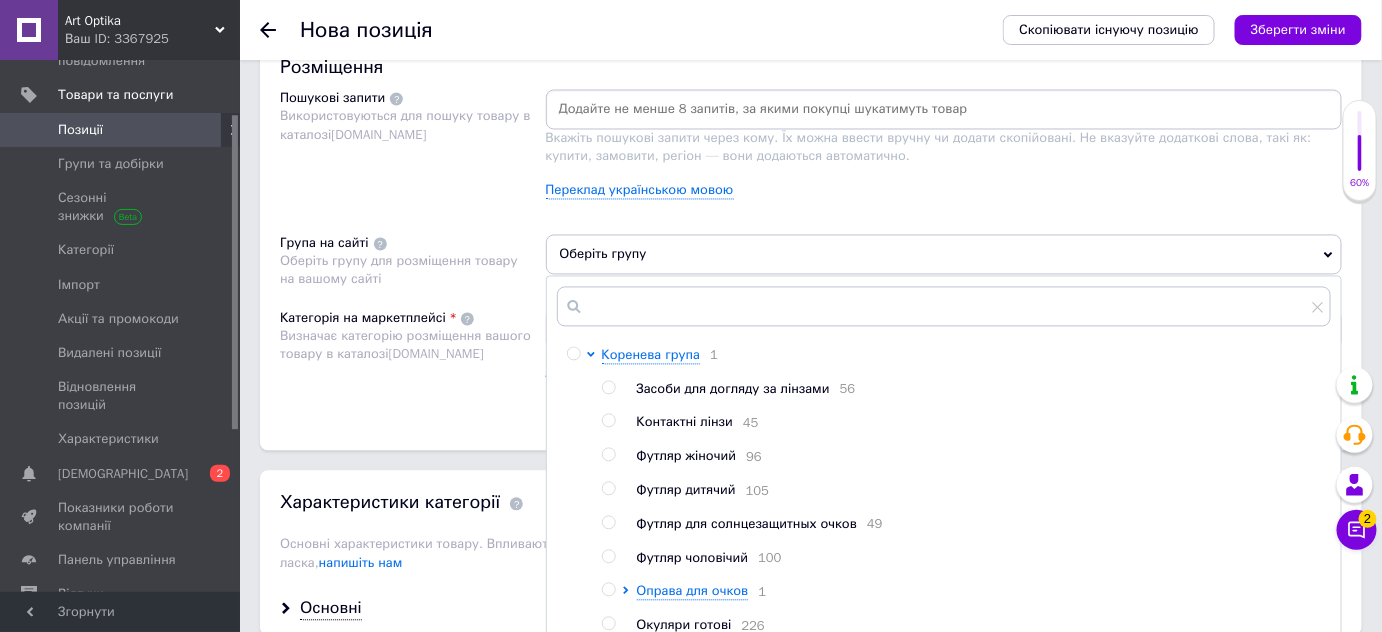 scroll, scrollTop: 1363, scrollLeft: 0, axis: vertical 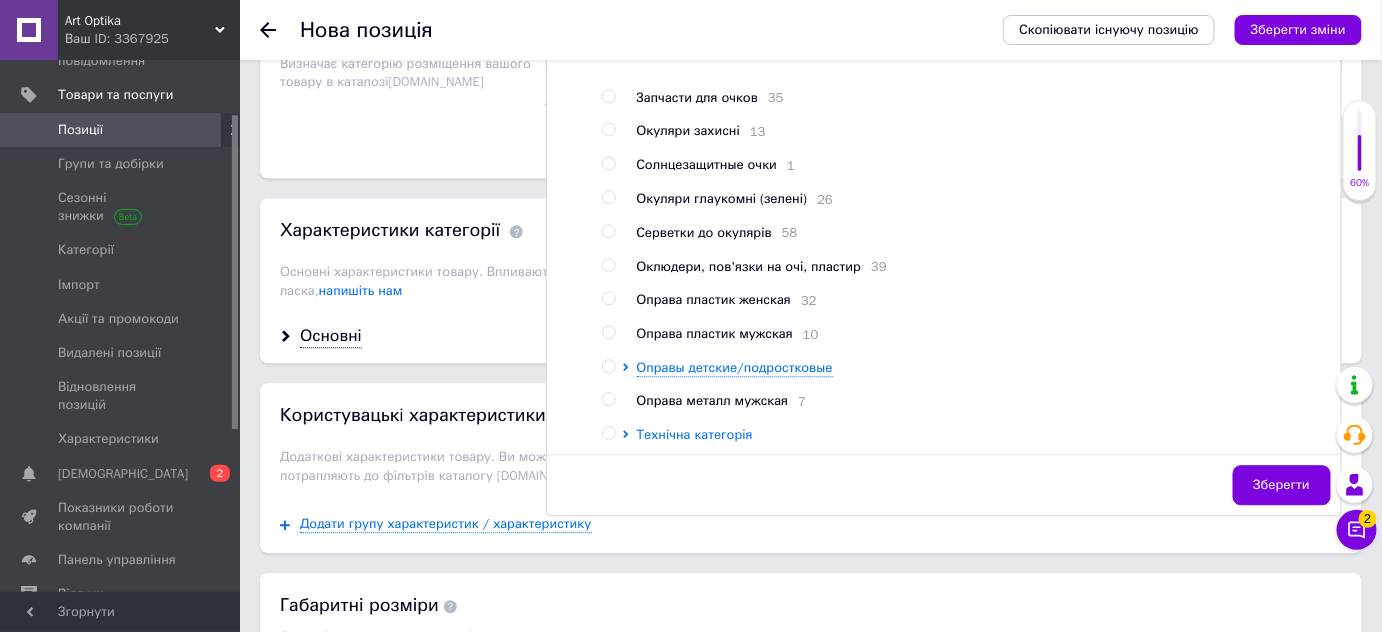 click on "Технічна категорія" at bounding box center (695, 434) 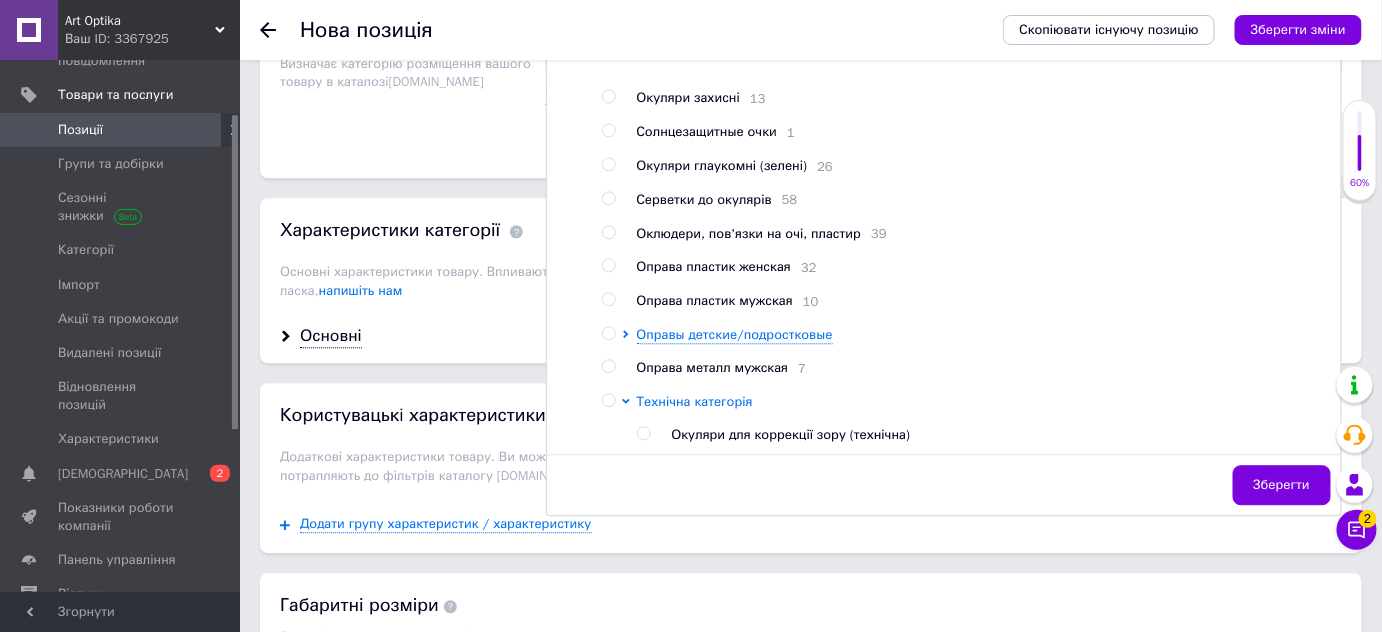 click 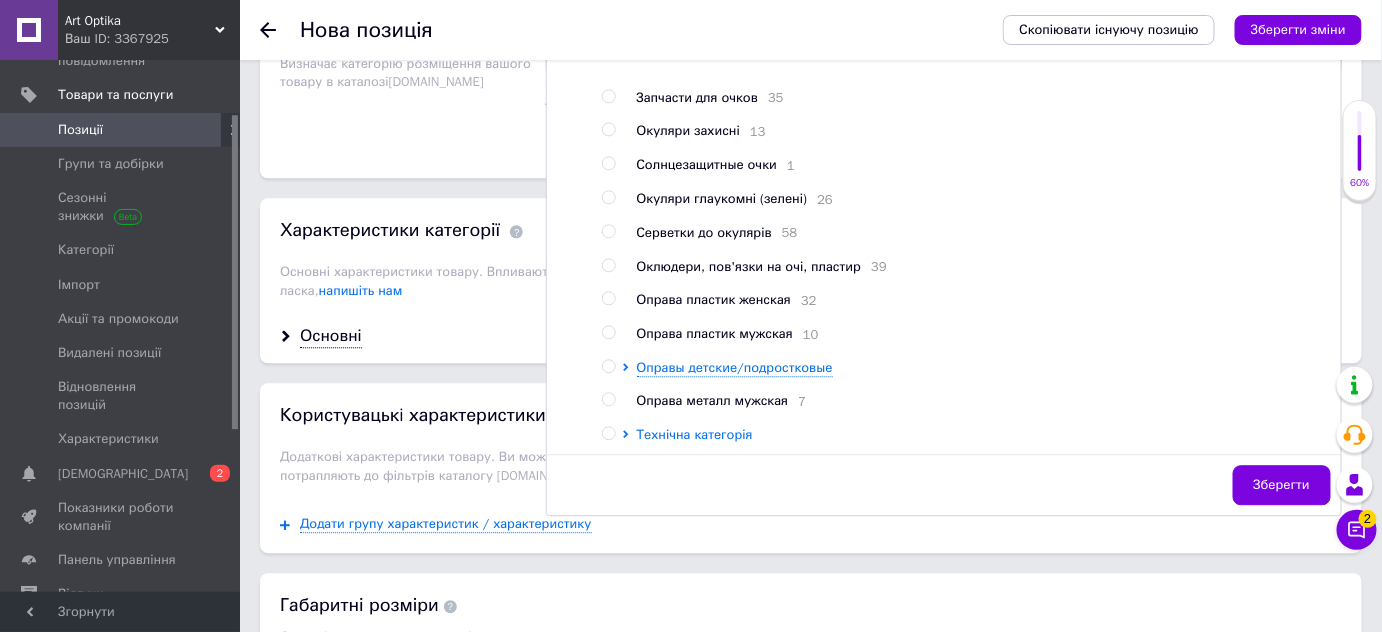 click on "Технічна категорія" at bounding box center [695, 434] 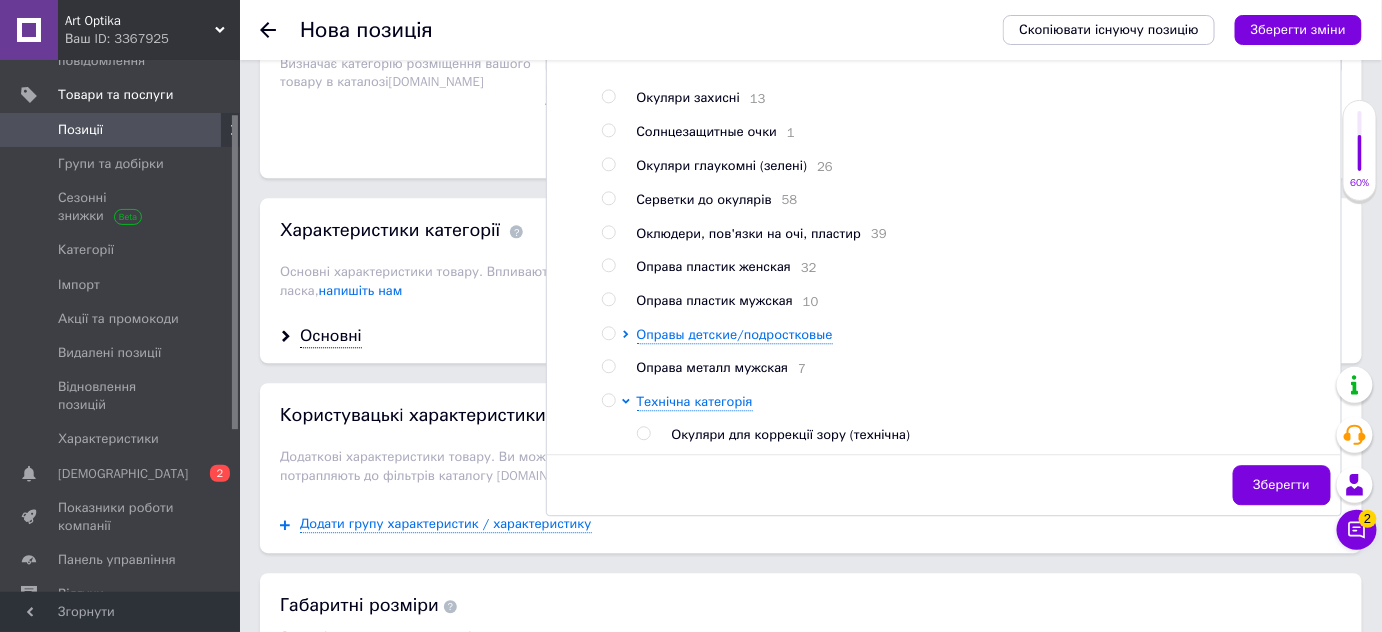 click at bounding box center [608, 400] 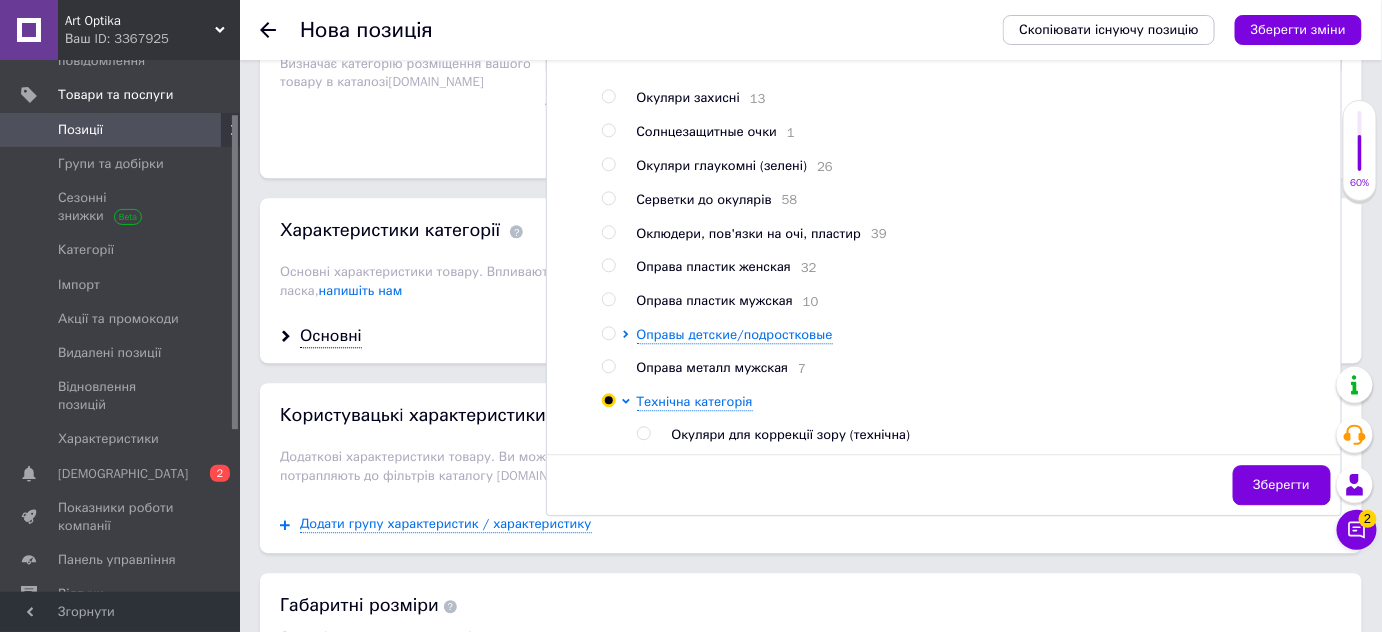 radio on "true" 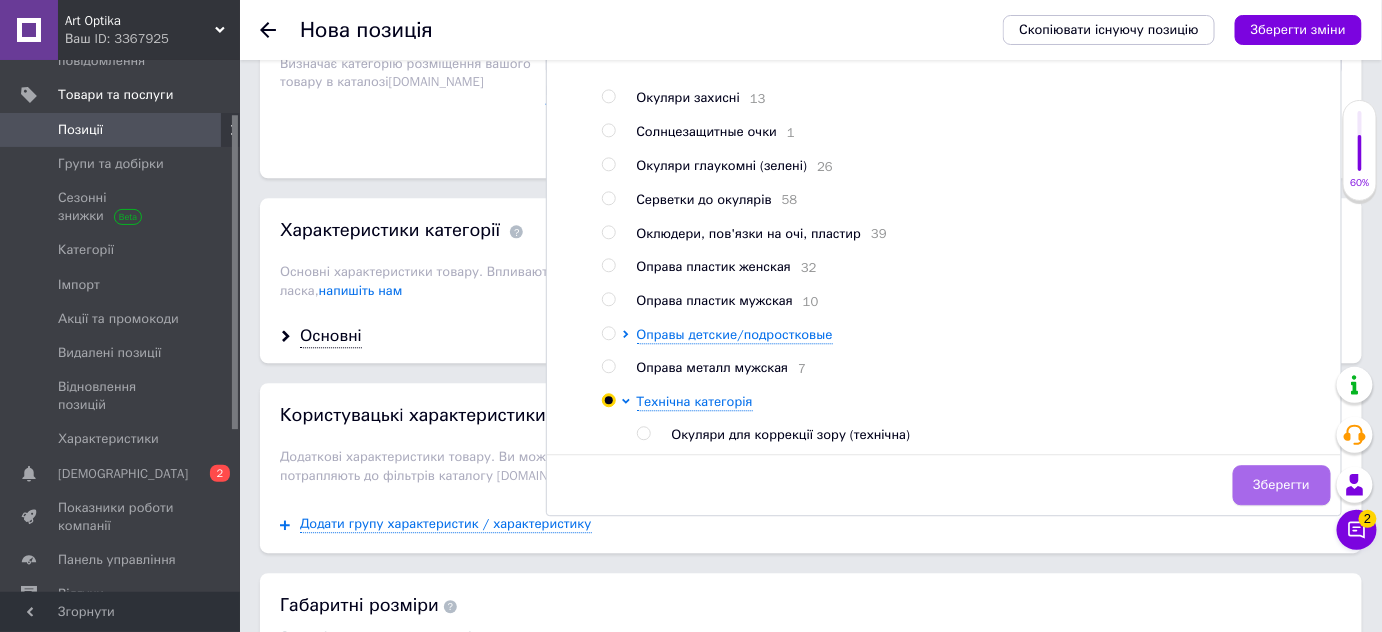 click on "Зберегти" at bounding box center (1282, 485) 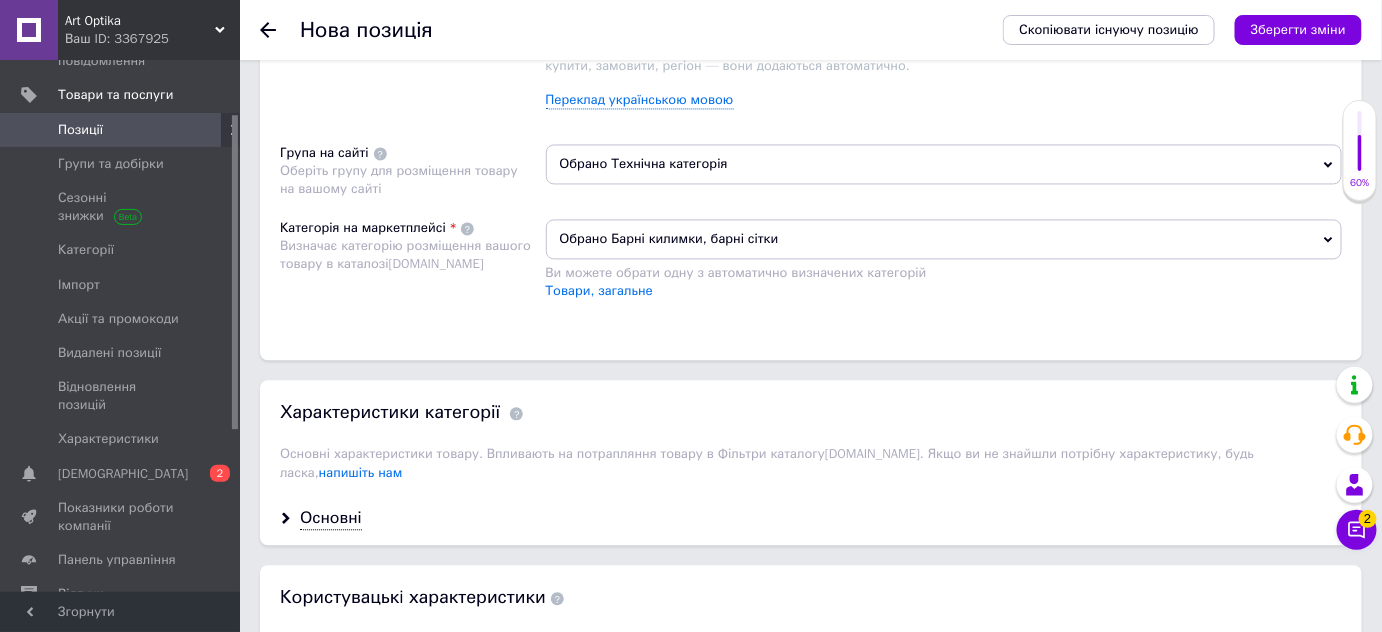 scroll, scrollTop: 1363, scrollLeft: 0, axis: vertical 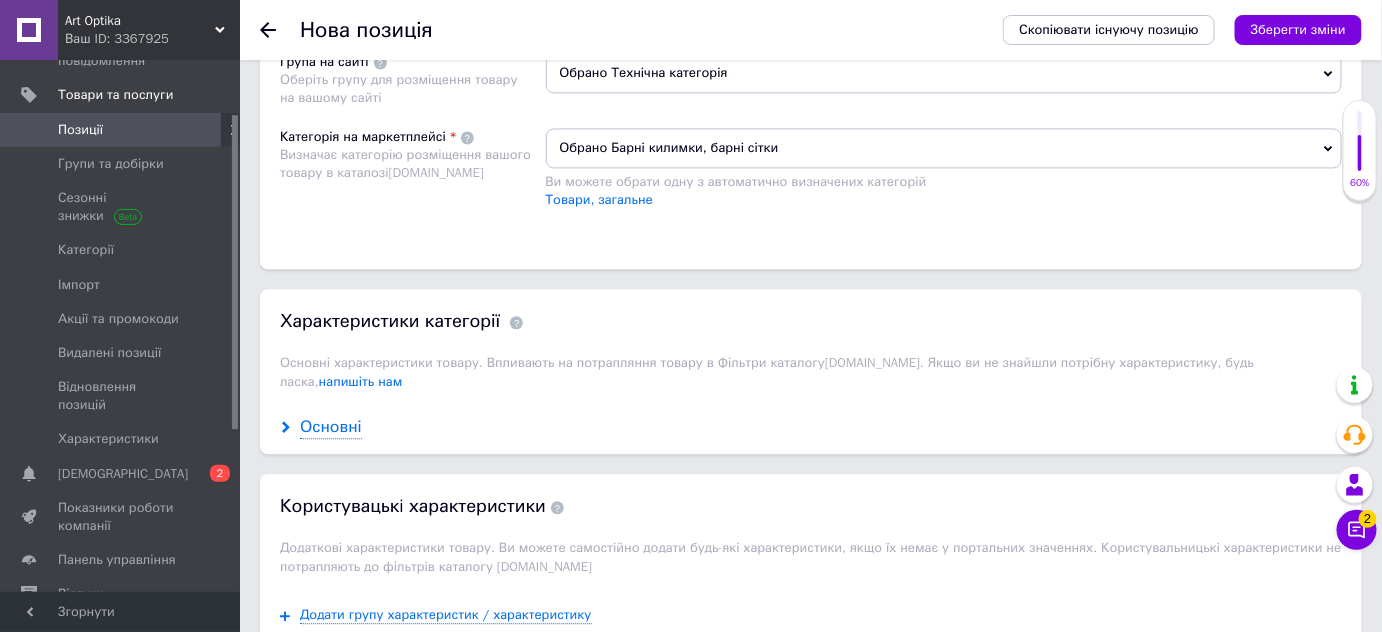 click on "Основні" at bounding box center [331, 427] 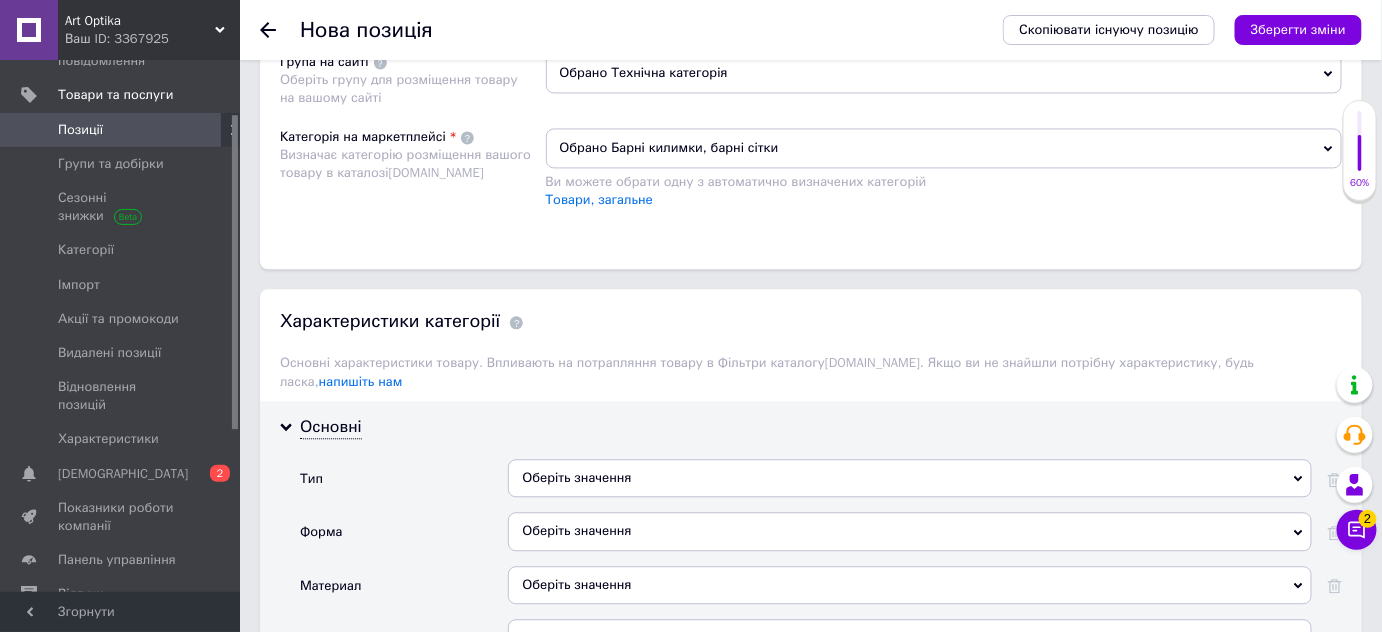 click on "Оберіть значення" at bounding box center [910, 478] 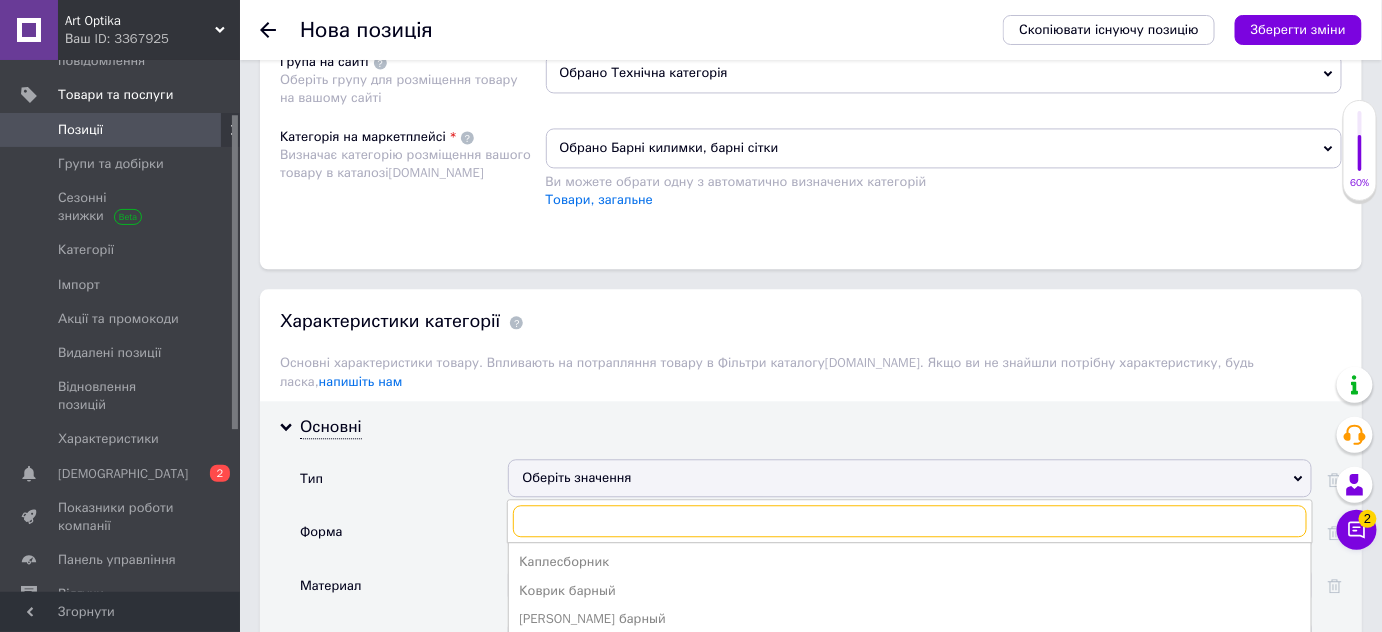 scroll, scrollTop: 1454, scrollLeft: 0, axis: vertical 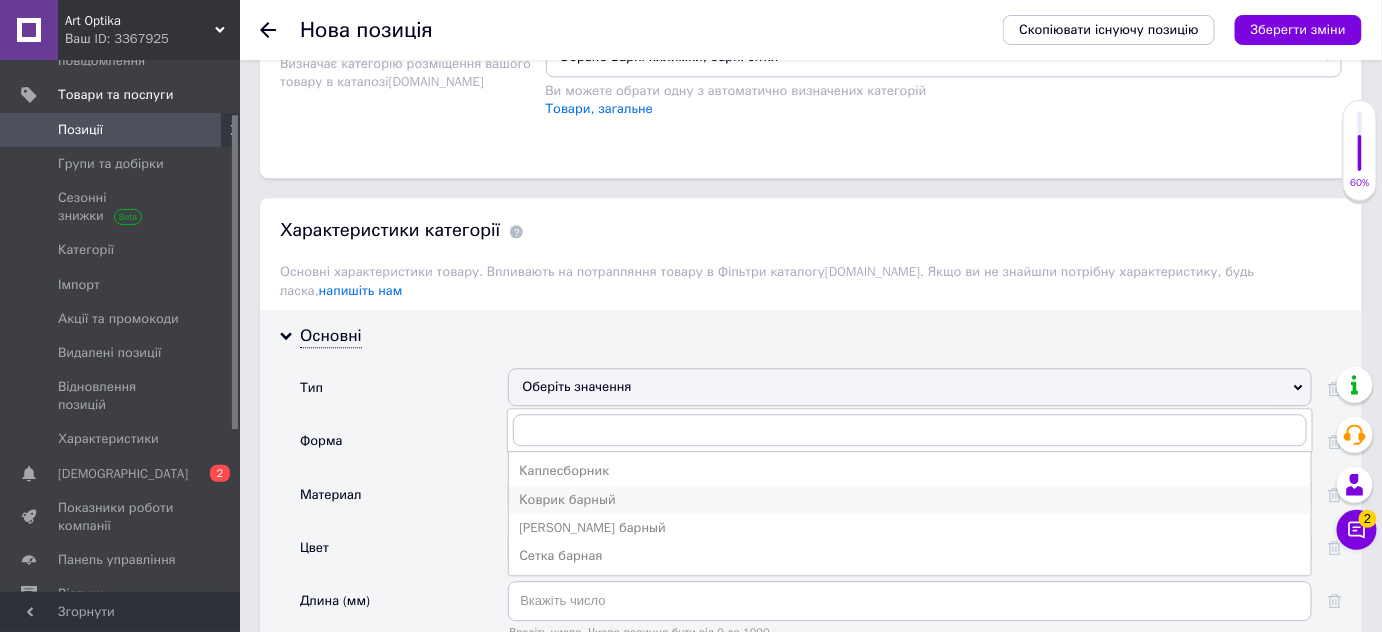 click on "Коврик барный" at bounding box center (910, 500) 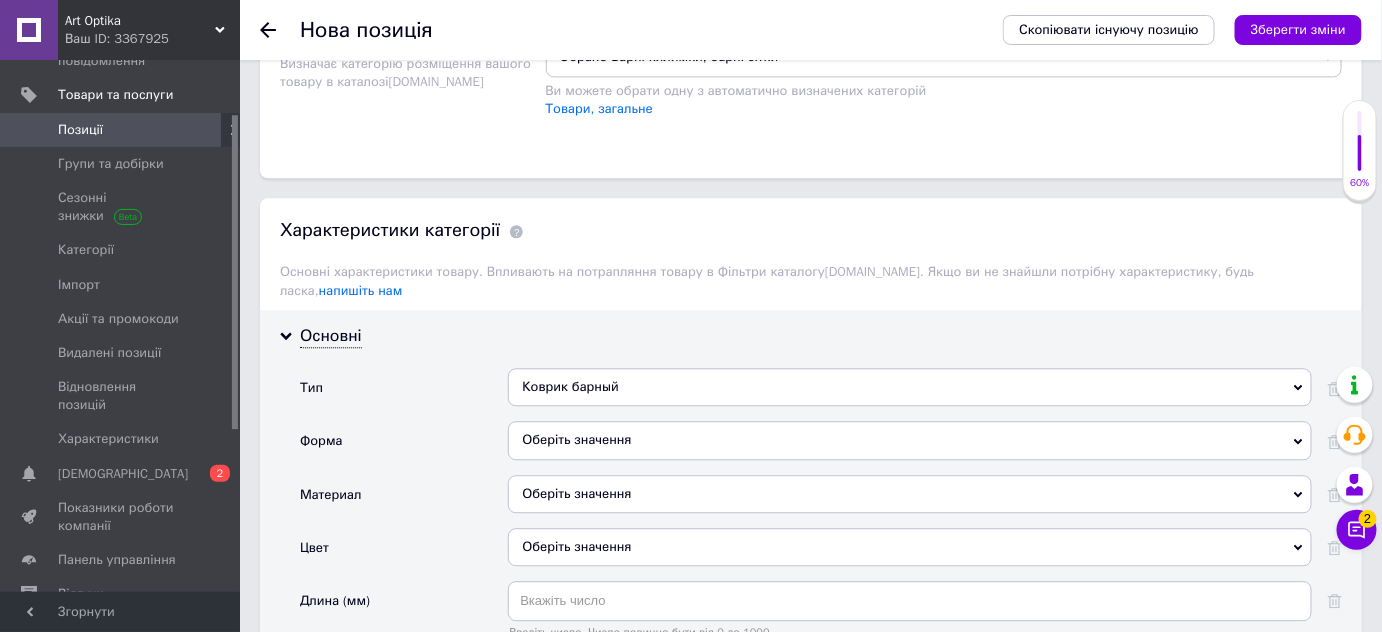 click on "Оберіть значення" at bounding box center (910, 440) 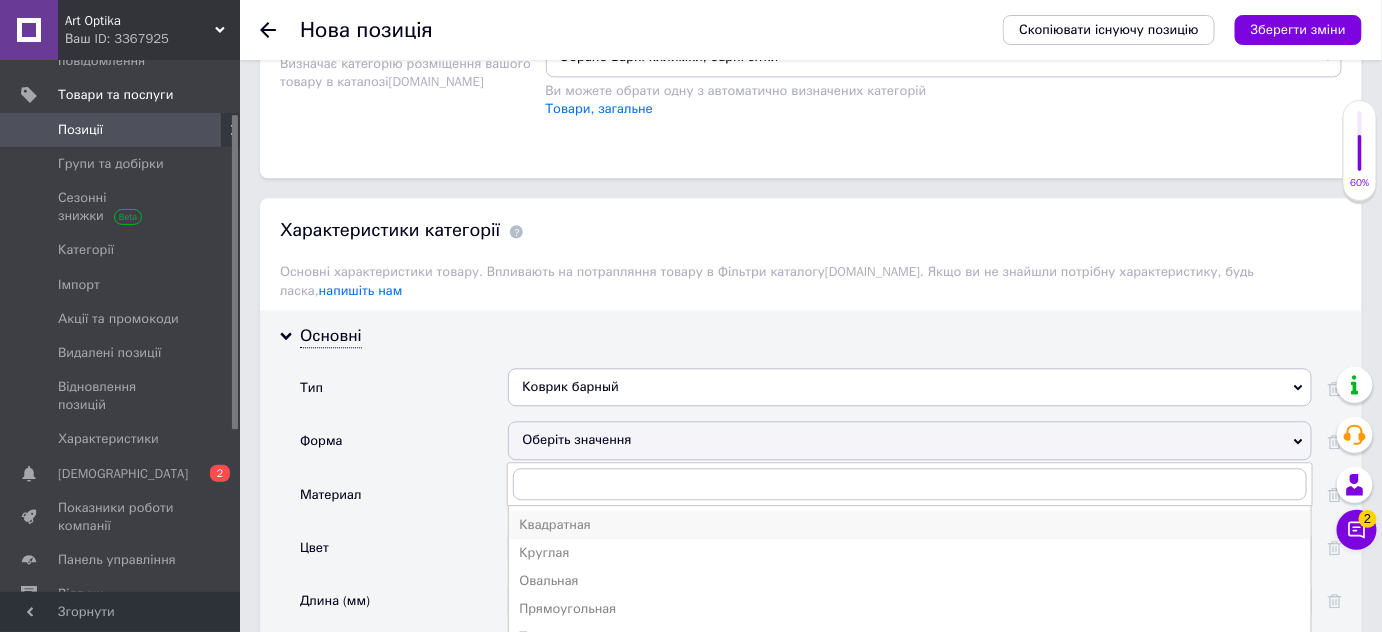 click on "Квадратная" at bounding box center [910, 525] 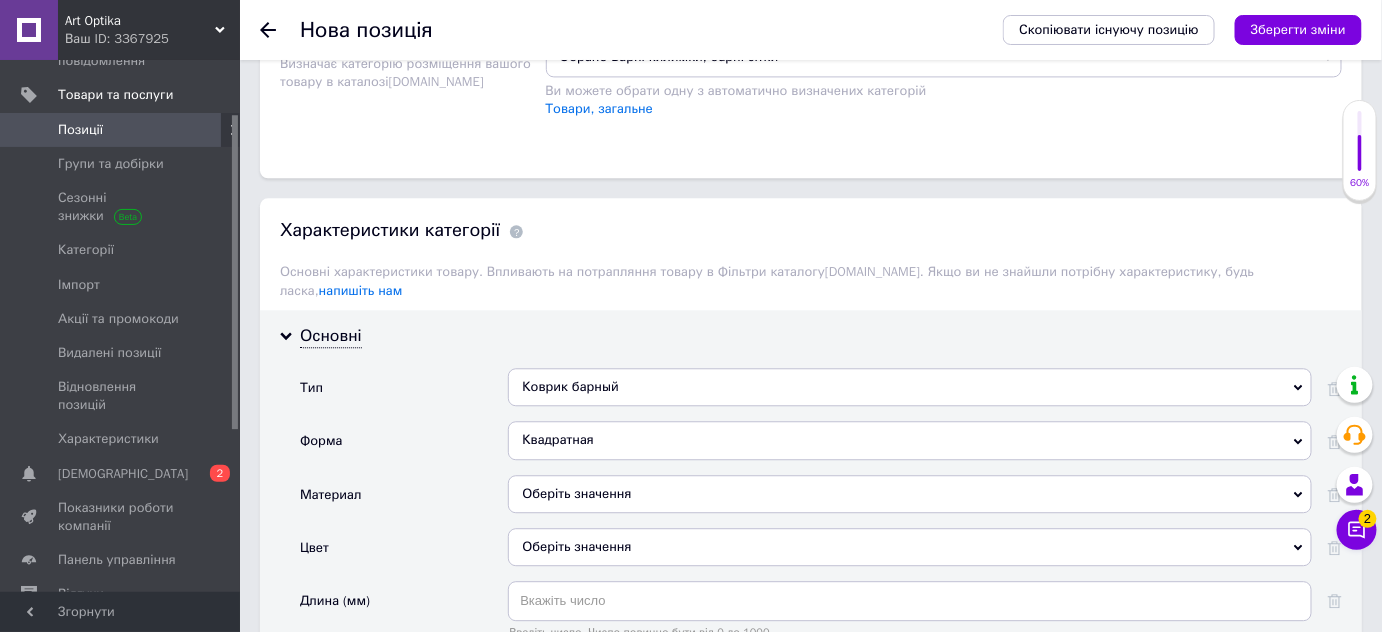 click on "Оберіть значення" at bounding box center [910, 494] 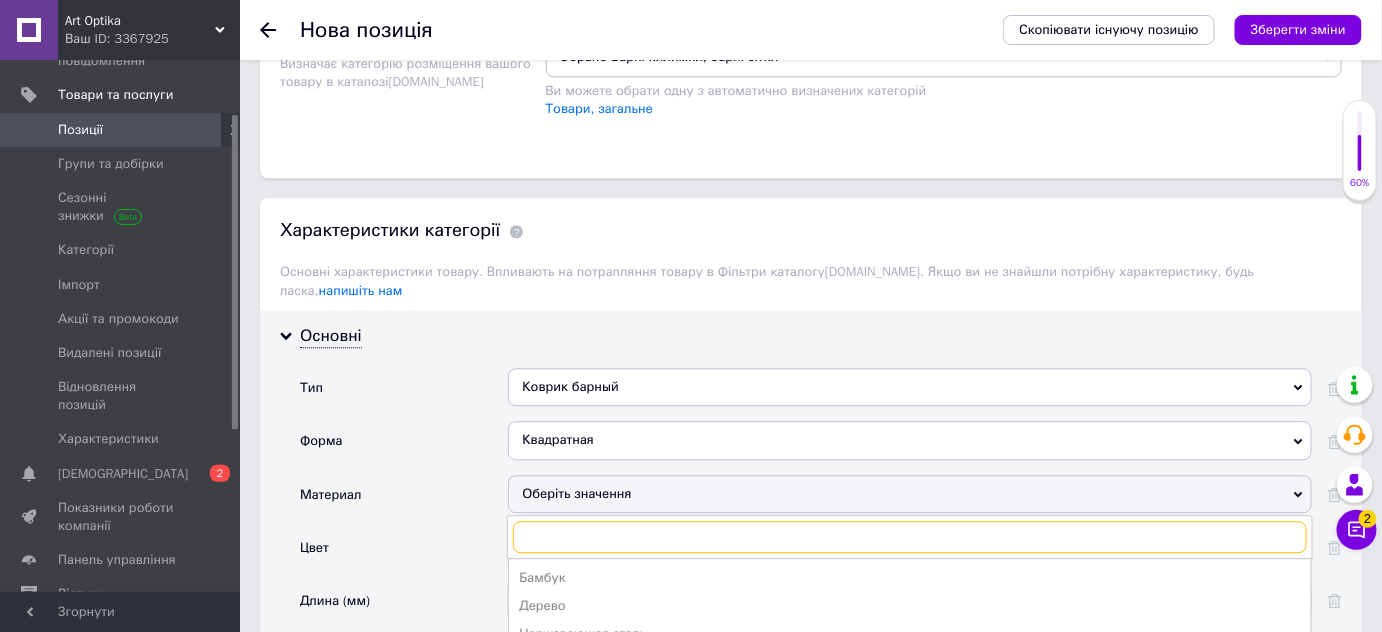scroll, scrollTop: 1636, scrollLeft: 0, axis: vertical 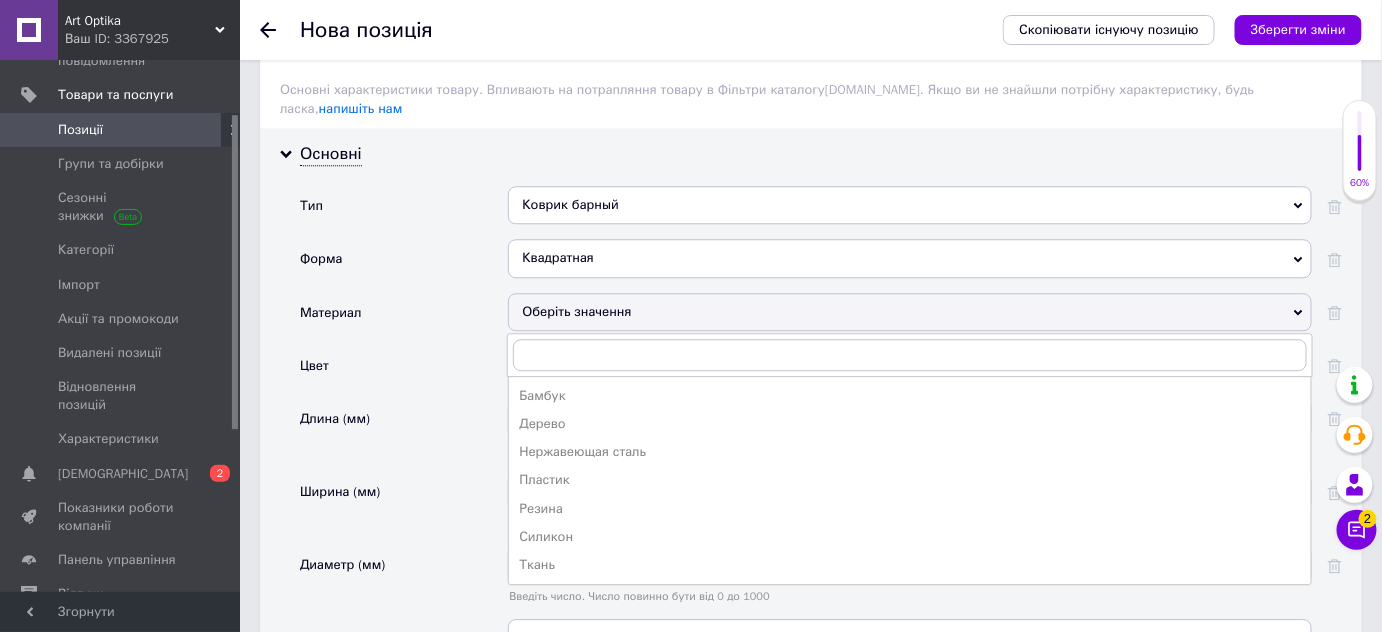 click on "Силикон" at bounding box center [910, 537] 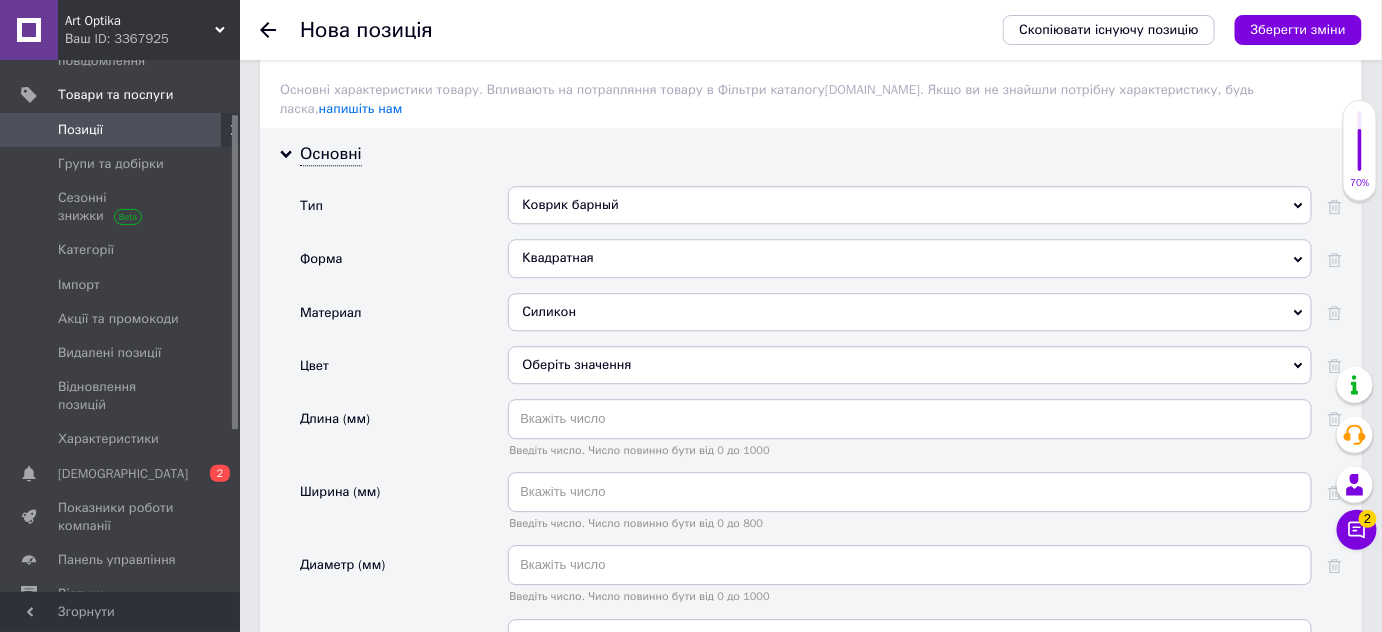 click on "Оберіть значення" at bounding box center (910, 365) 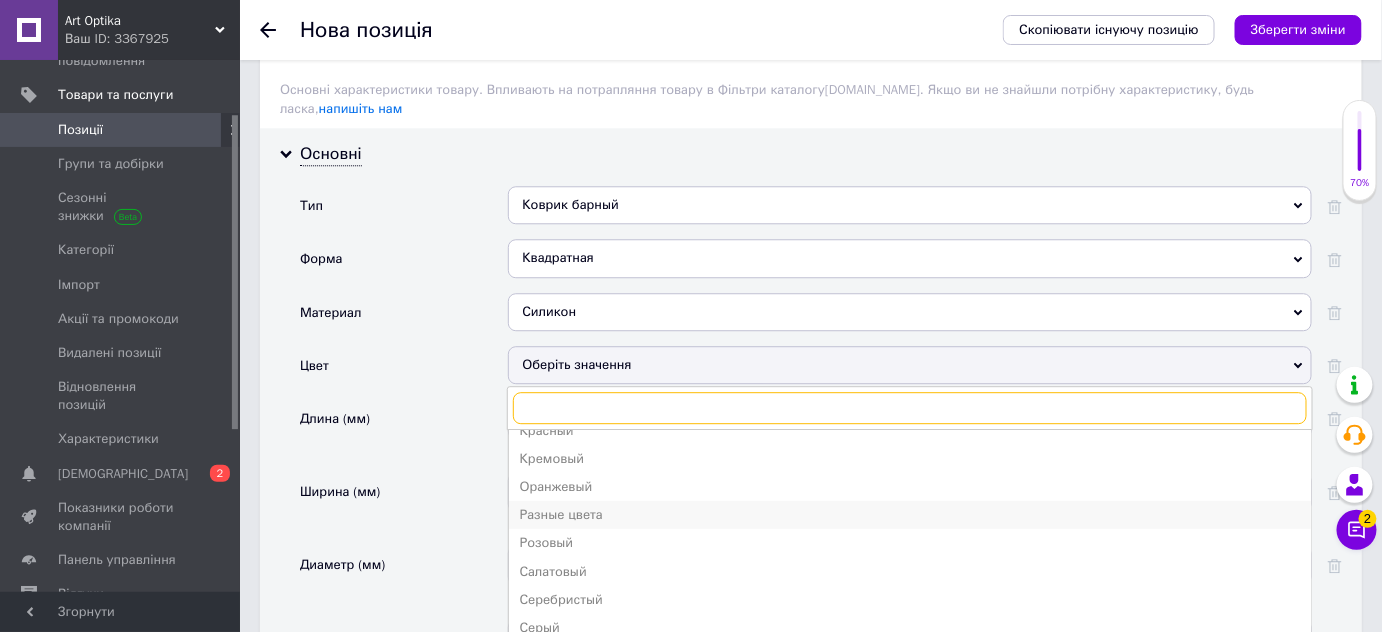 scroll, scrollTop: 359, scrollLeft: 0, axis: vertical 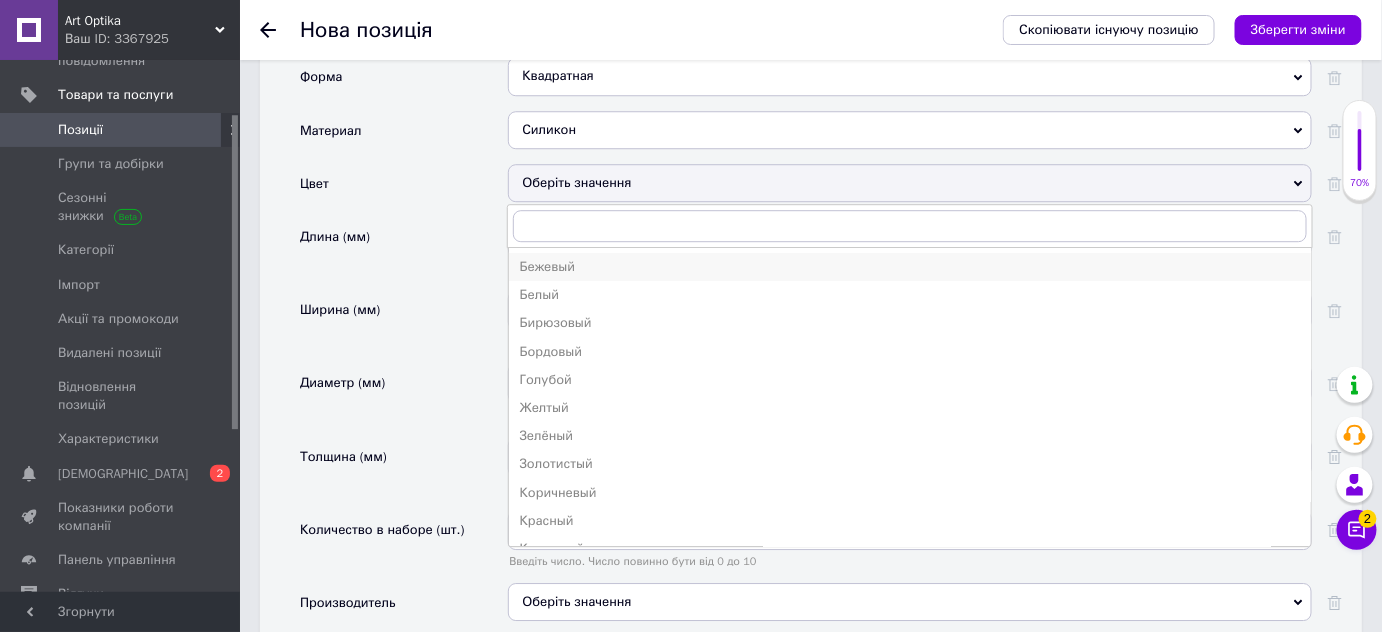 click on "Бежевый" at bounding box center [910, 267] 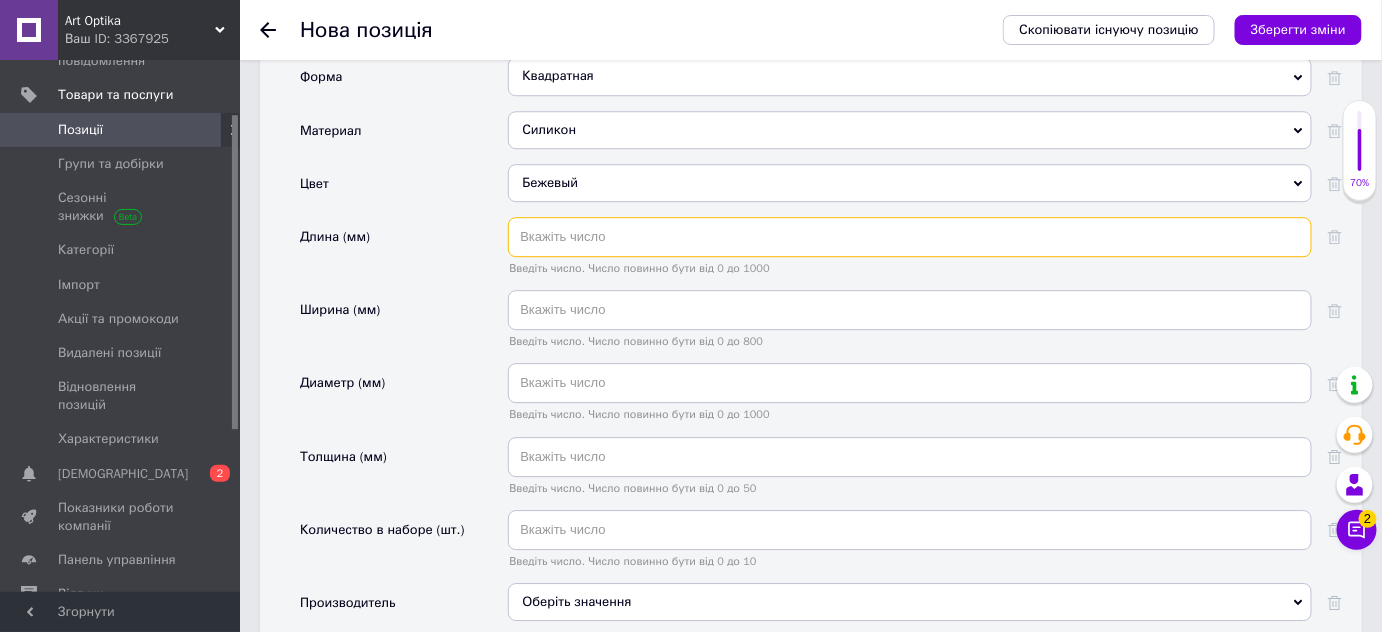 click at bounding box center (910, 237) 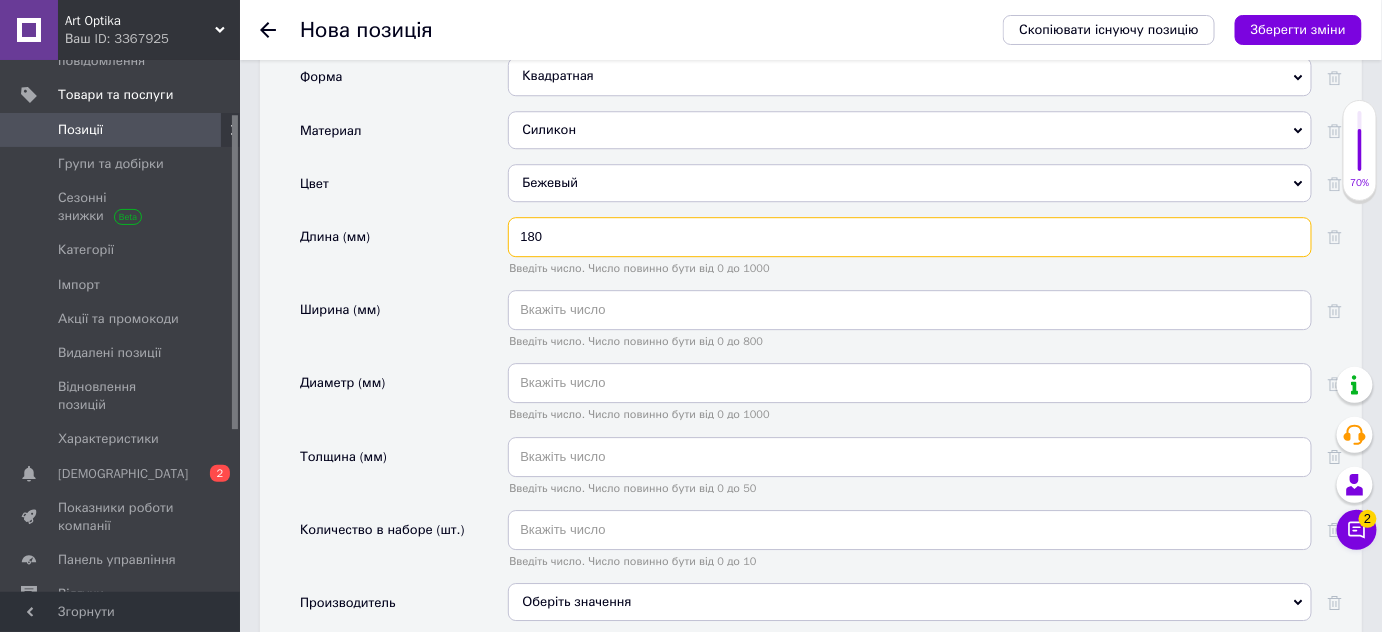 type on "180" 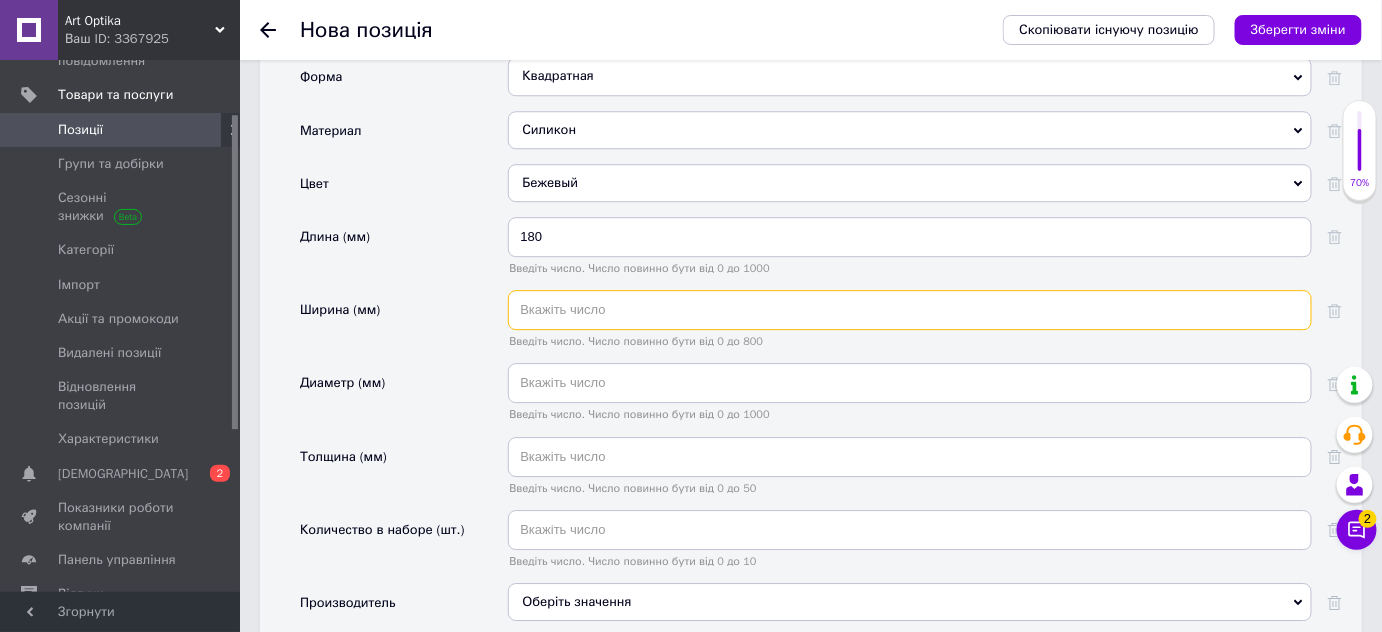 click at bounding box center [910, 310] 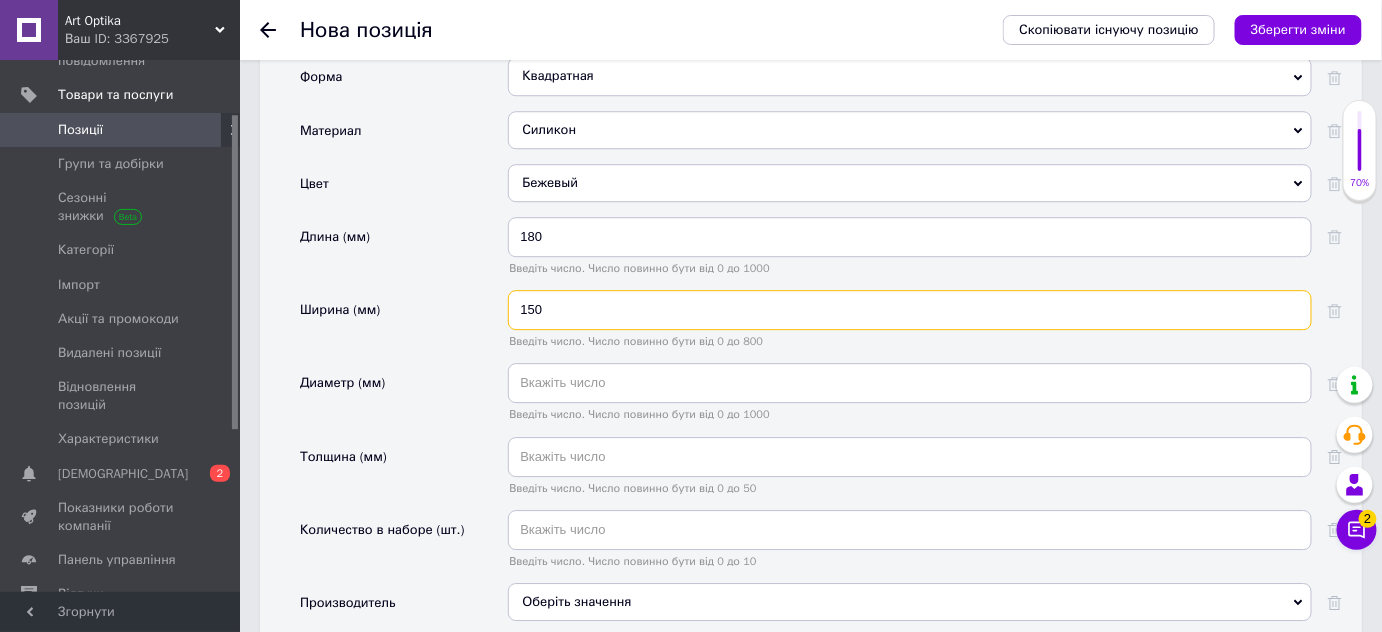 type on "150" 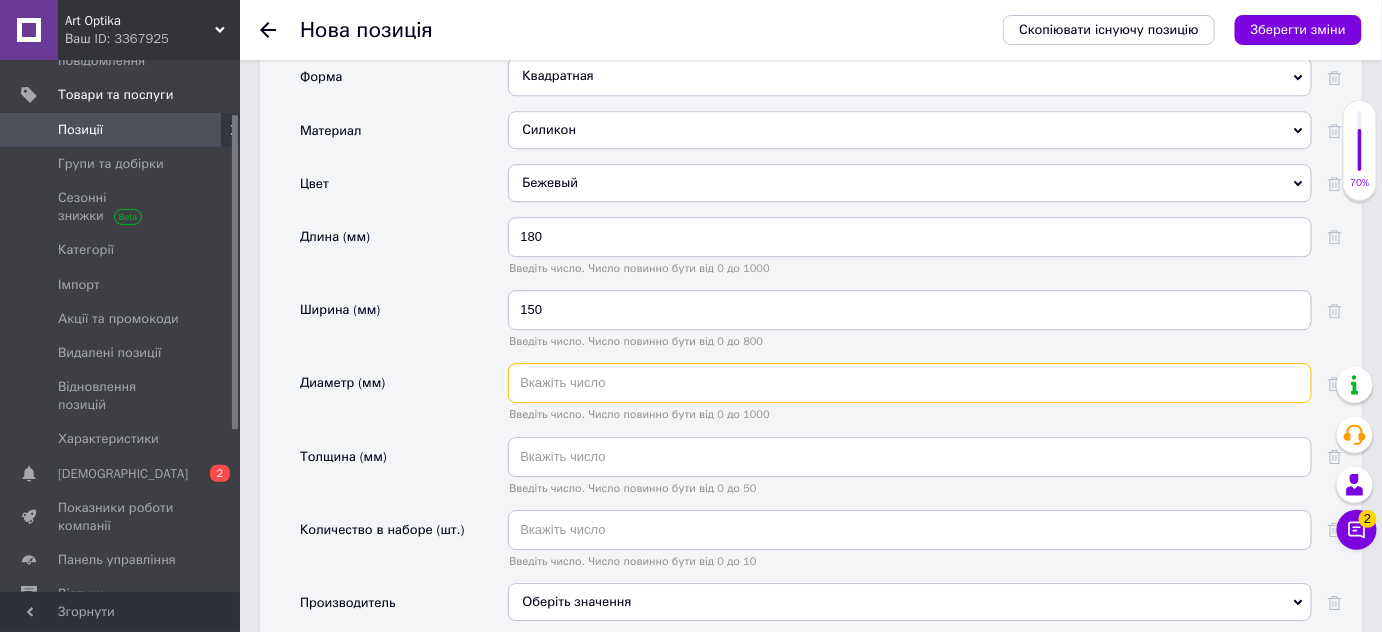 click at bounding box center [910, 383] 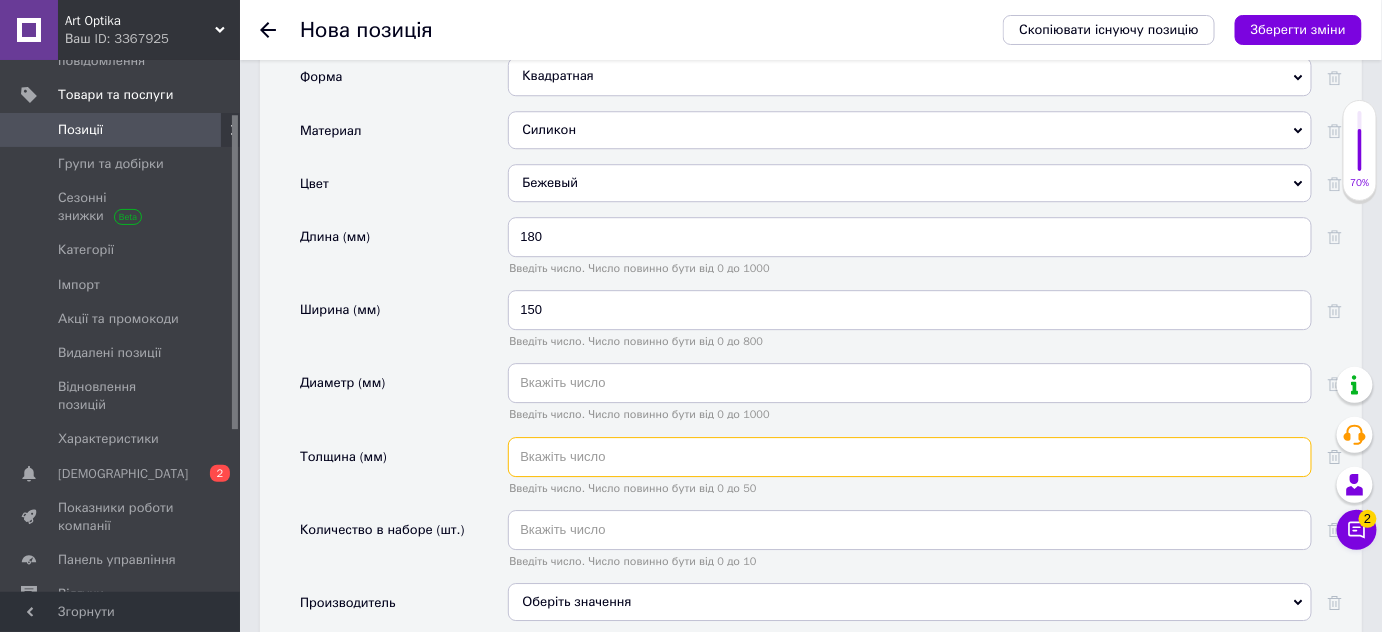 click at bounding box center (910, 457) 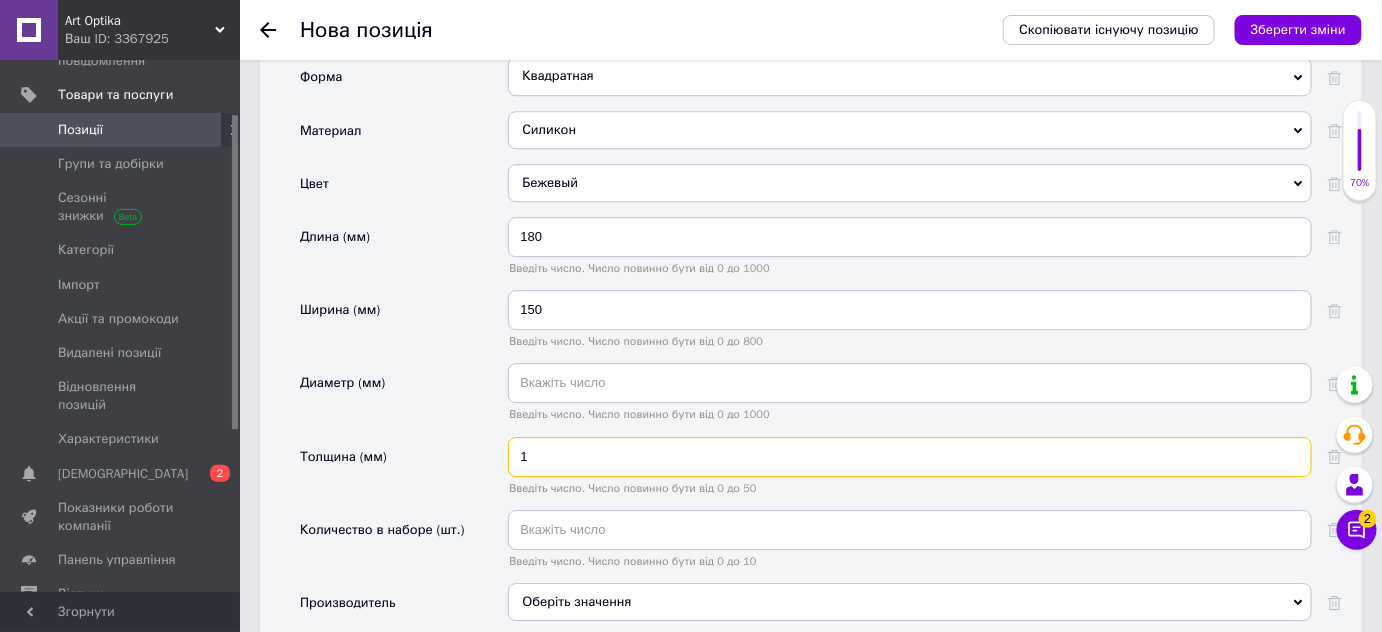 scroll, scrollTop: 1909, scrollLeft: 0, axis: vertical 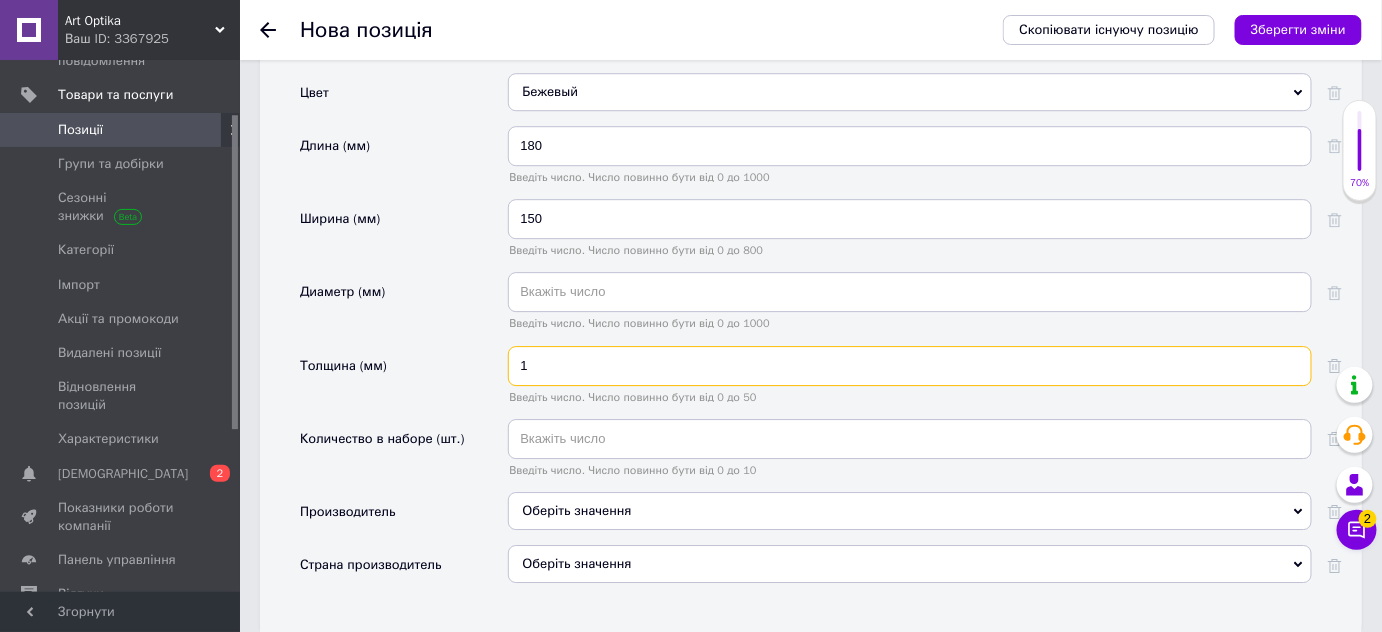 type on "1" 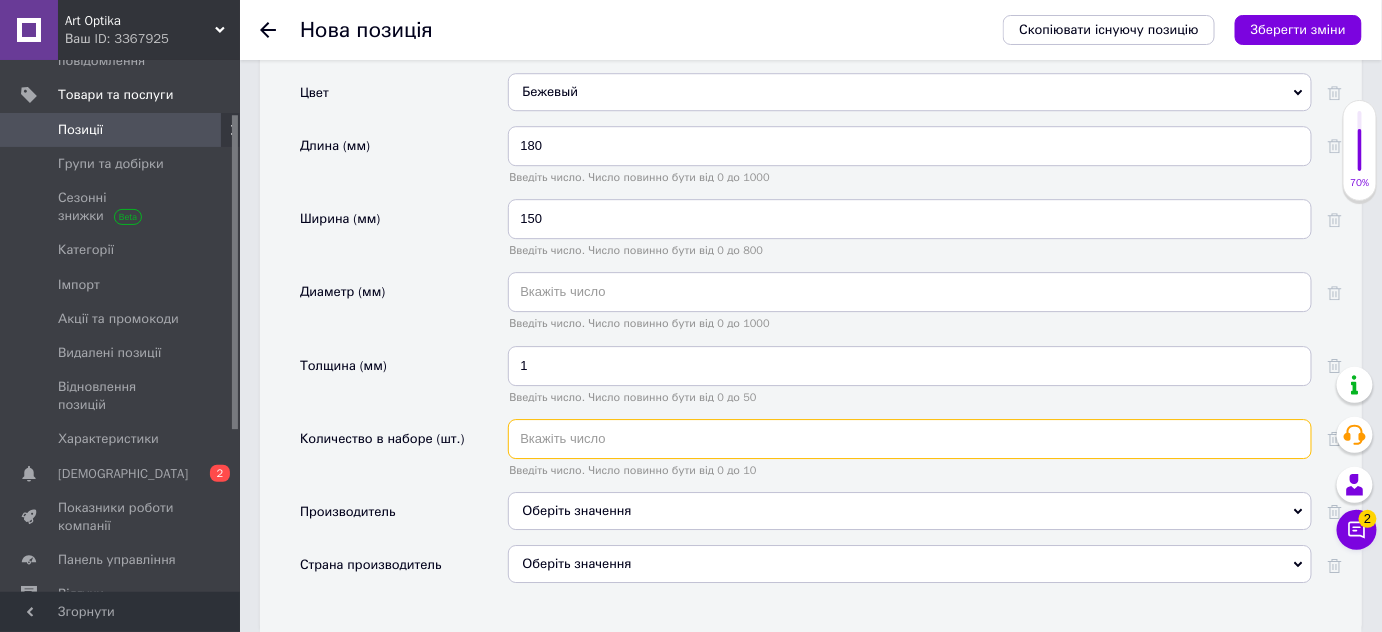 click at bounding box center [910, 439] 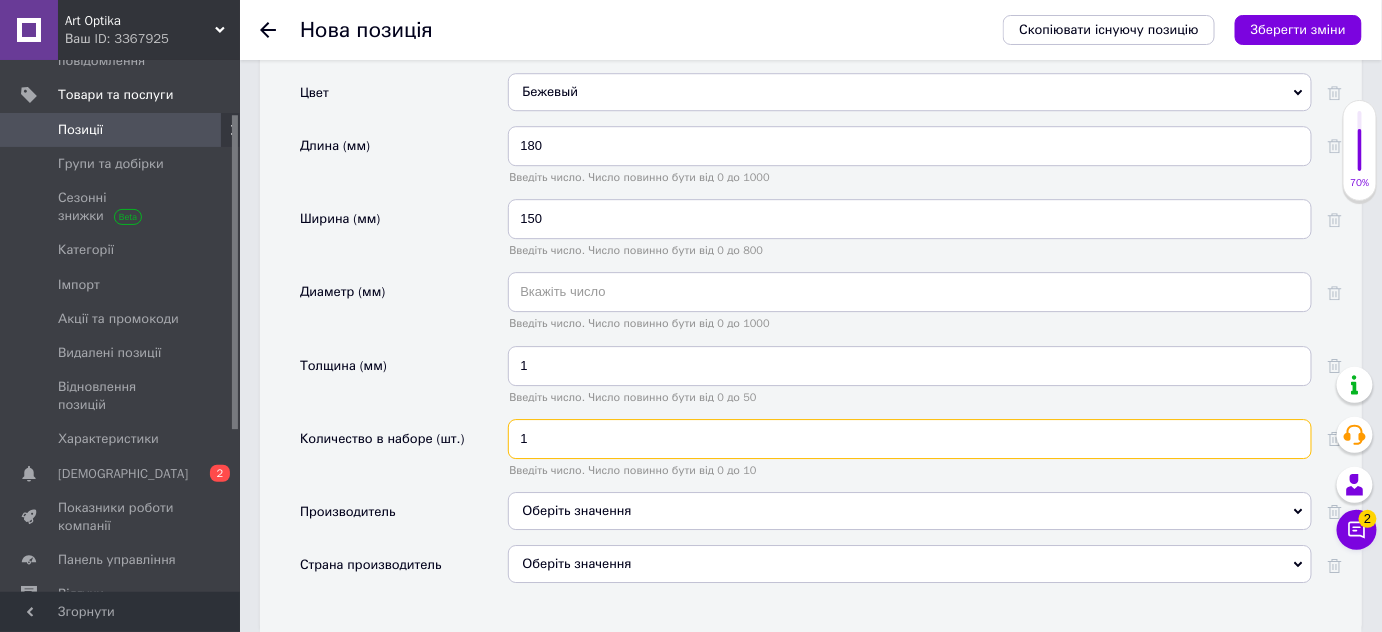 type on "1" 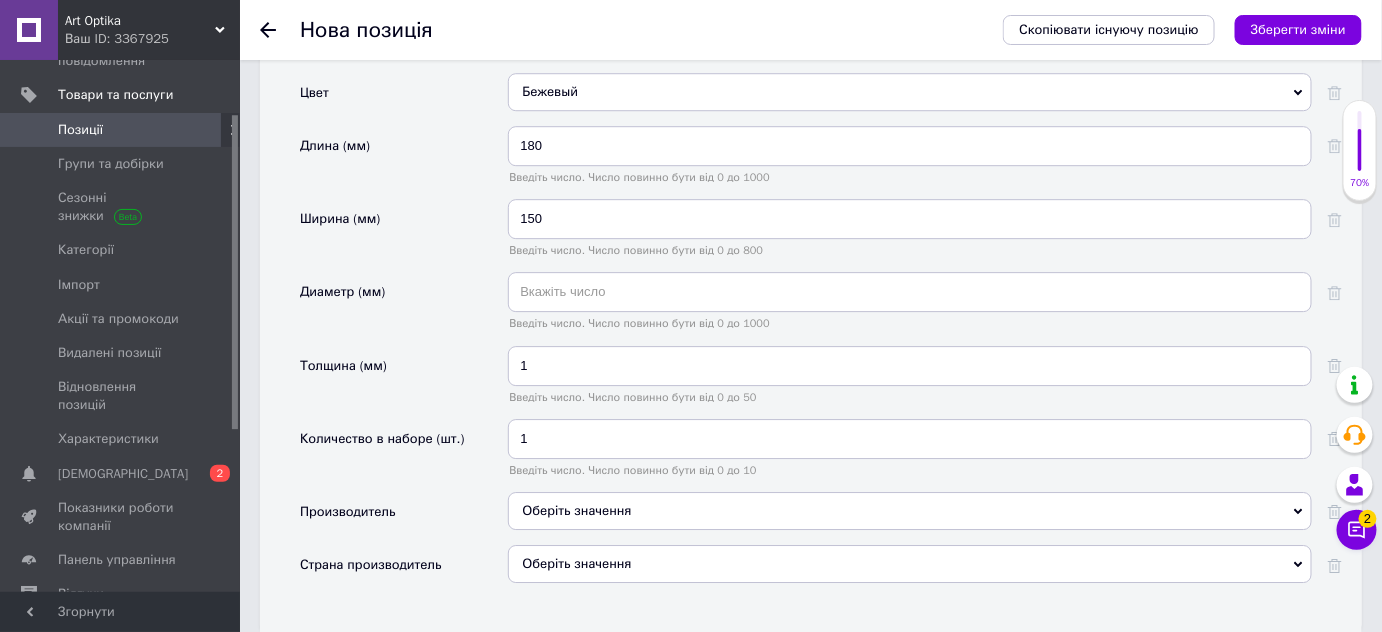 click on "Оберіть значення" at bounding box center [910, 511] 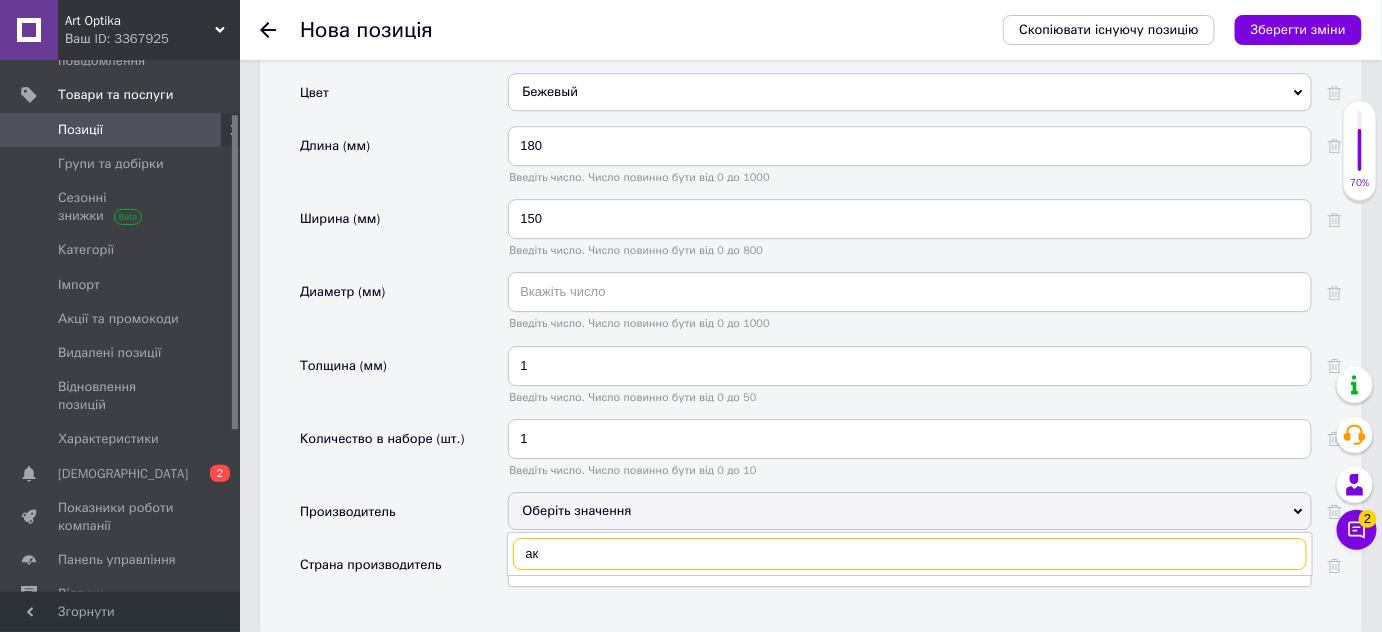 type on "а" 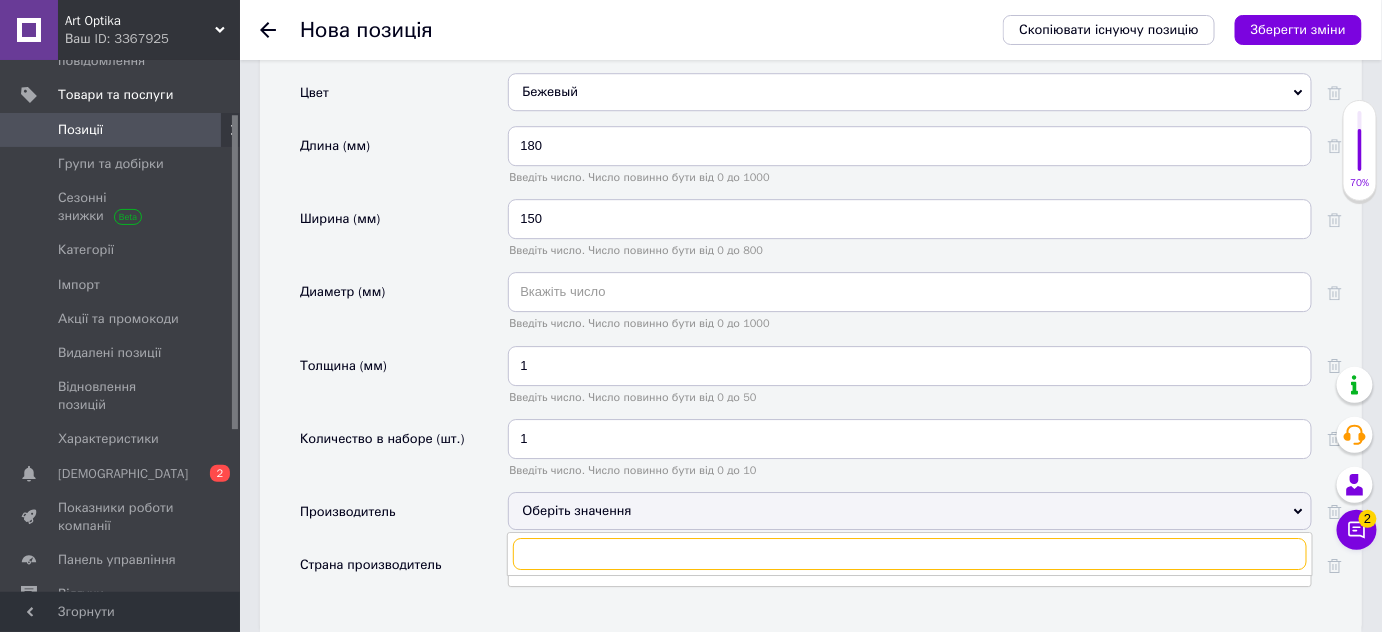 type on "f" 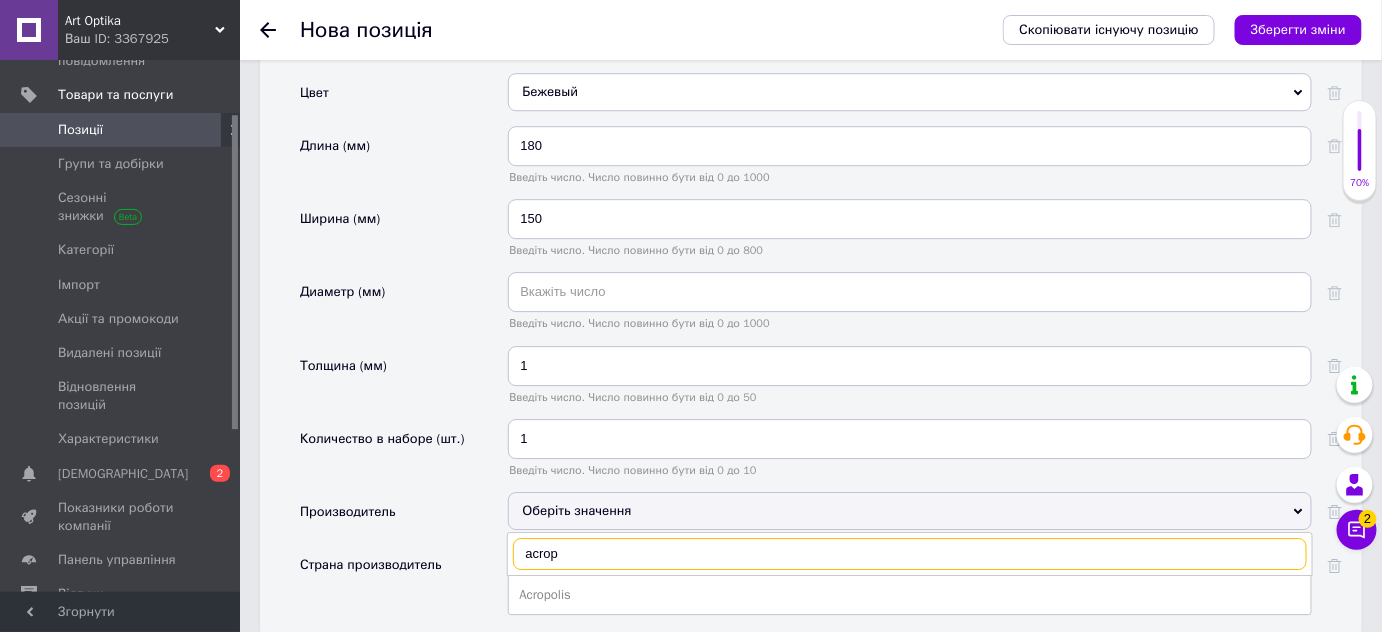 type on "acrop" 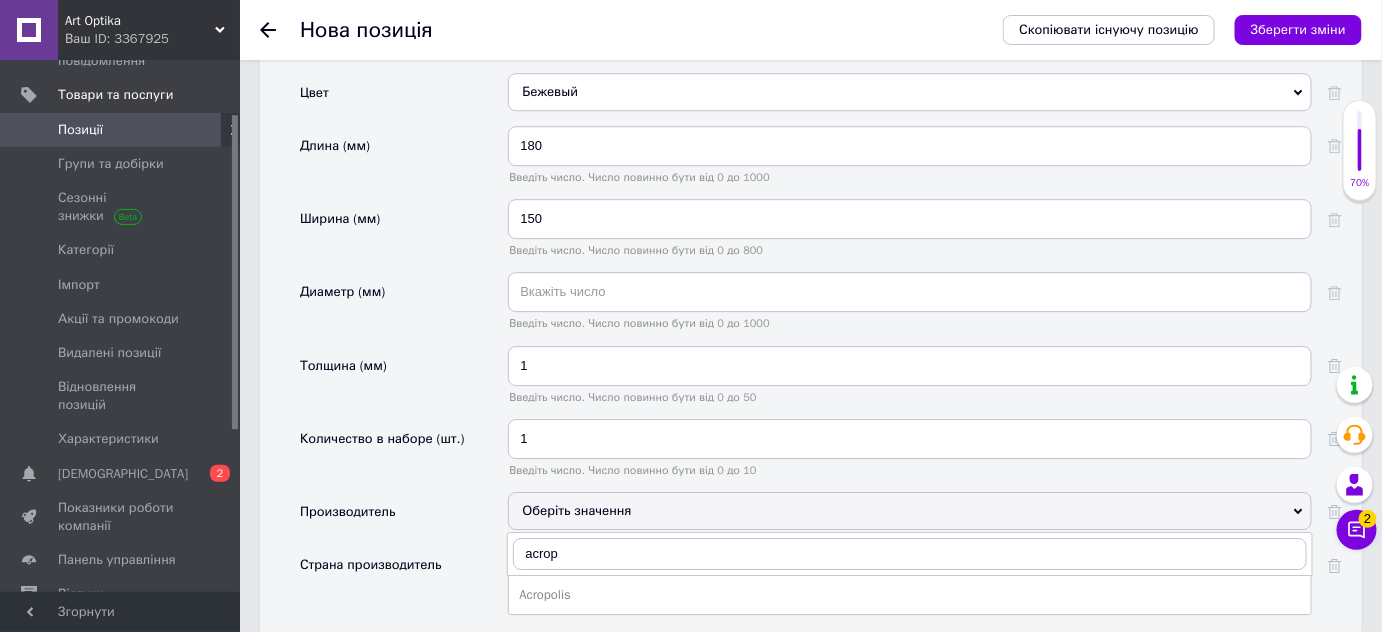click on "Acropolis" at bounding box center (910, 595) 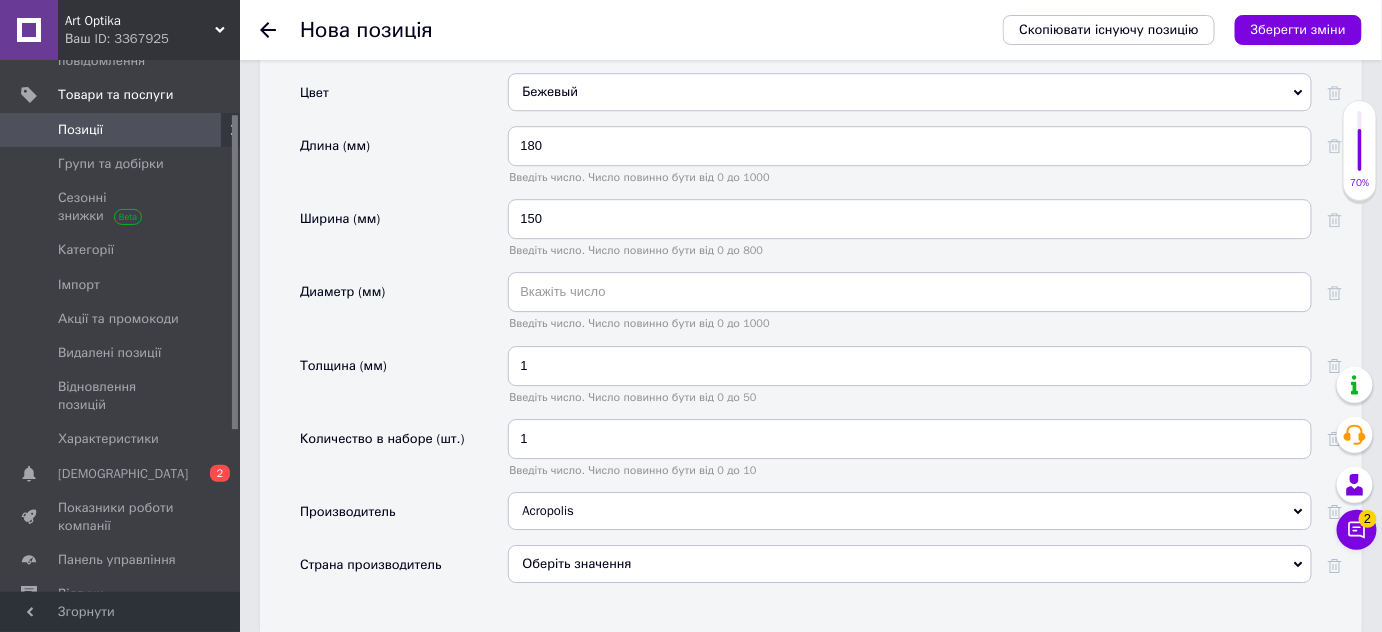 click on "Оберіть значення" at bounding box center [910, 564] 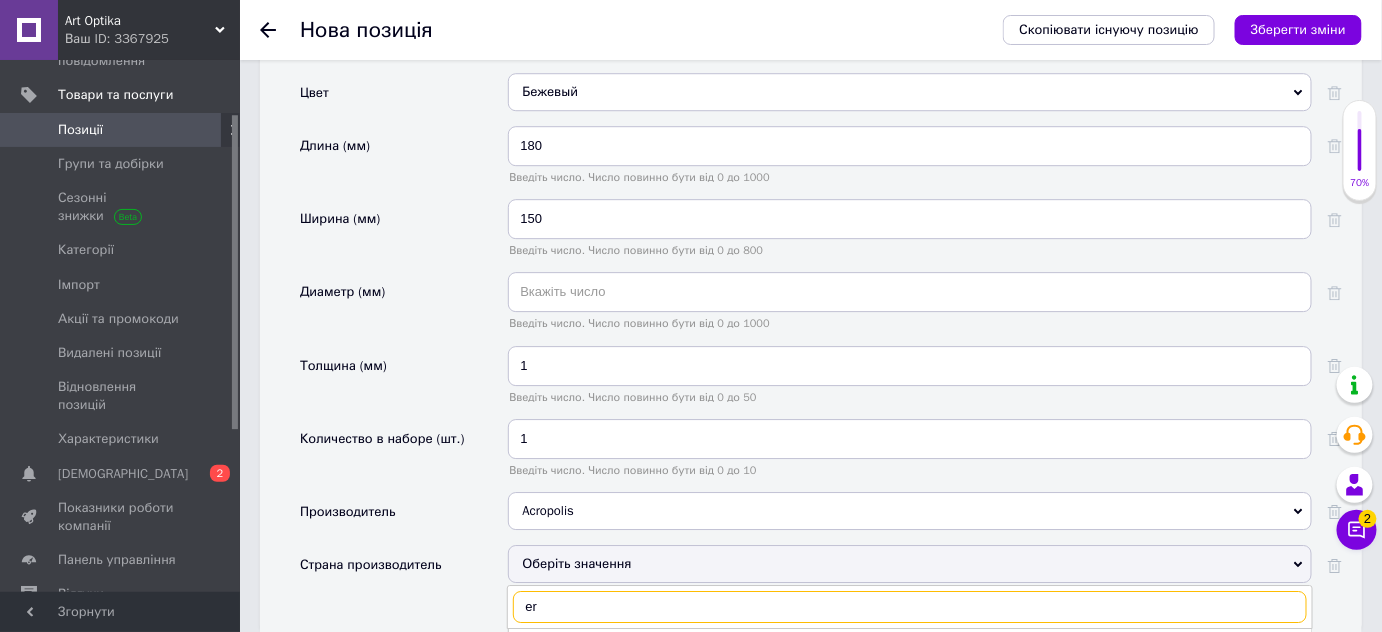 type on "e" 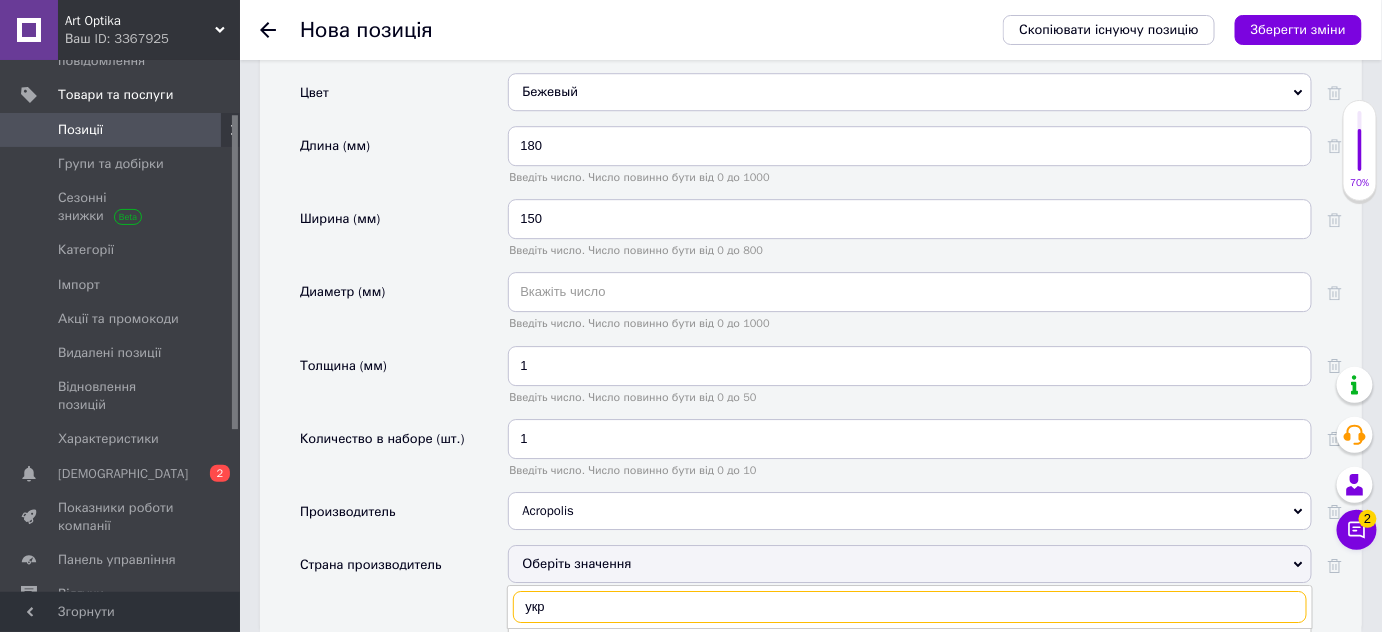 type on "укр" 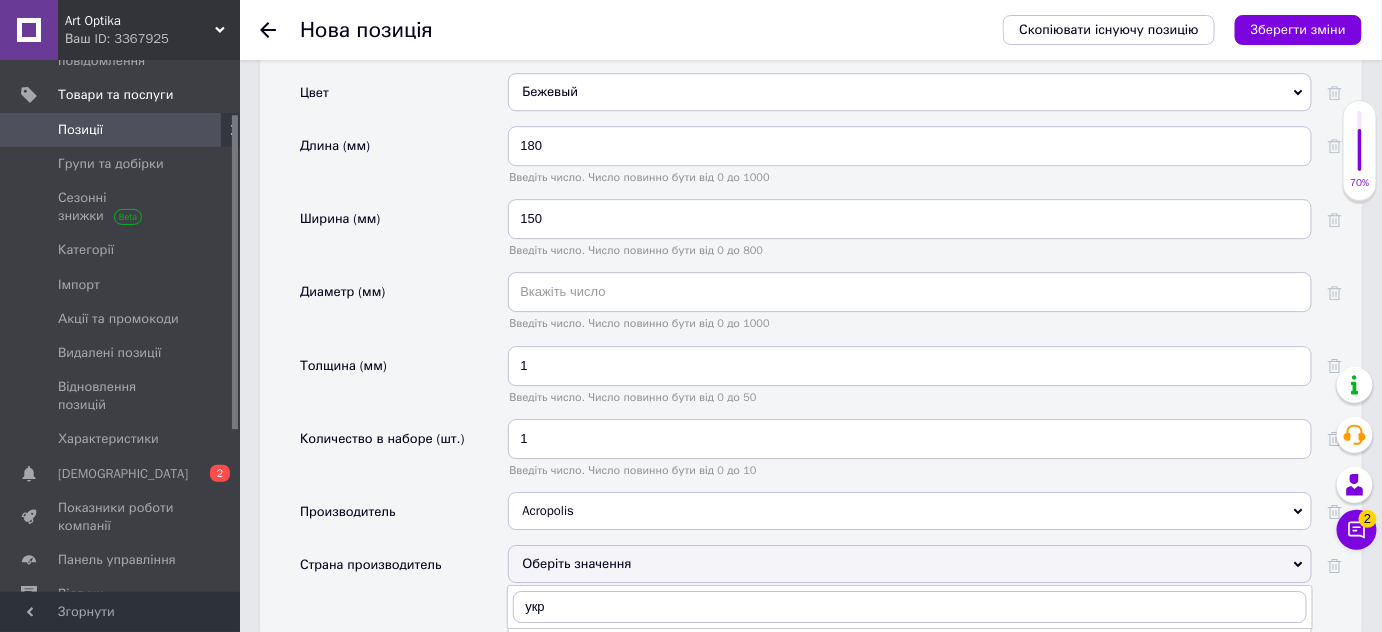 click on "Украина" at bounding box center (910, 648) 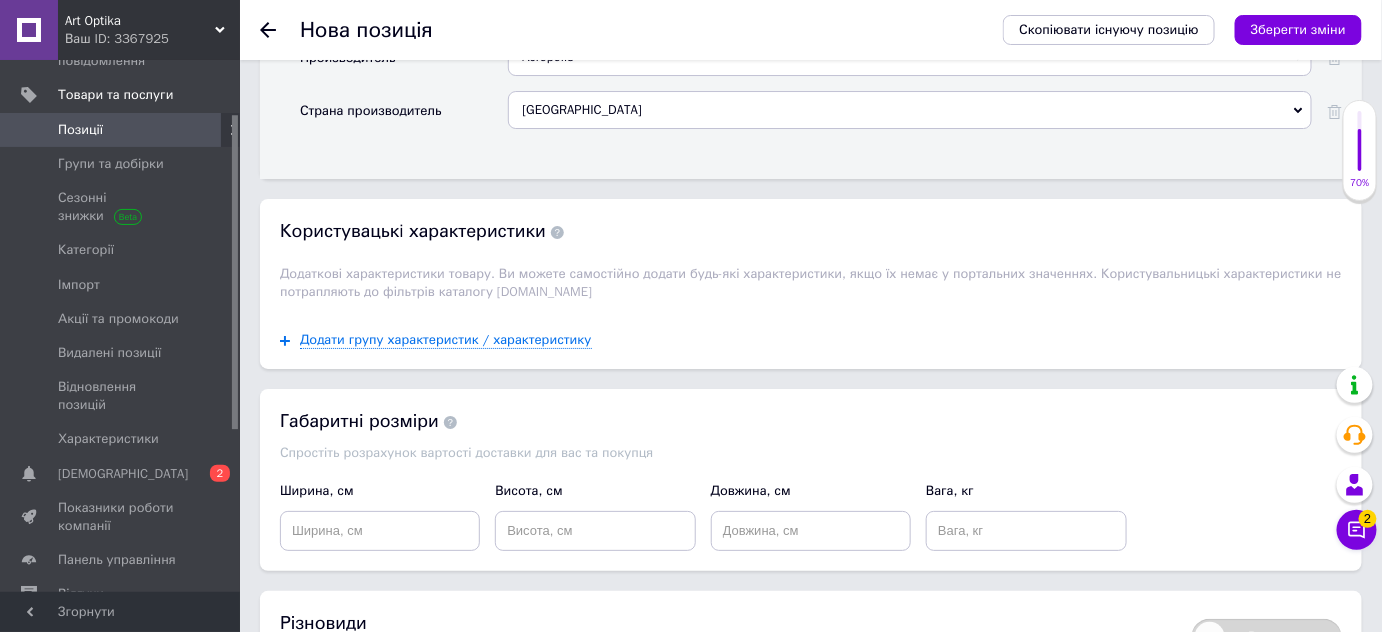 scroll, scrollTop: 2454, scrollLeft: 0, axis: vertical 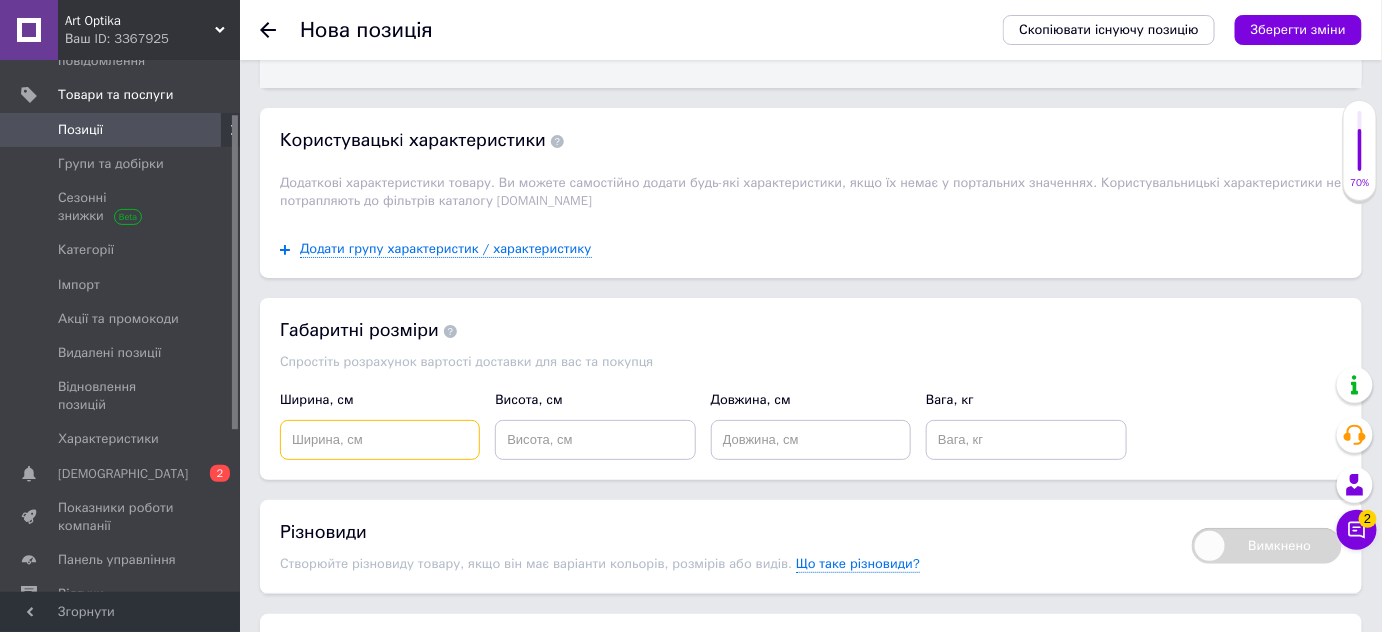 click at bounding box center [380, 440] 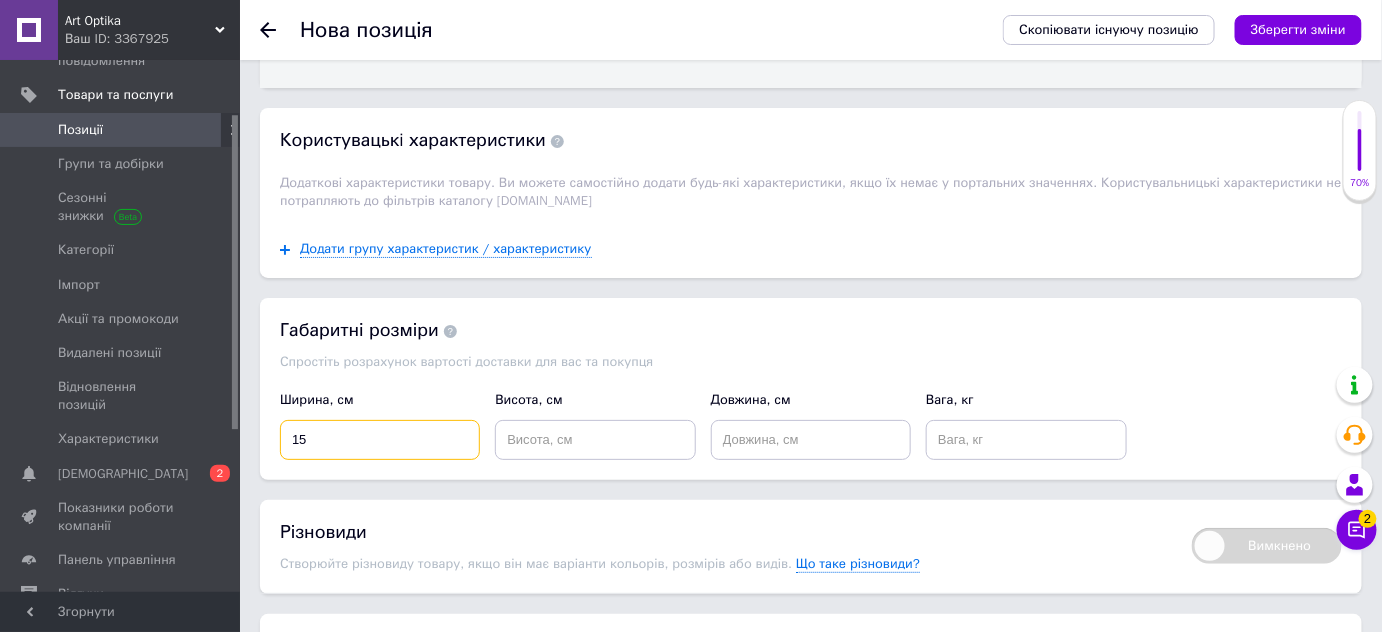 type on "15" 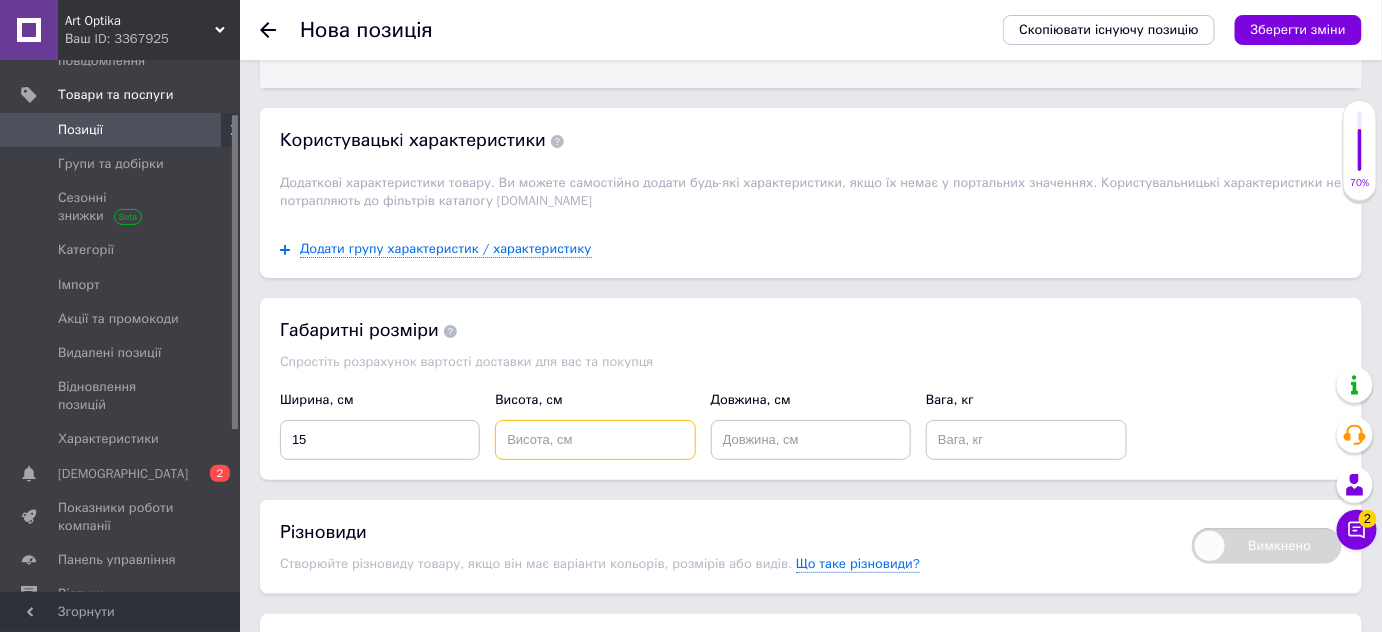 click at bounding box center (595, 440) 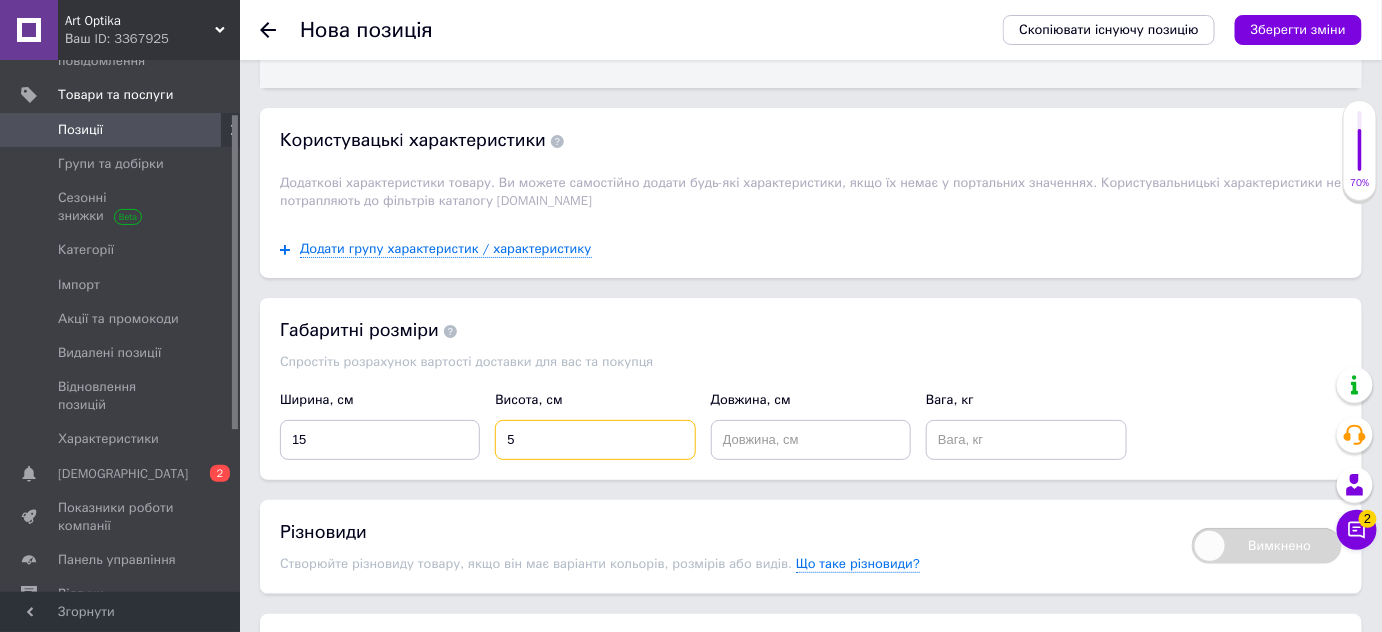 type on "5" 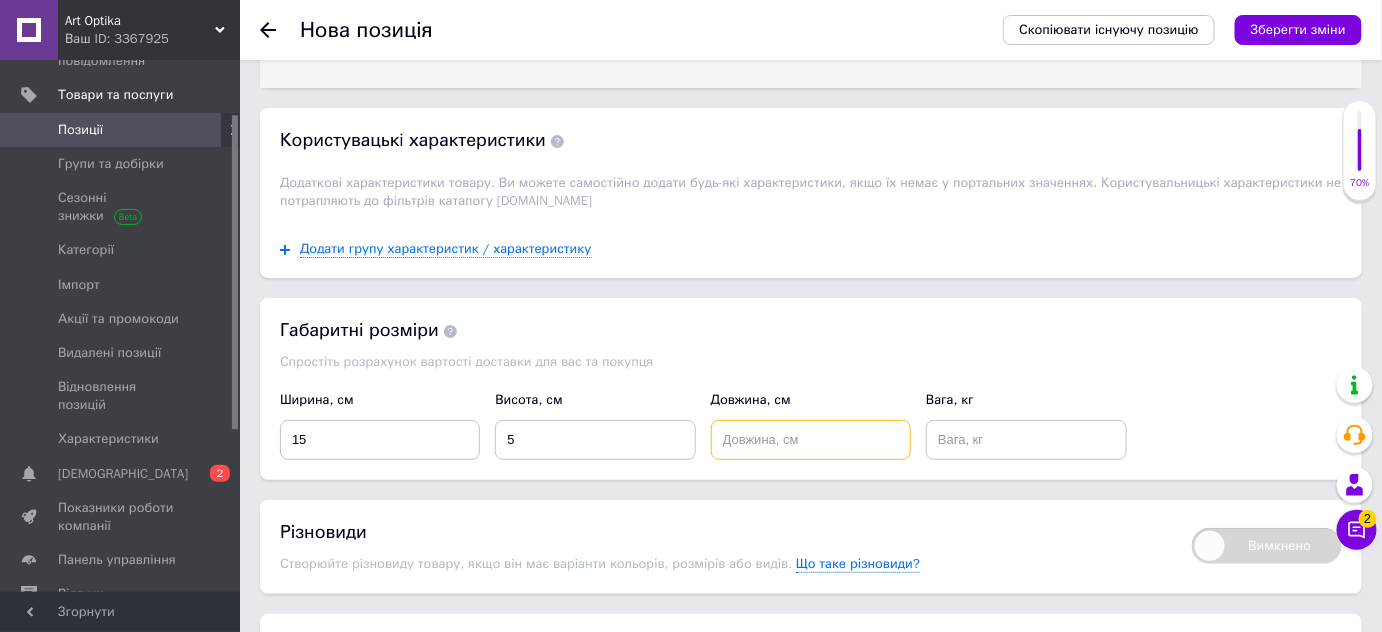 click at bounding box center [811, 440] 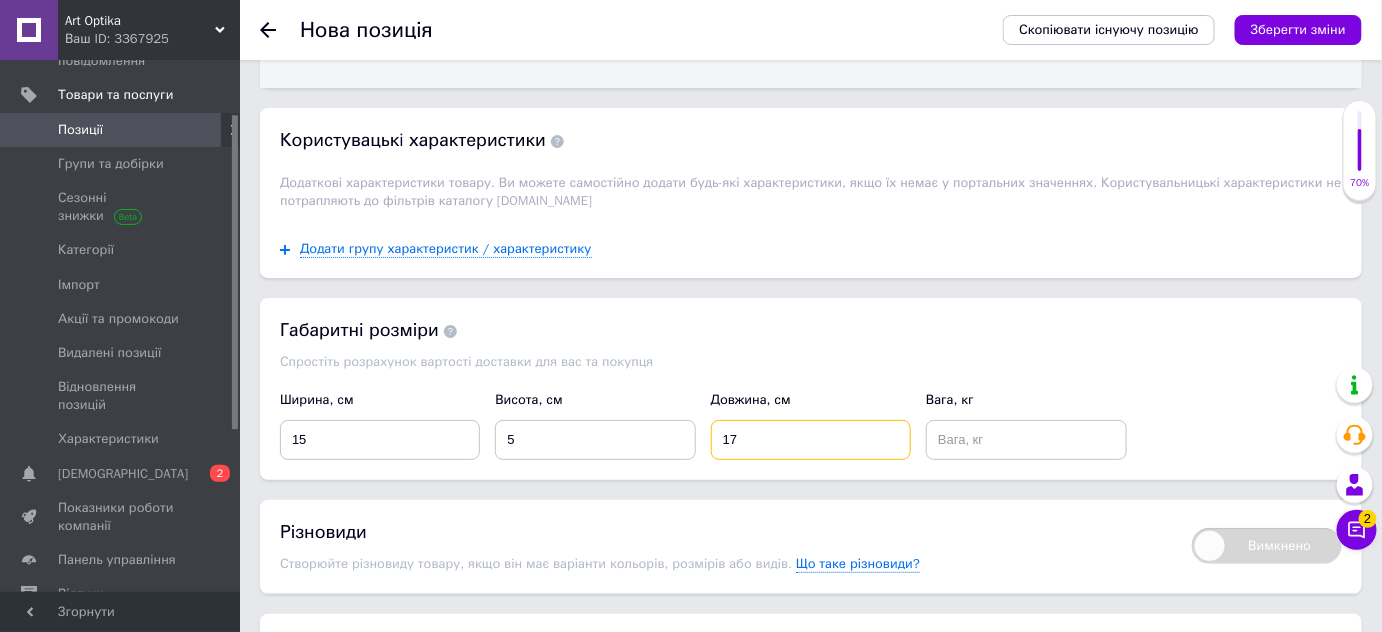 type on "17" 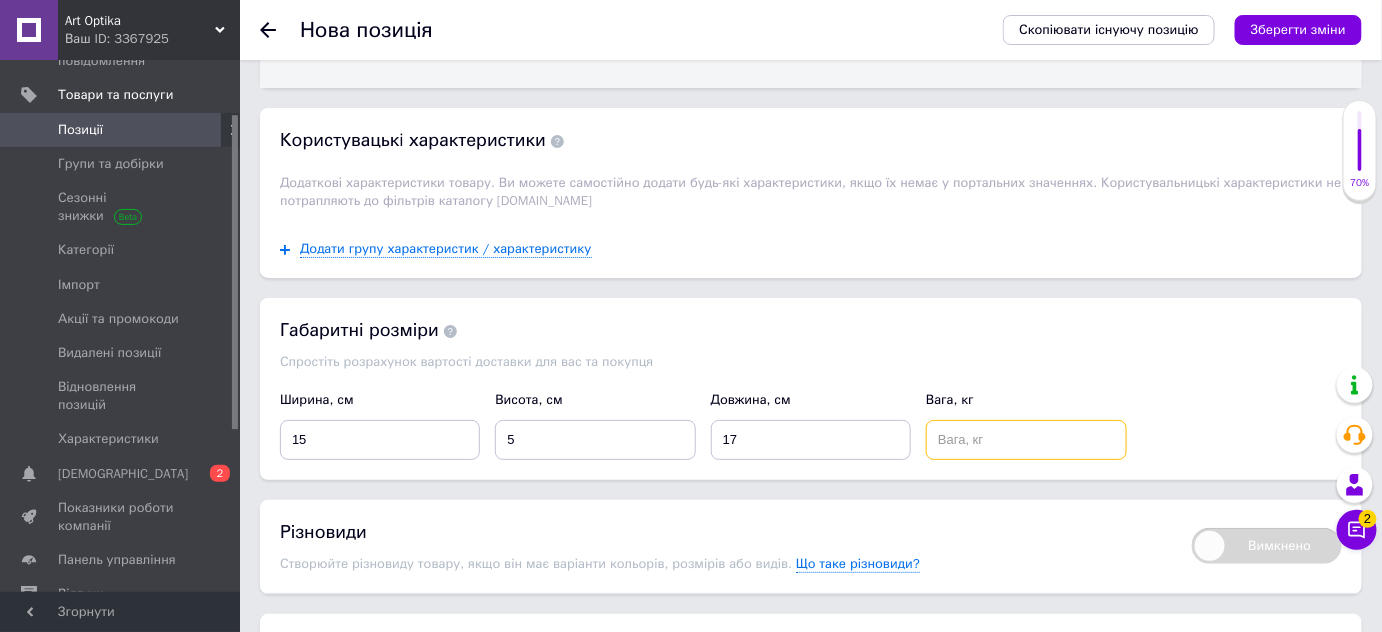 click at bounding box center (1026, 440) 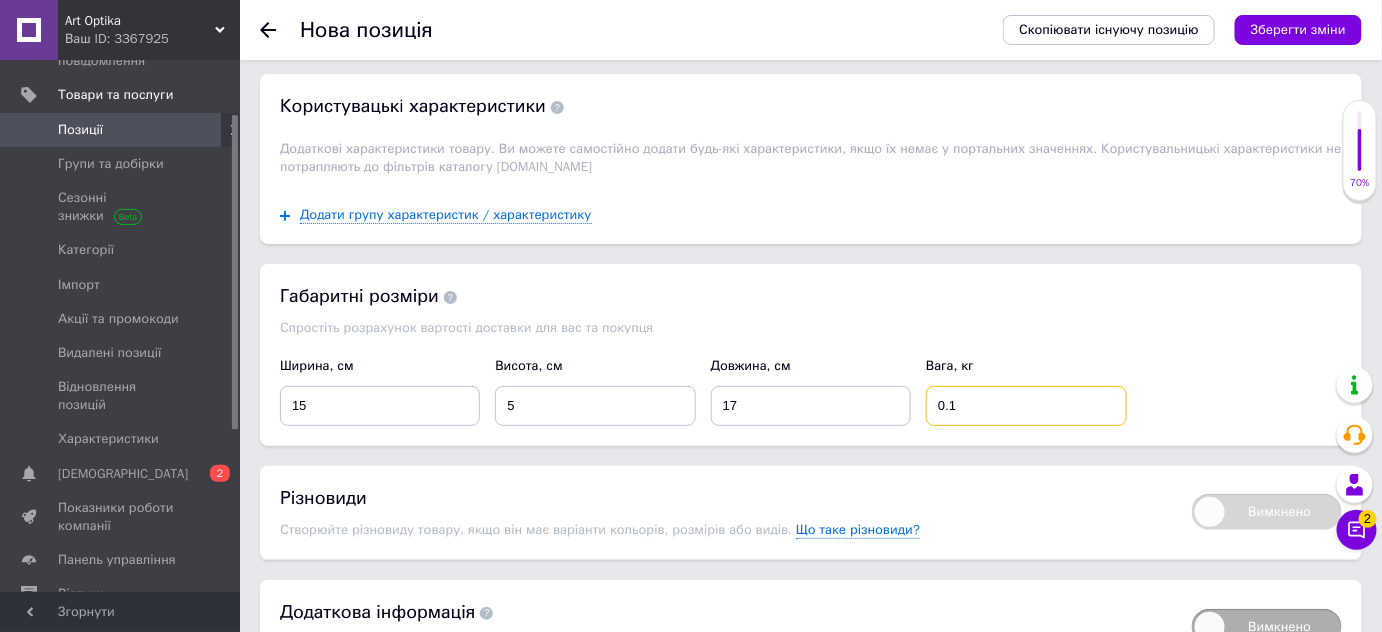 scroll, scrollTop: 2579, scrollLeft: 0, axis: vertical 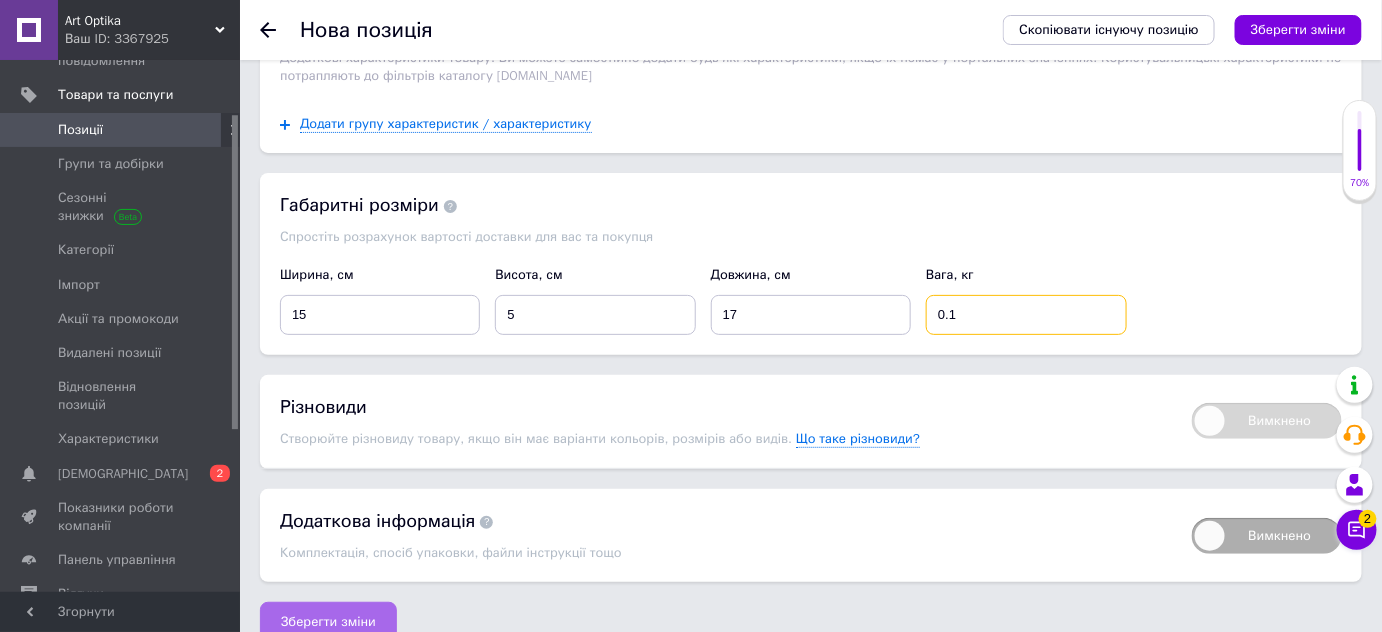 type on "0.1" 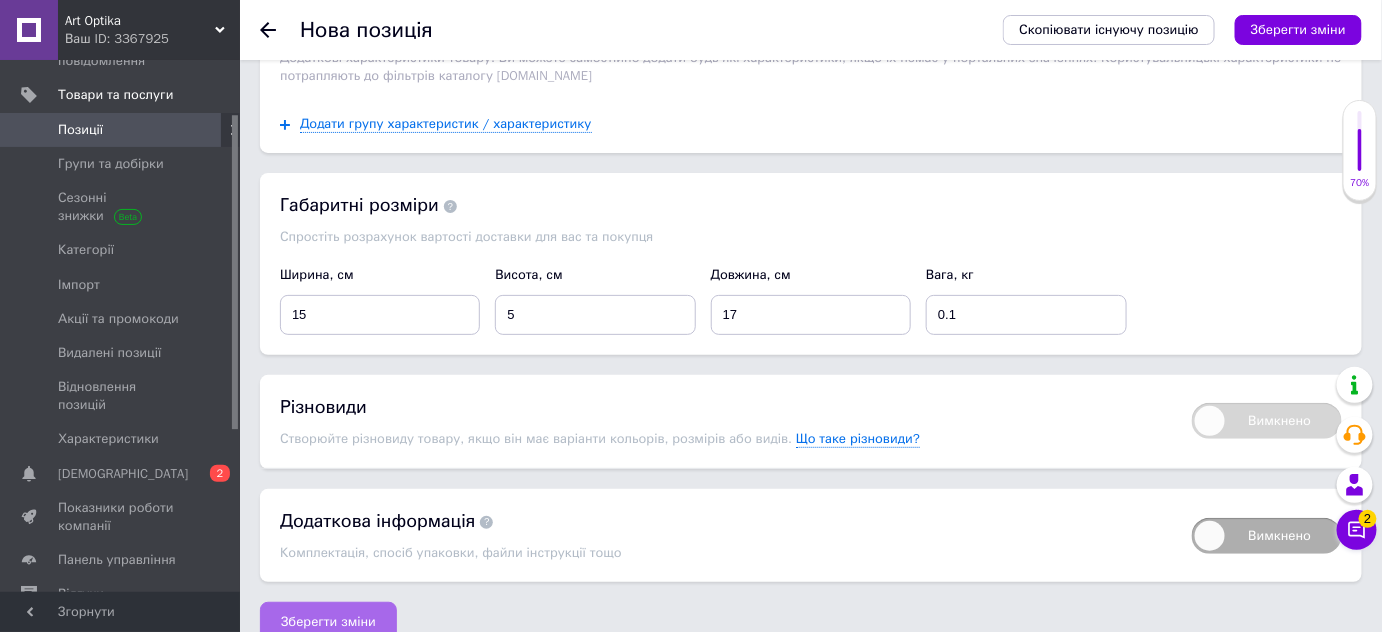 click on "Зберегти зміни" at bounding box center (328, 622) 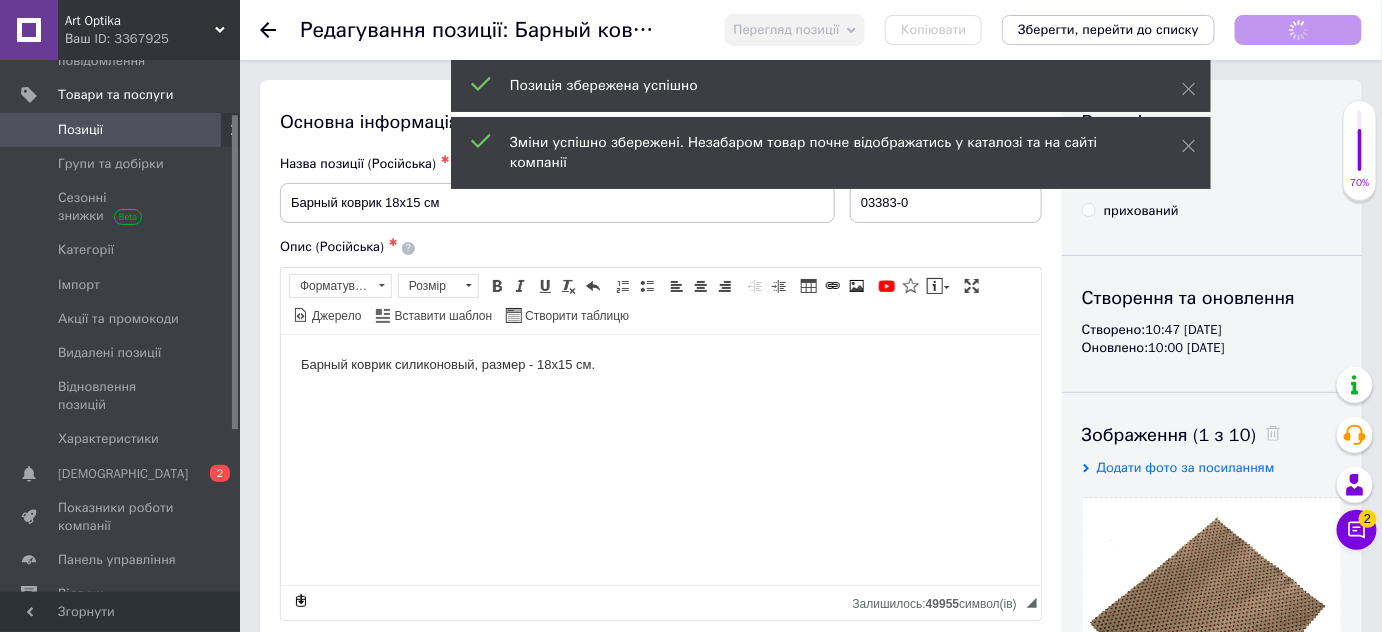 scroll, scrollTop: 0, scrollLeft: 0, axis: both 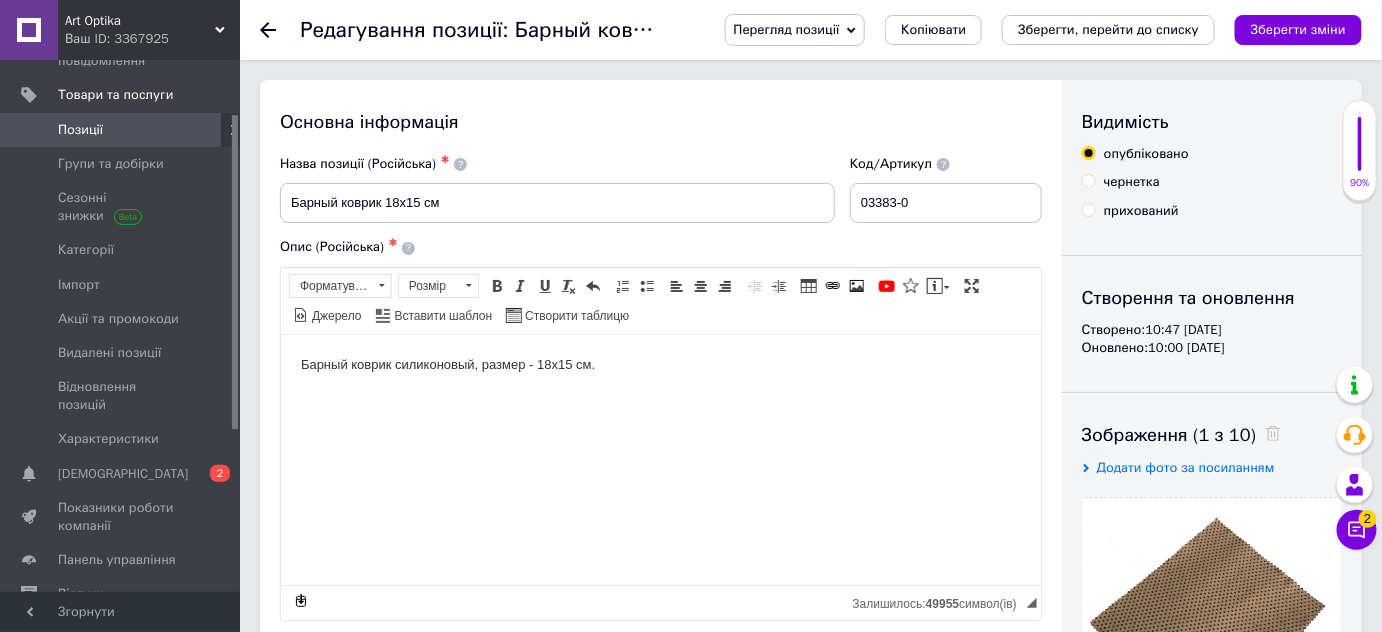 click on "Позиції" at bounding box center [80, 130] 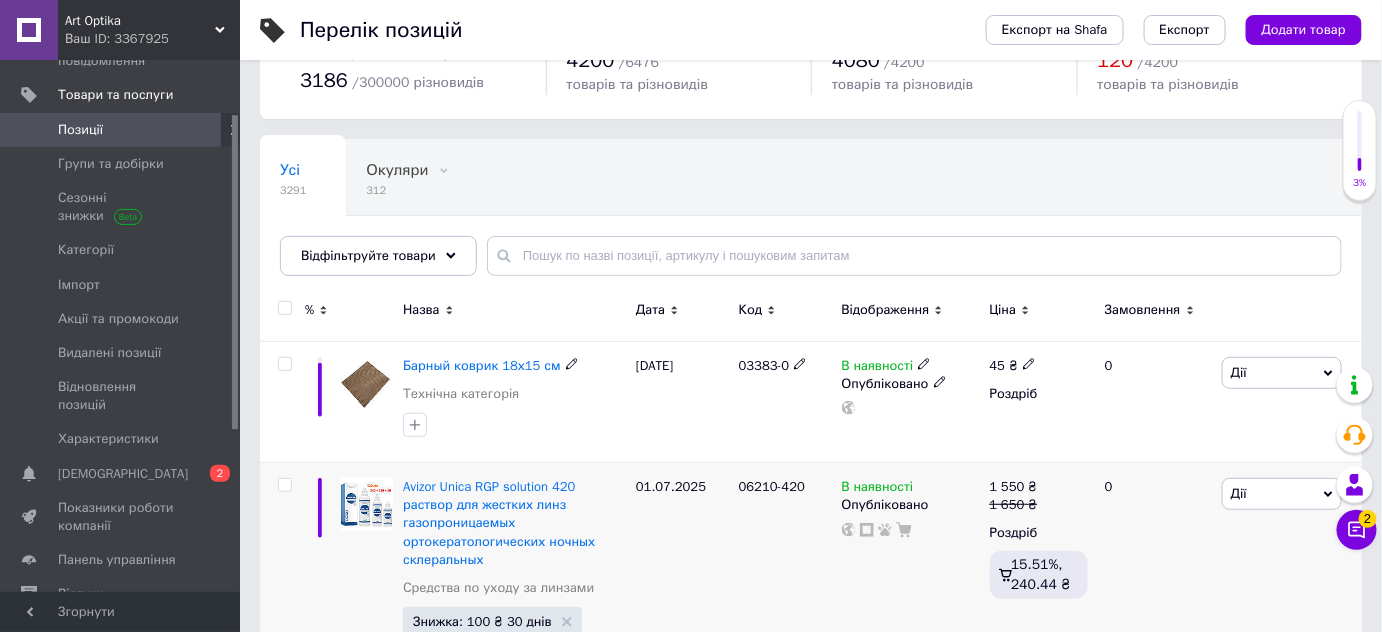 scroll, scrollTop: 181, scrollLeft: 0, axis: vertical 